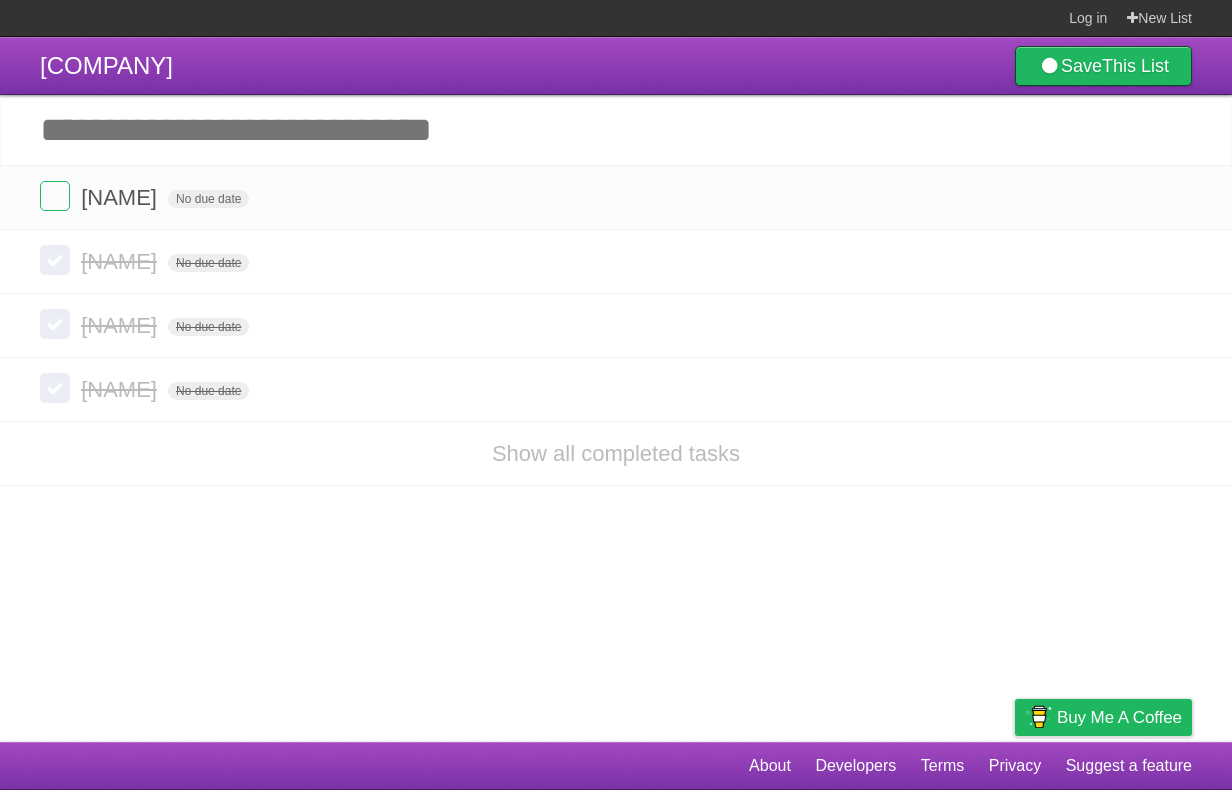 scroll, scrollTop: 0, scrollLeft: 0, axis: both 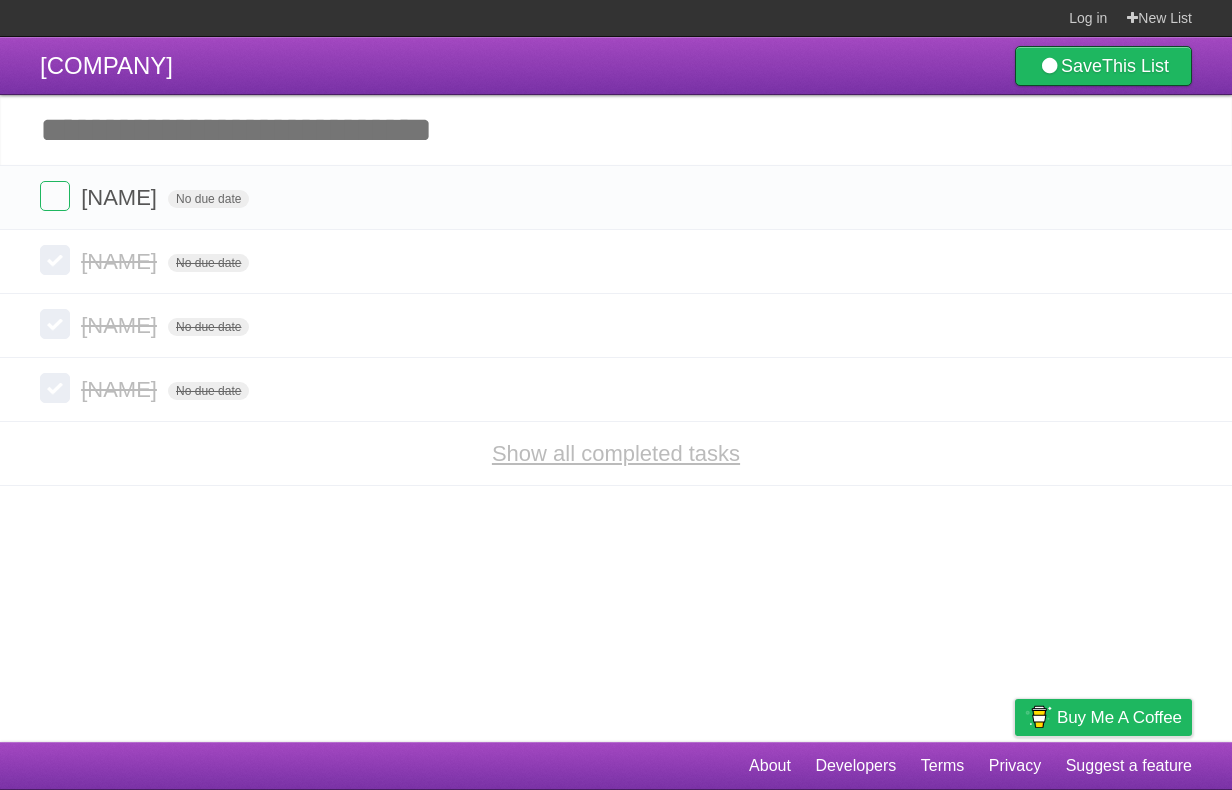 click on "Show all completed tasks" at bounding box center [616, 453] 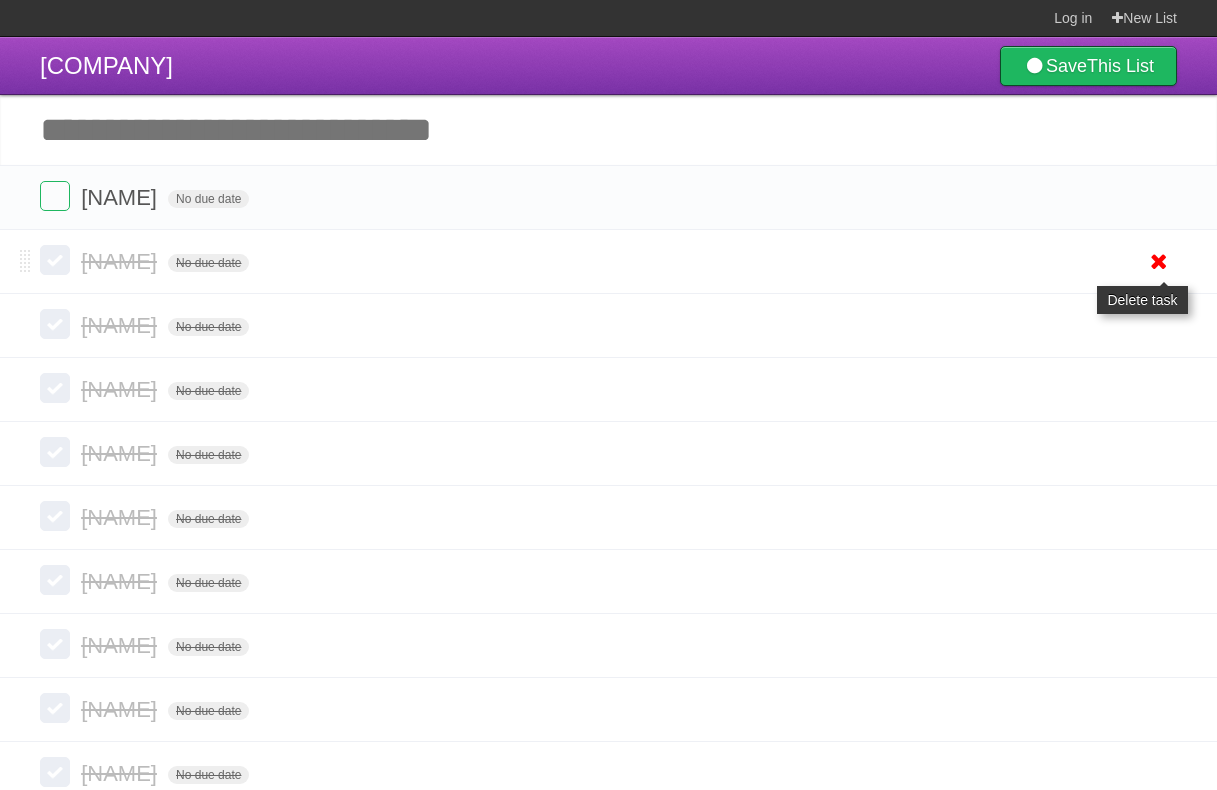 click at bounding box center [1159, 261] 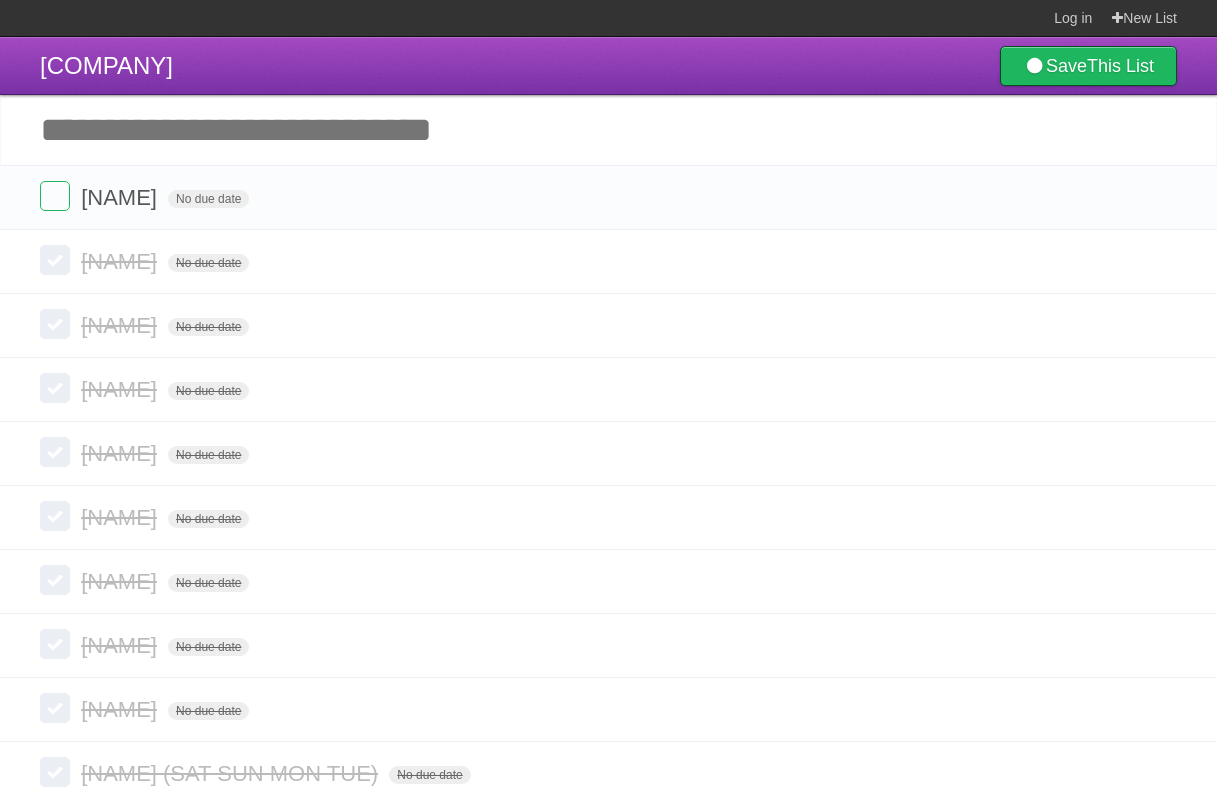 click at bounding box center [1159, 261] 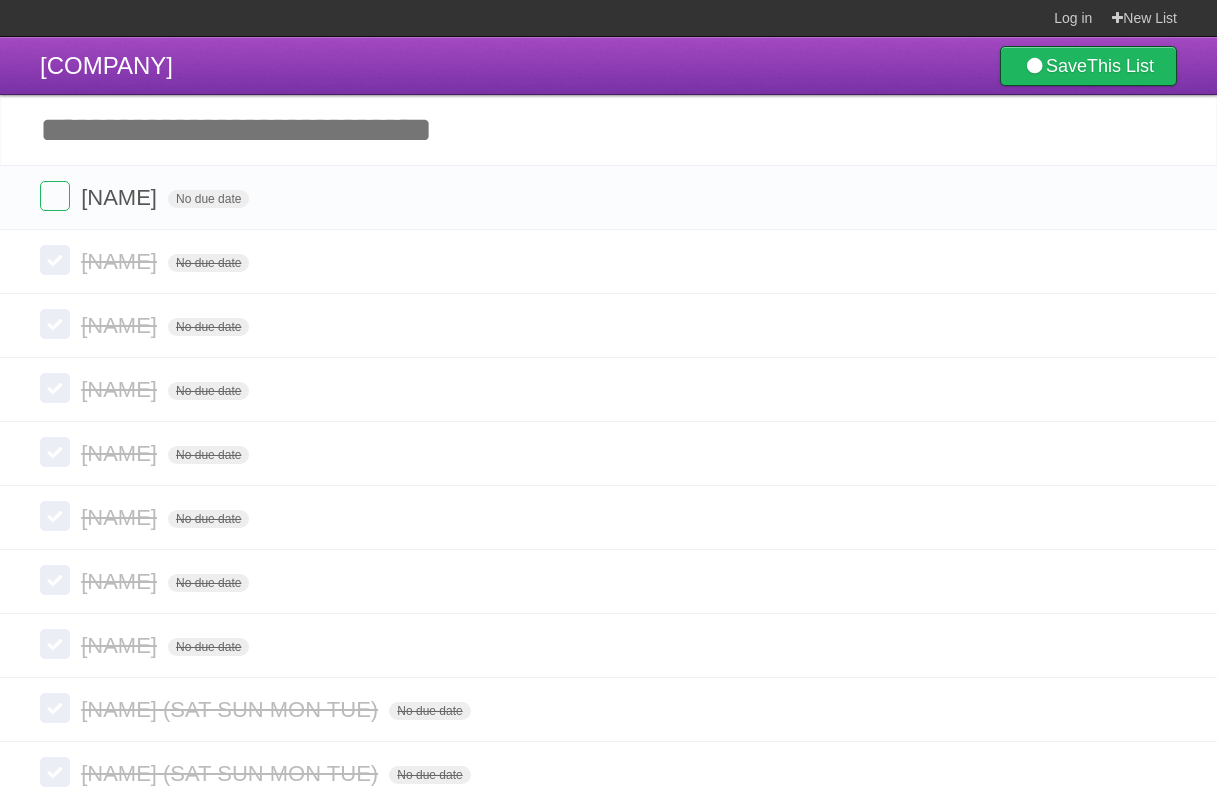 click at bounding box center [1159, 261] 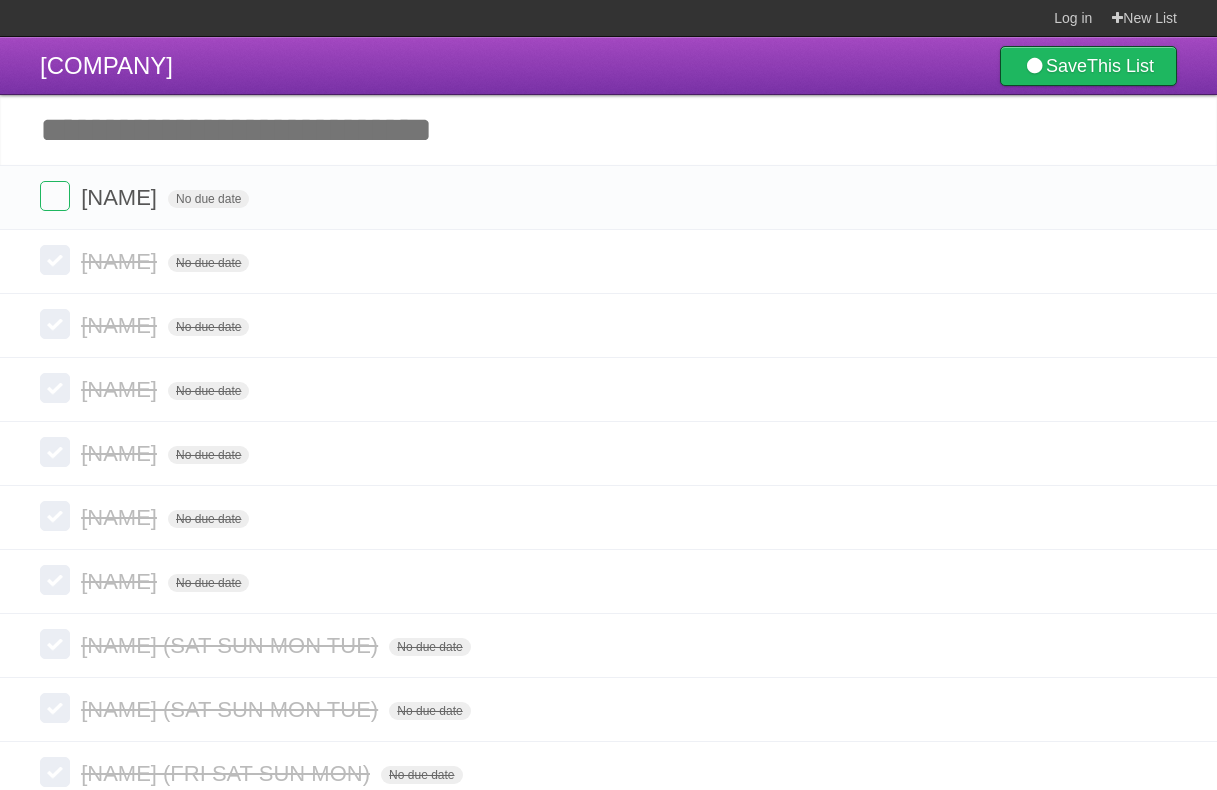 click at bounding box center (1159, 261) 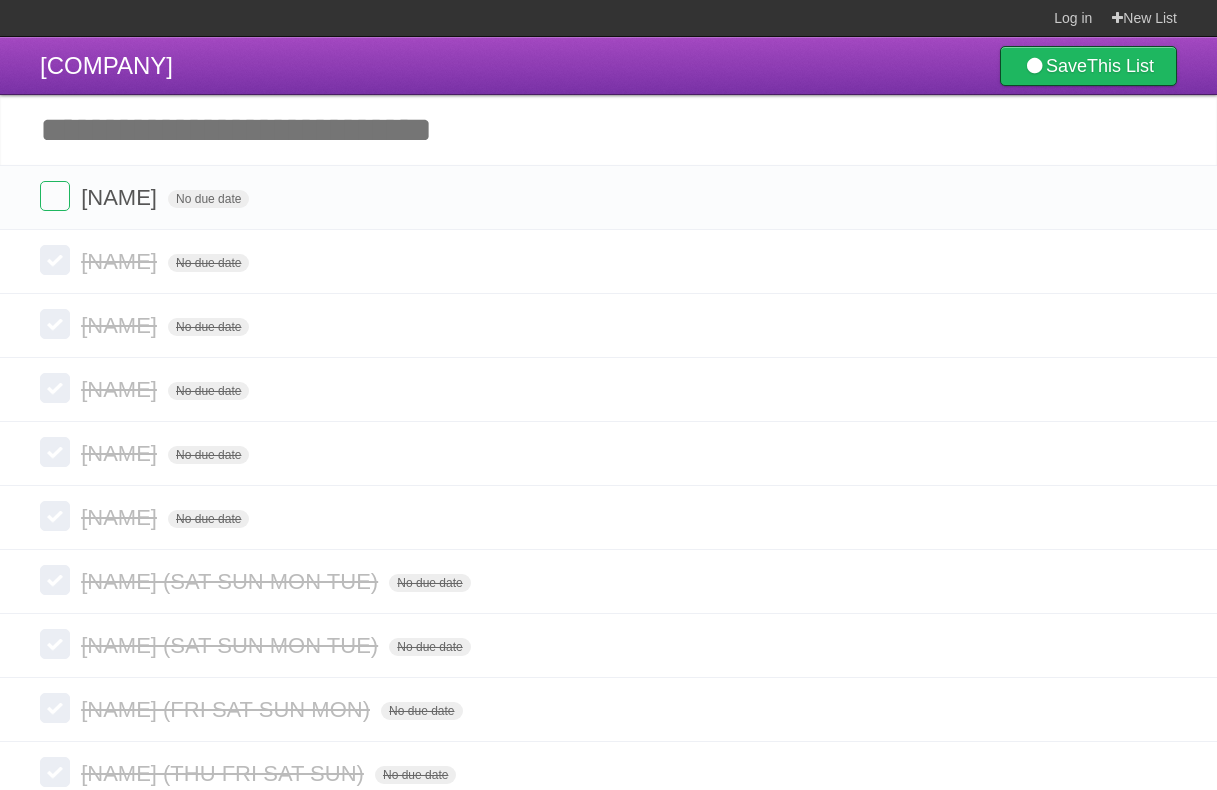 click at bounding box center (1159, 261) 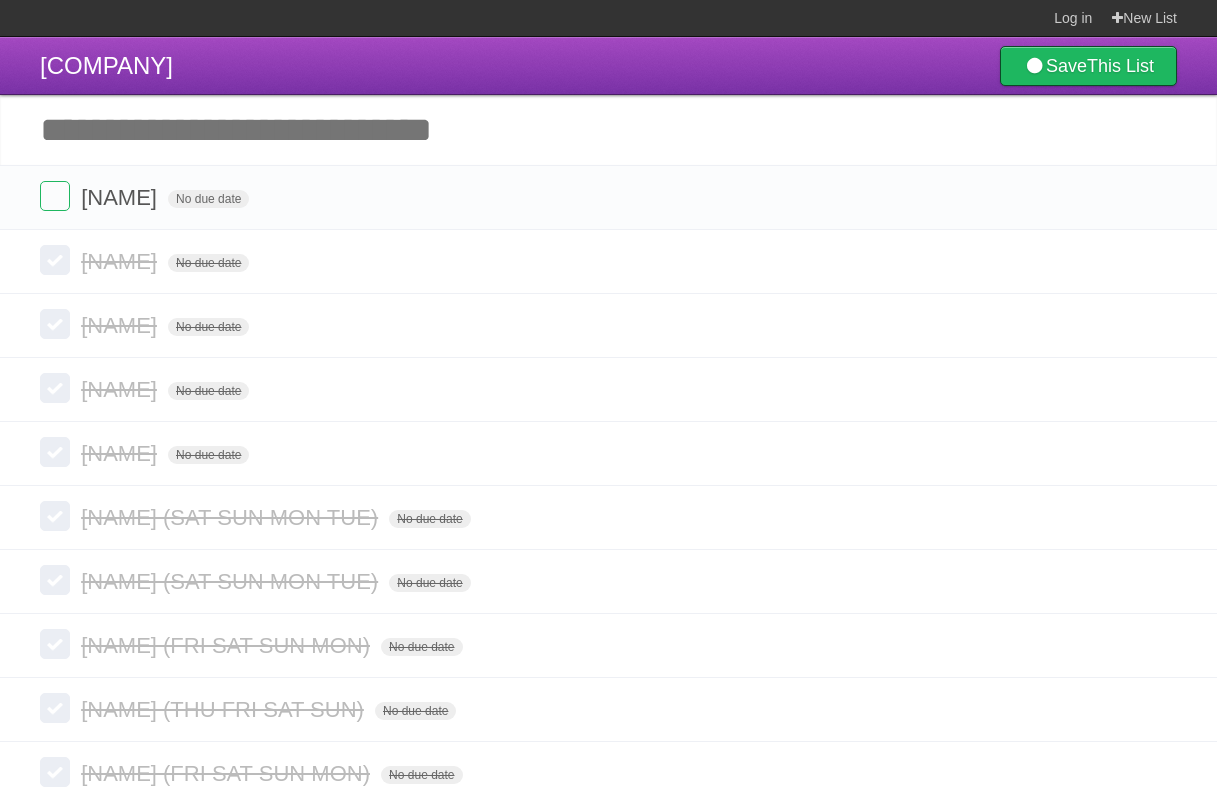click at bounding box center (1159, 261) 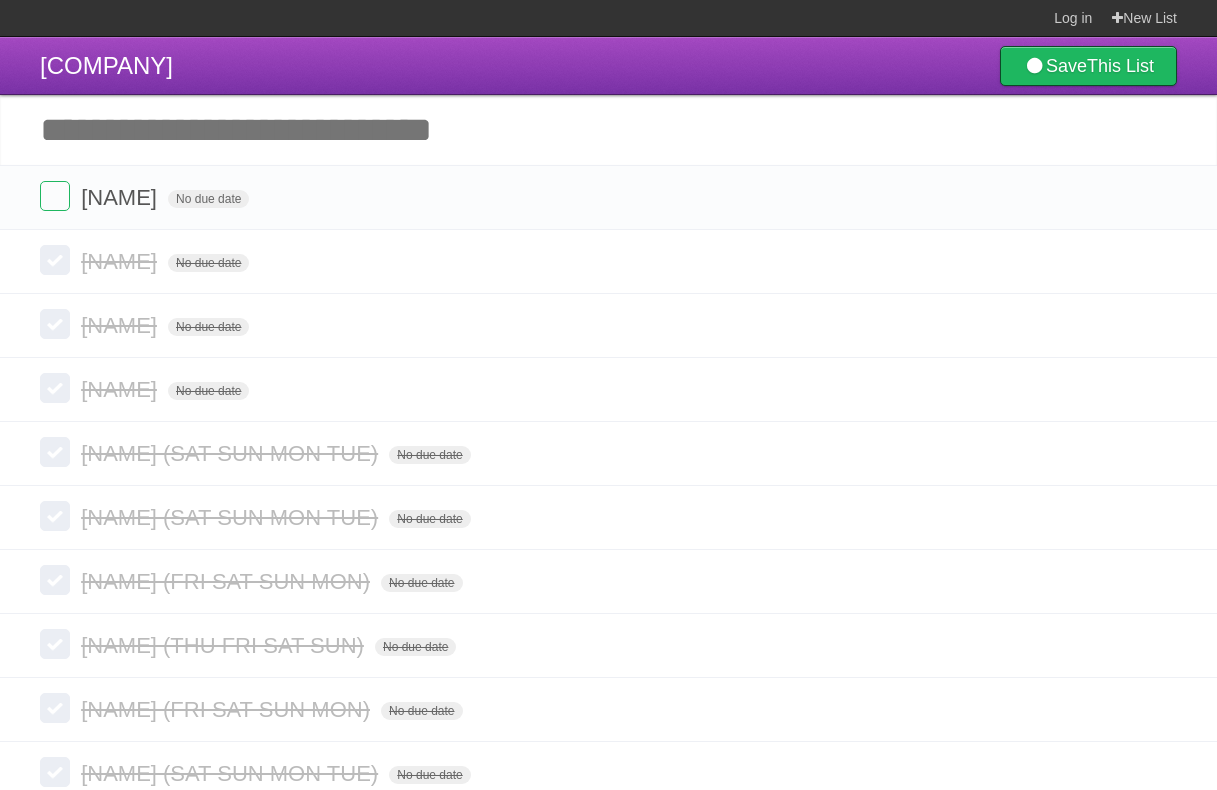 click at bounding box center [1159, 261] 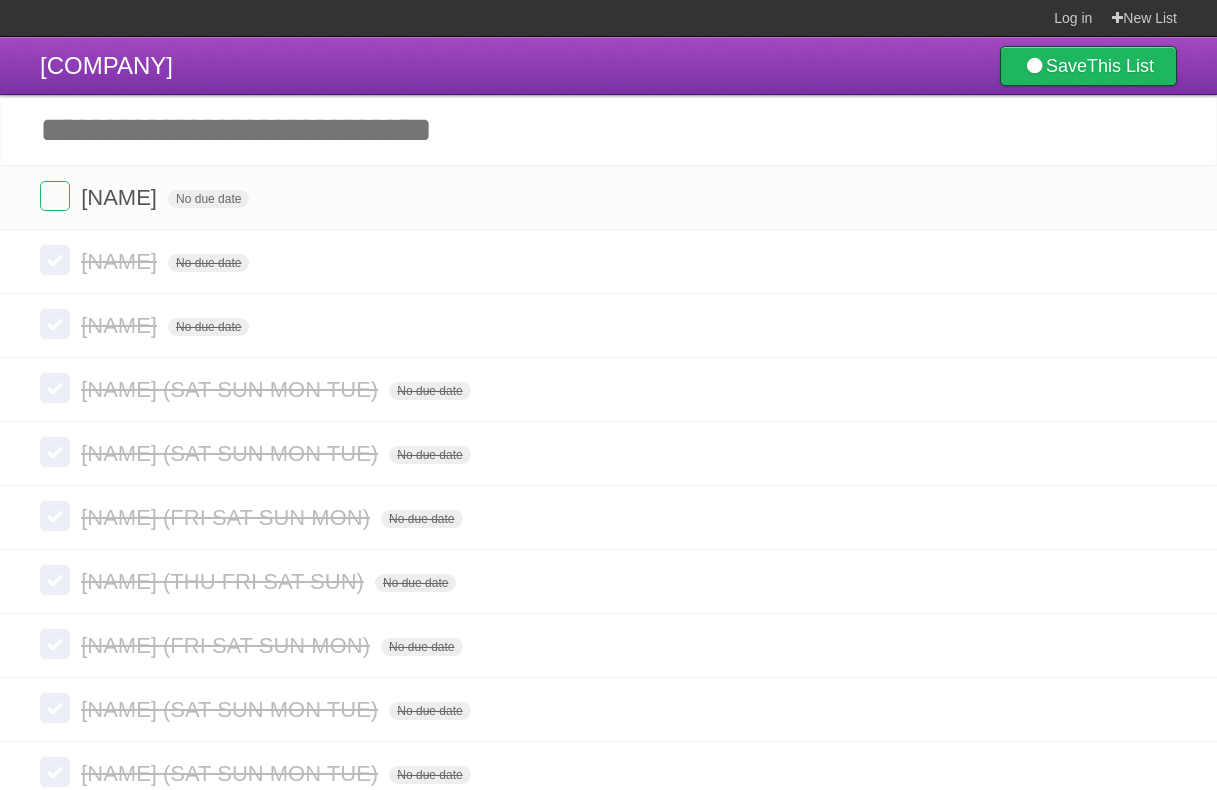 click at bounding box center (1159, 261) 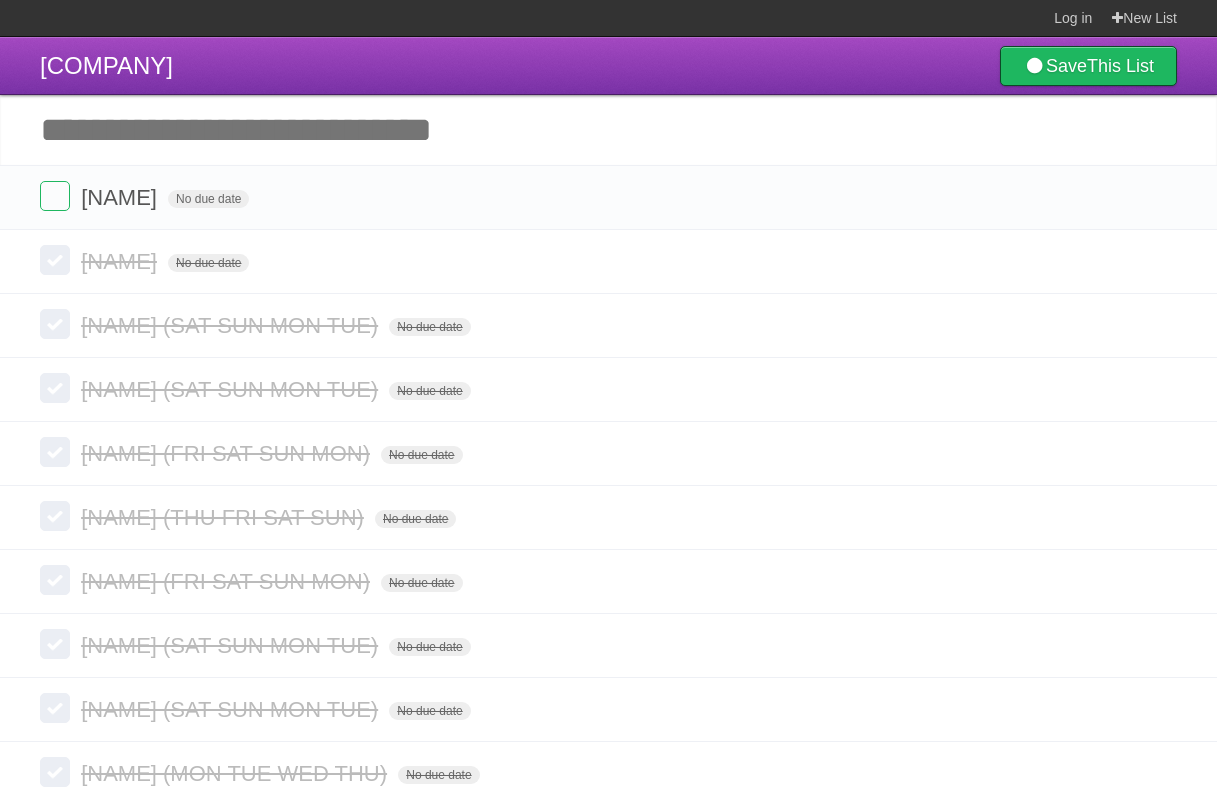 click at bounding box center (1159, 261) 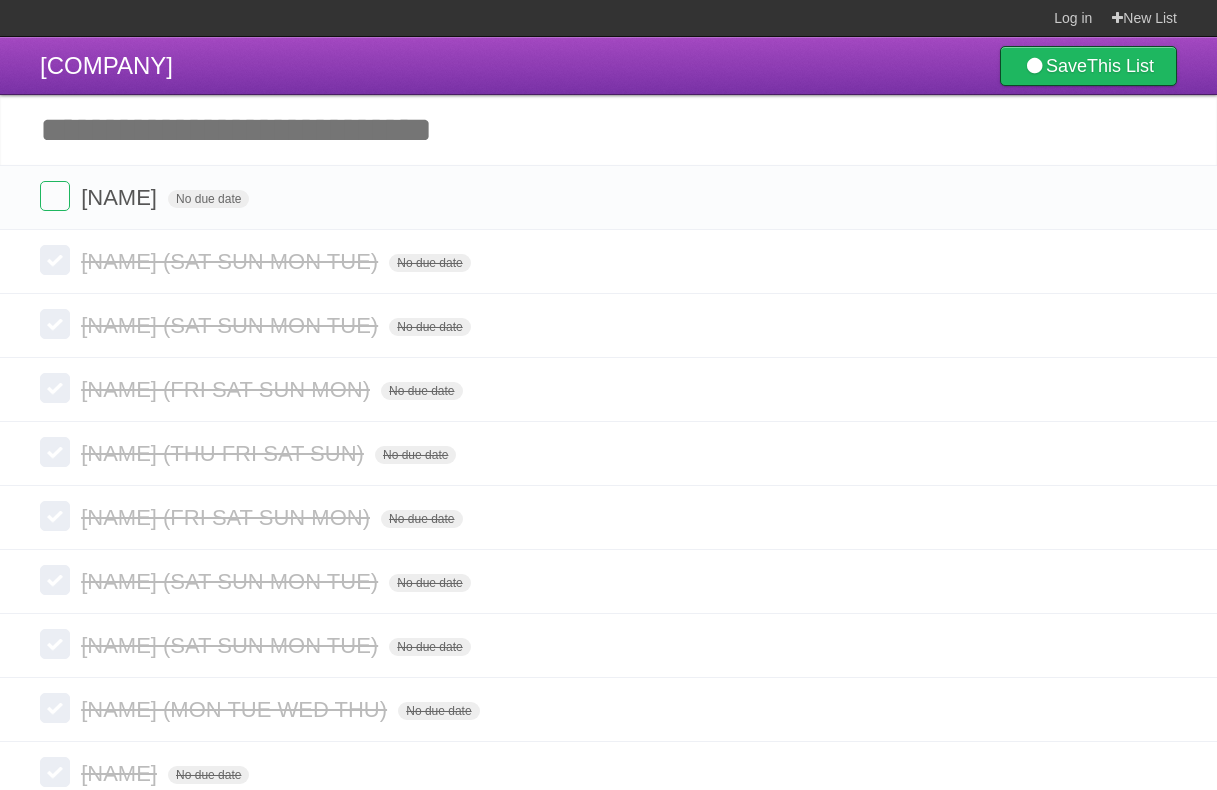 click at bounding box center [1159, 261] 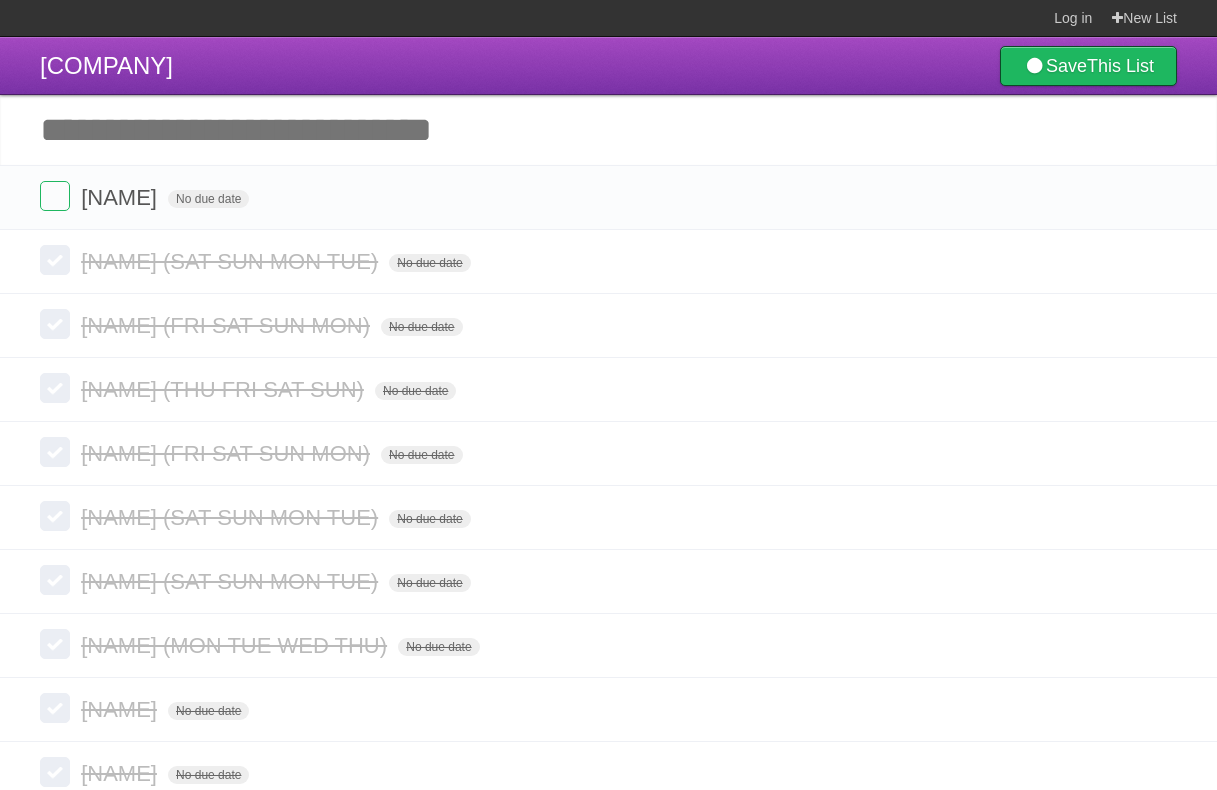 click at bounding box center (1159, 261) 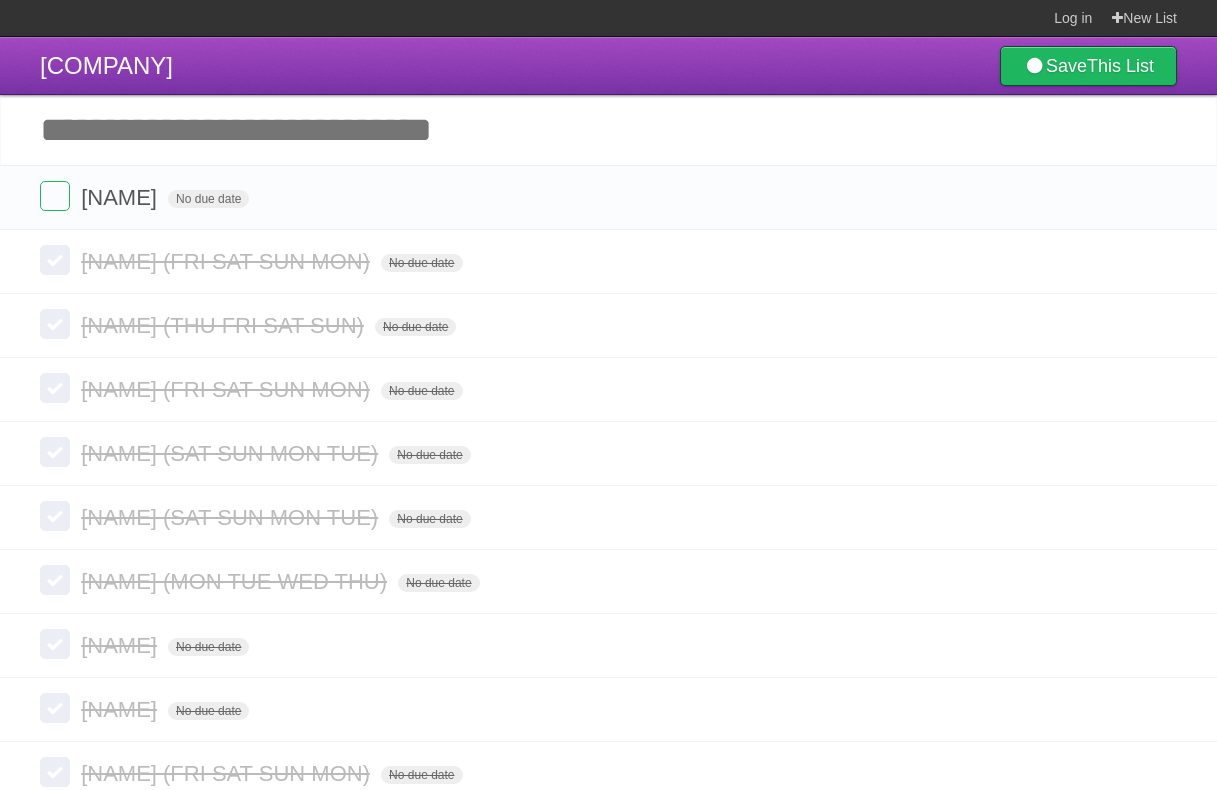 click at bounding box center (1159, 261) 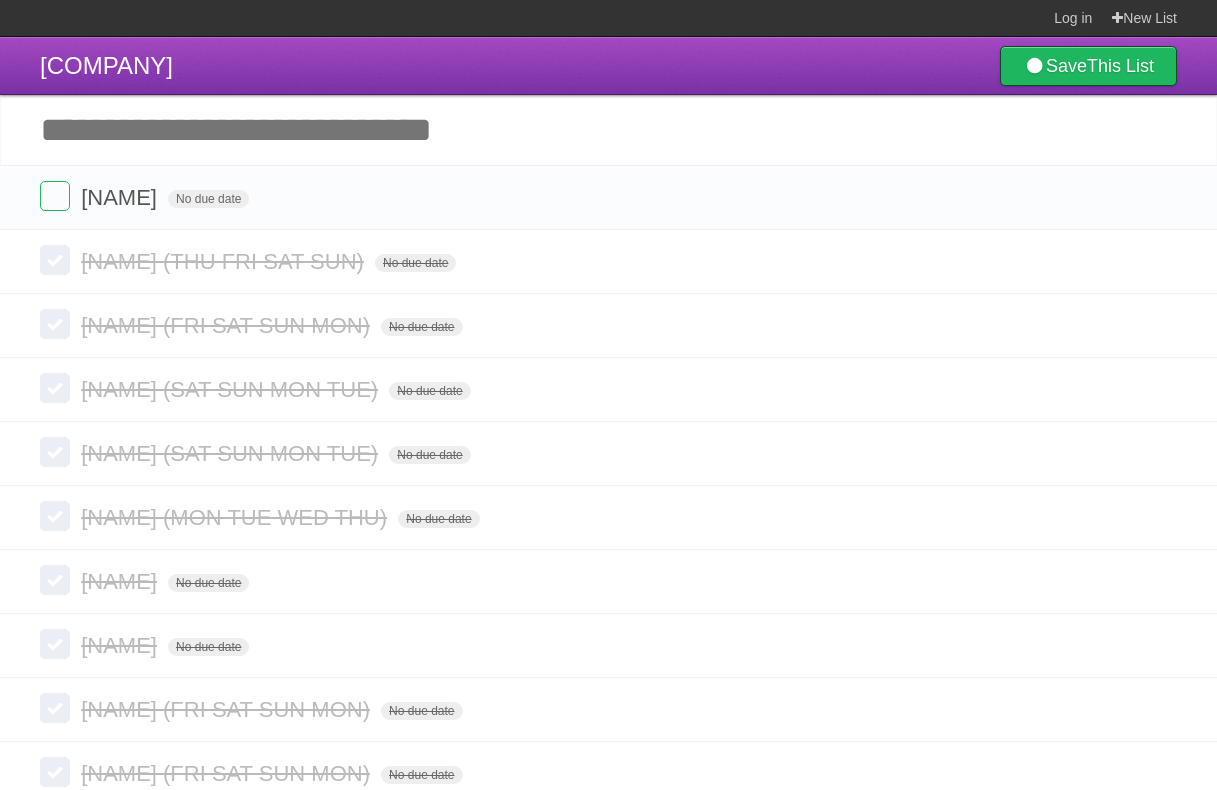 click at bounding box center (1159, 261) 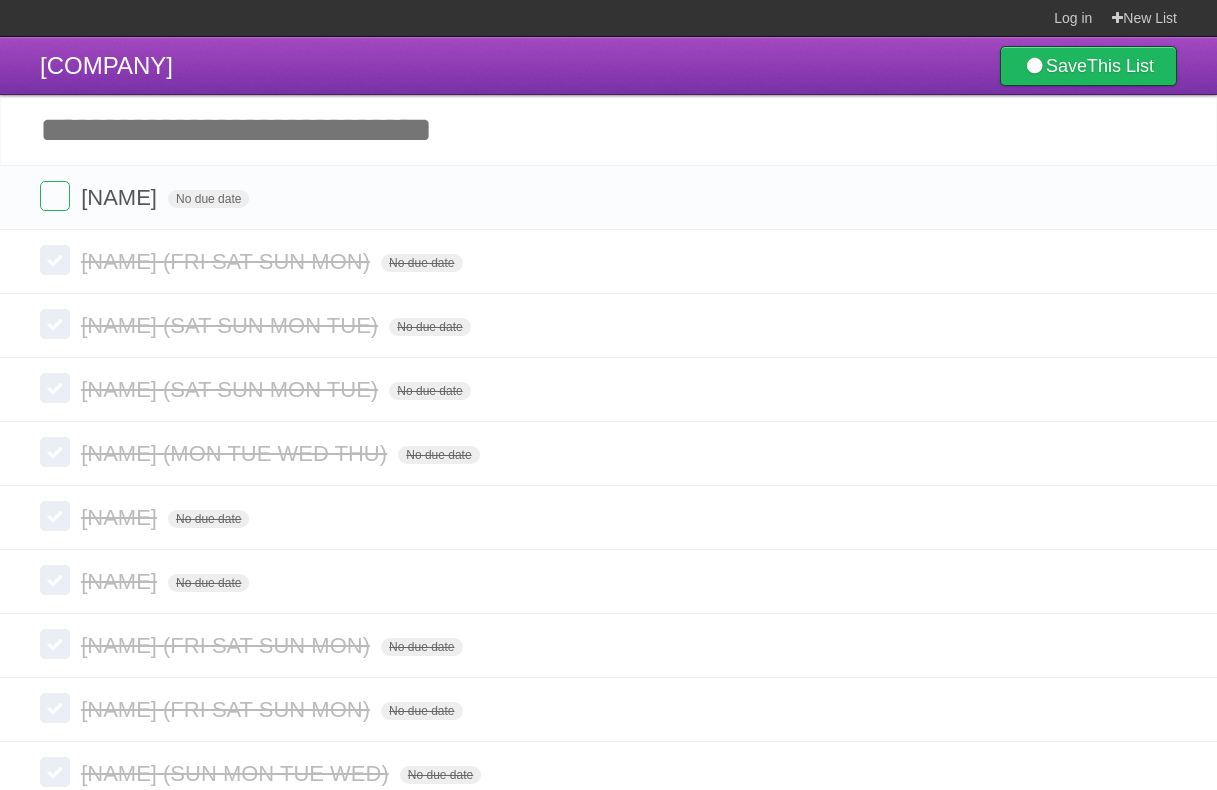 click at bounding box center (1159, 261) 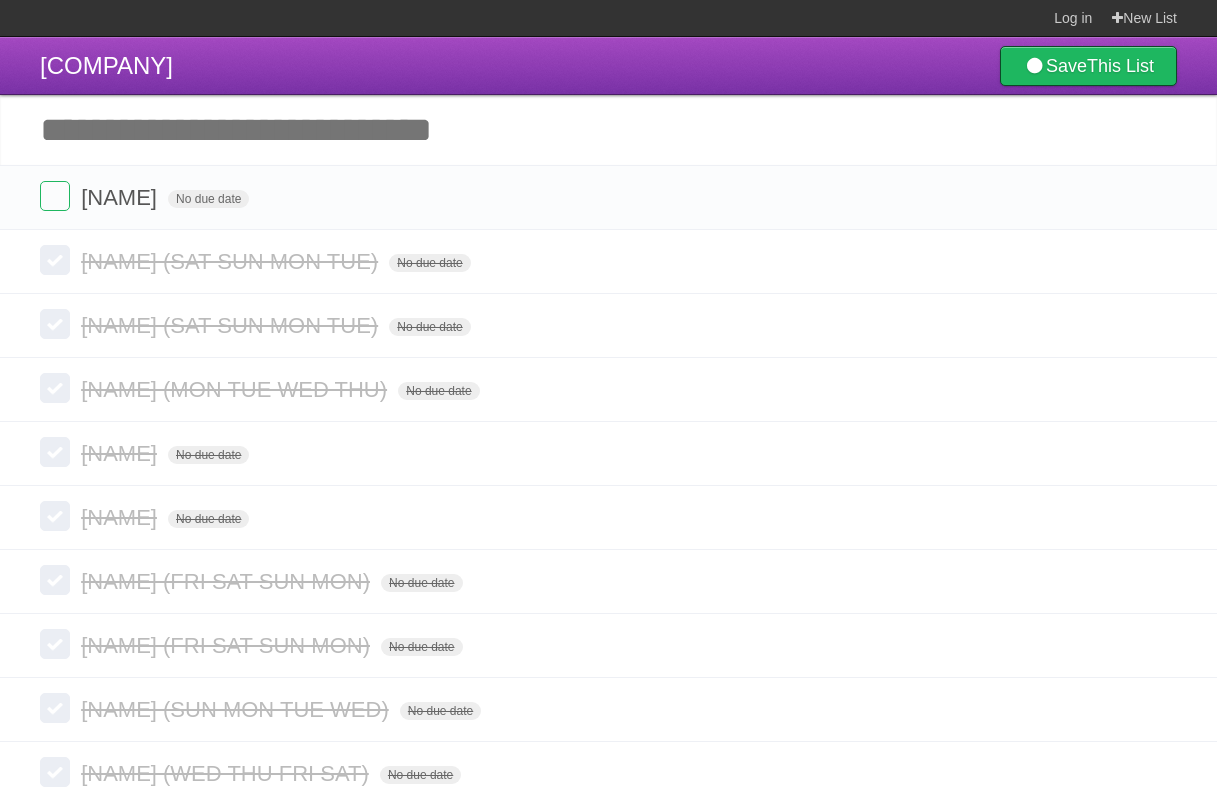 click at bounding box center (1159, 261) 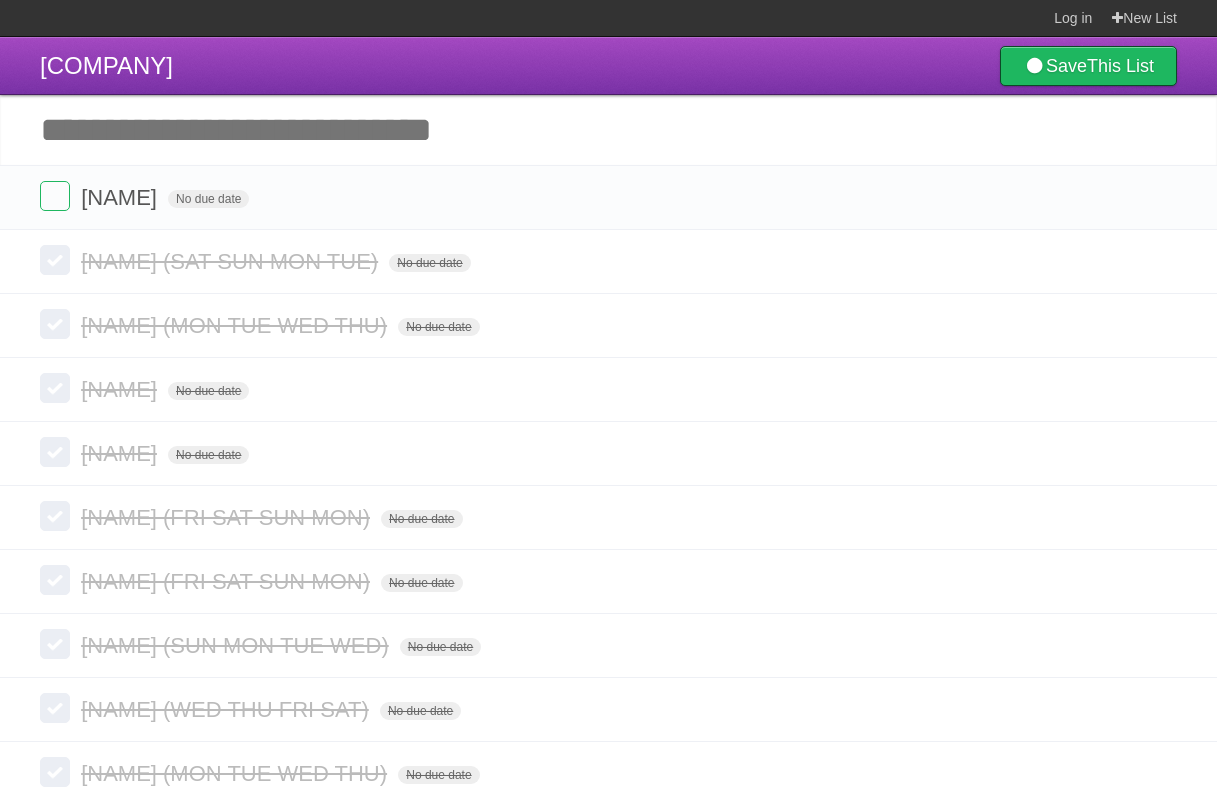 click at bounding box center (1159, 261) 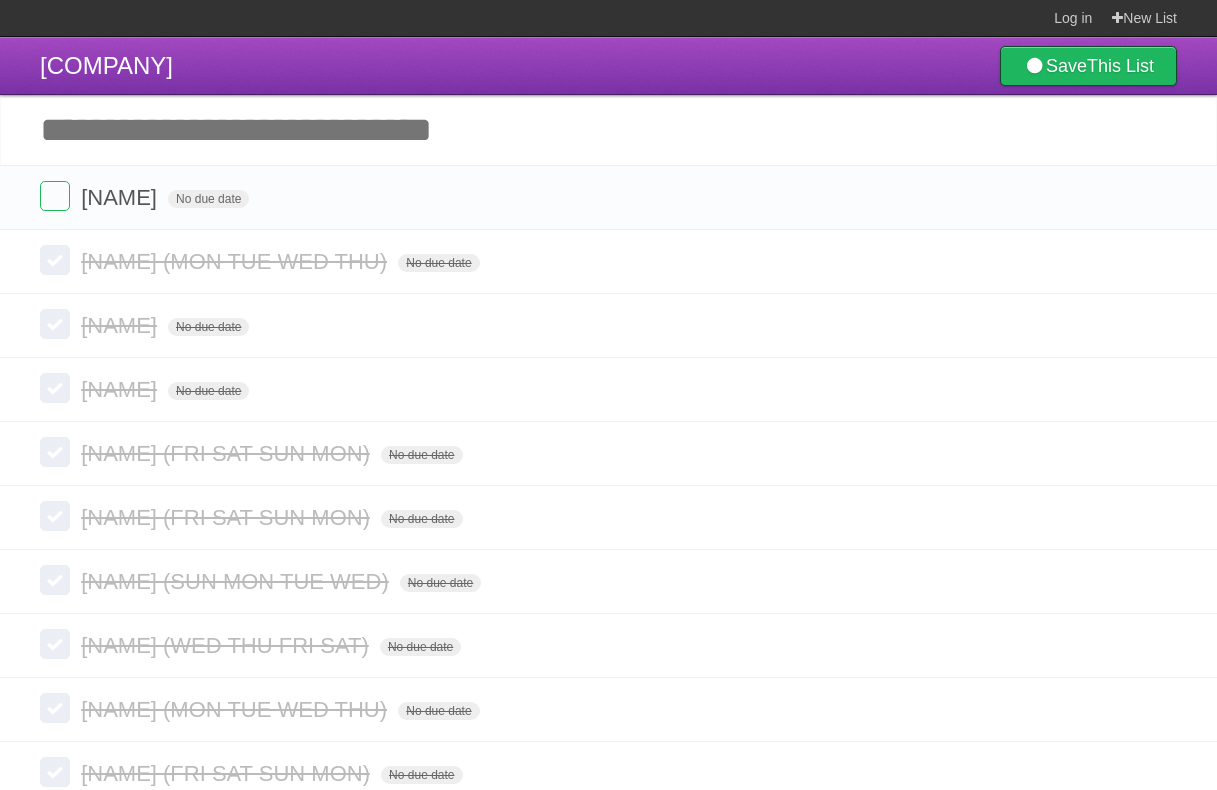 click at bounding box center (1159, 261) 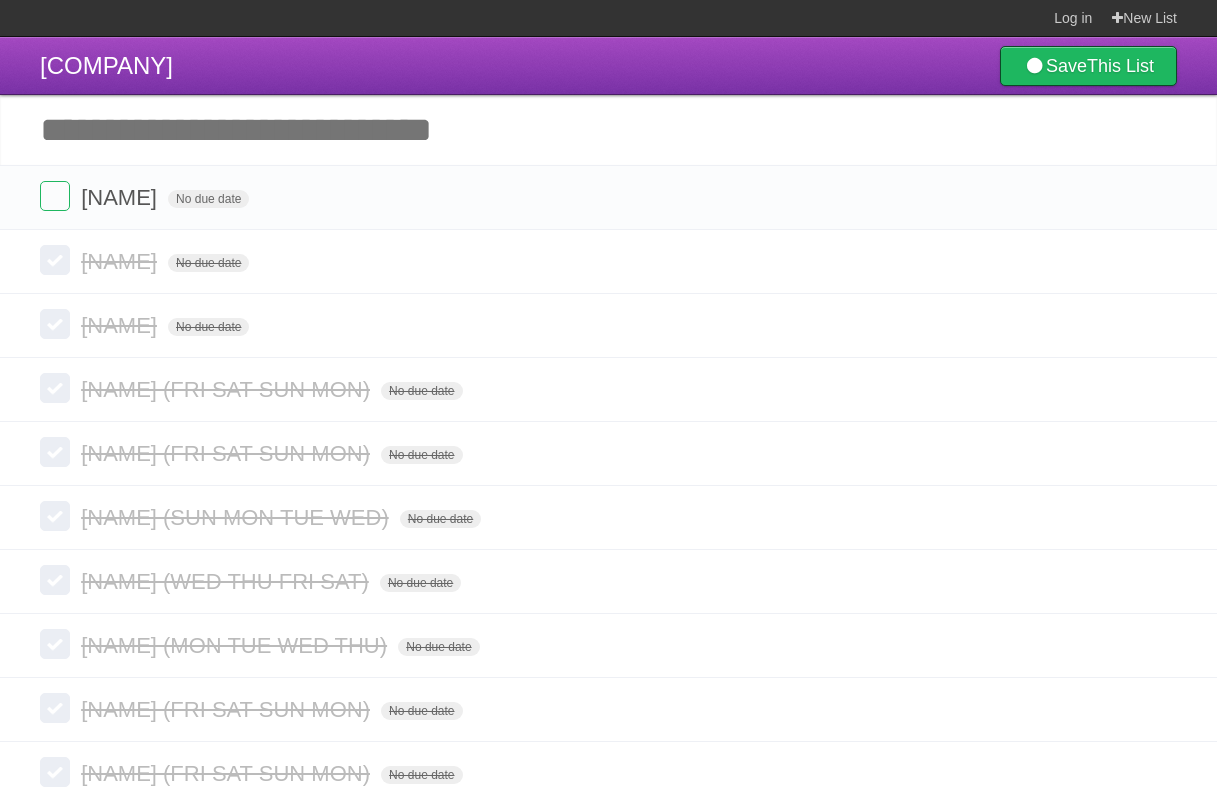 click at bounding box center [1159, 261] 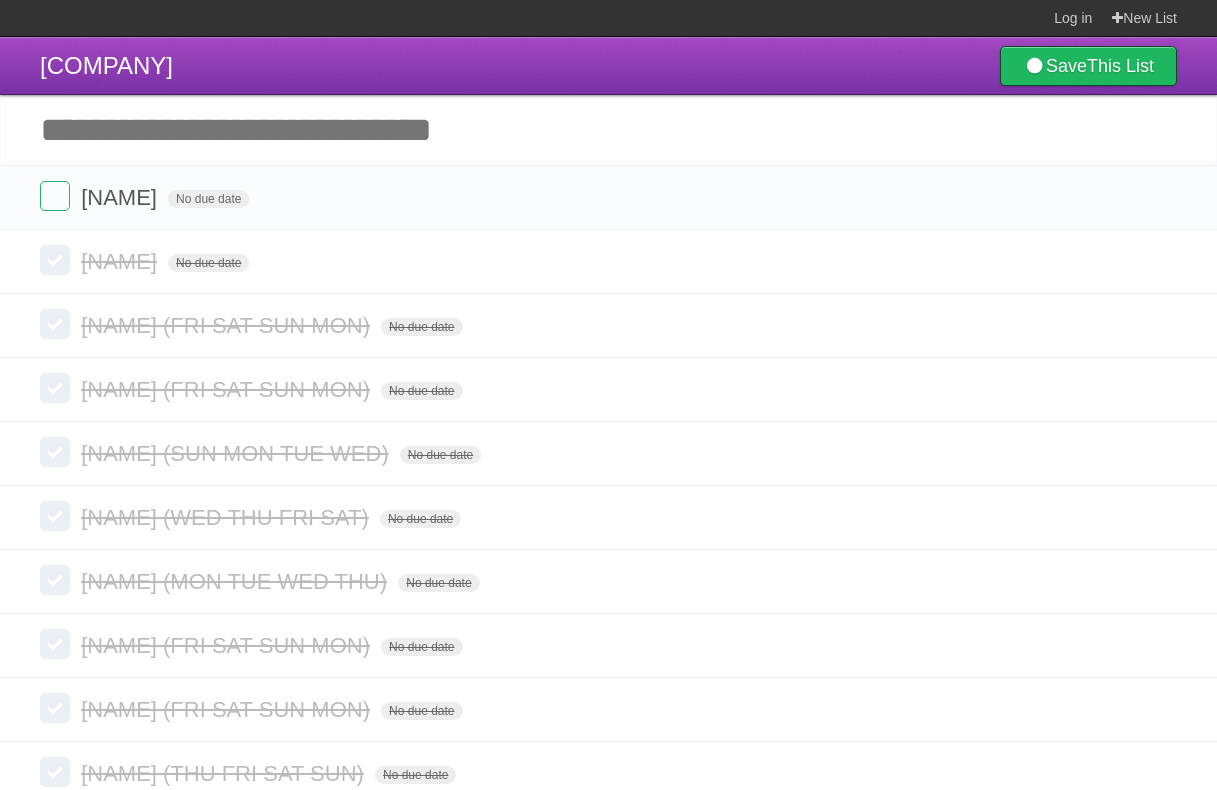 click at bounding box center [1159, 261] 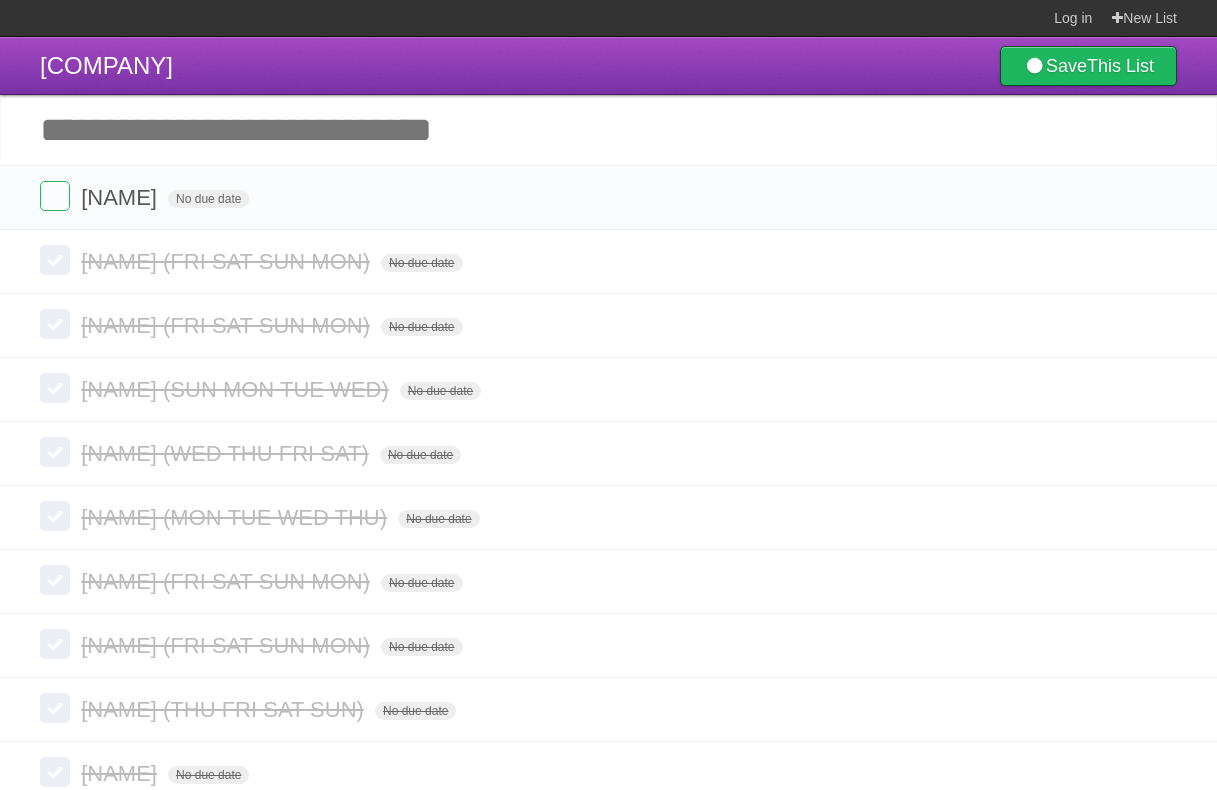 click at bounding box center (1159, 261) 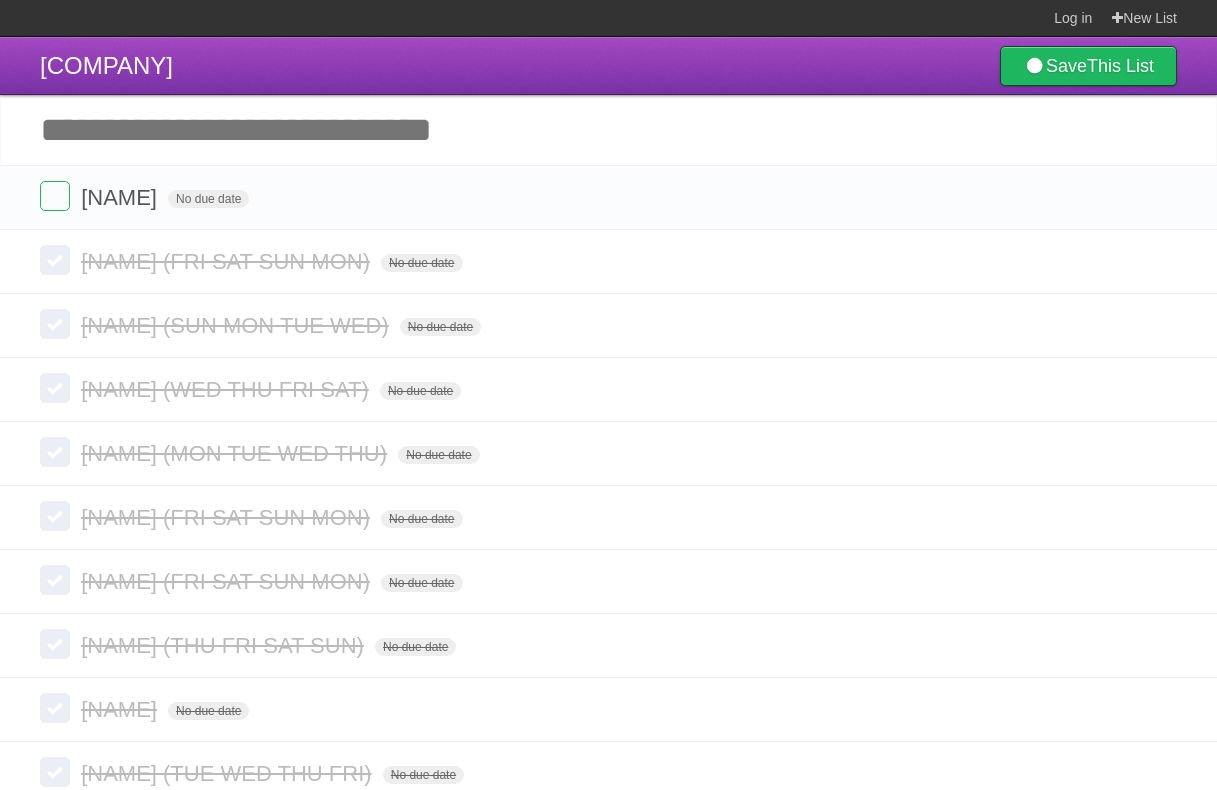 click at bounding box center (1159, 261) 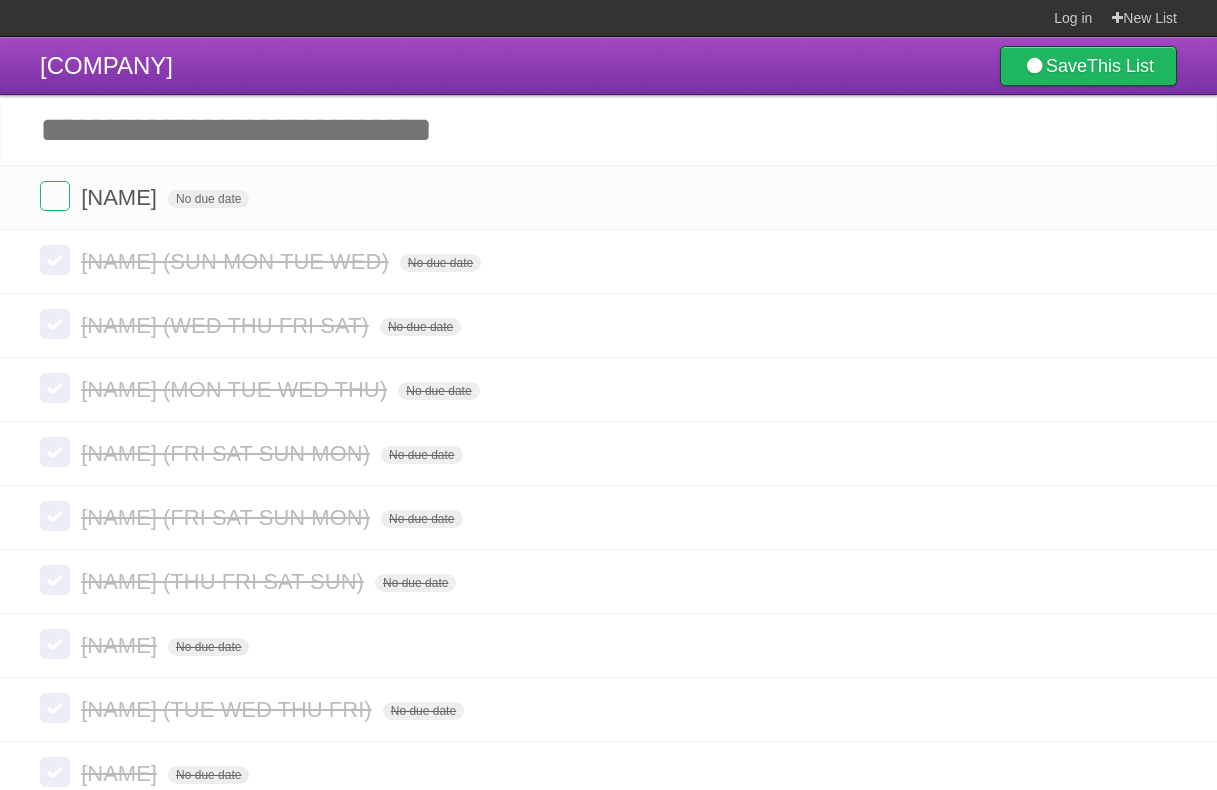 click at bounding box center [1159, 261] 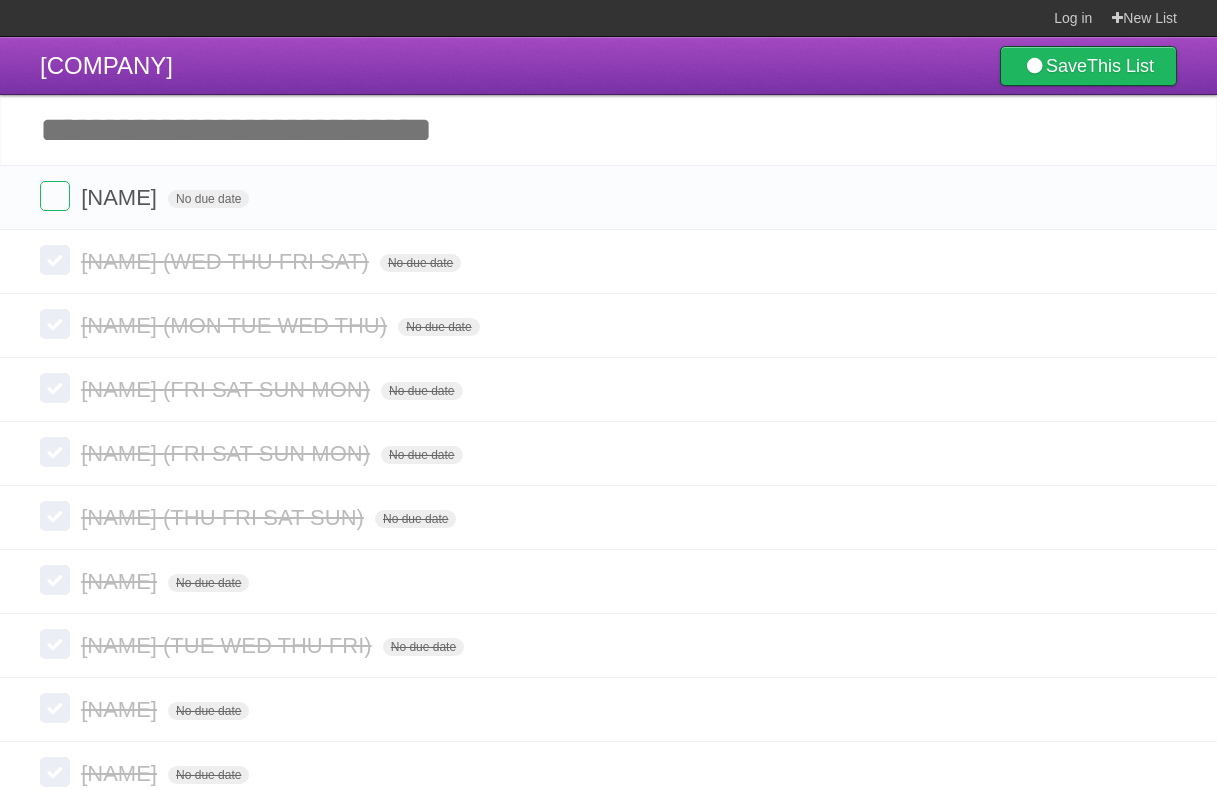 click at bounding box center [1159, 261] 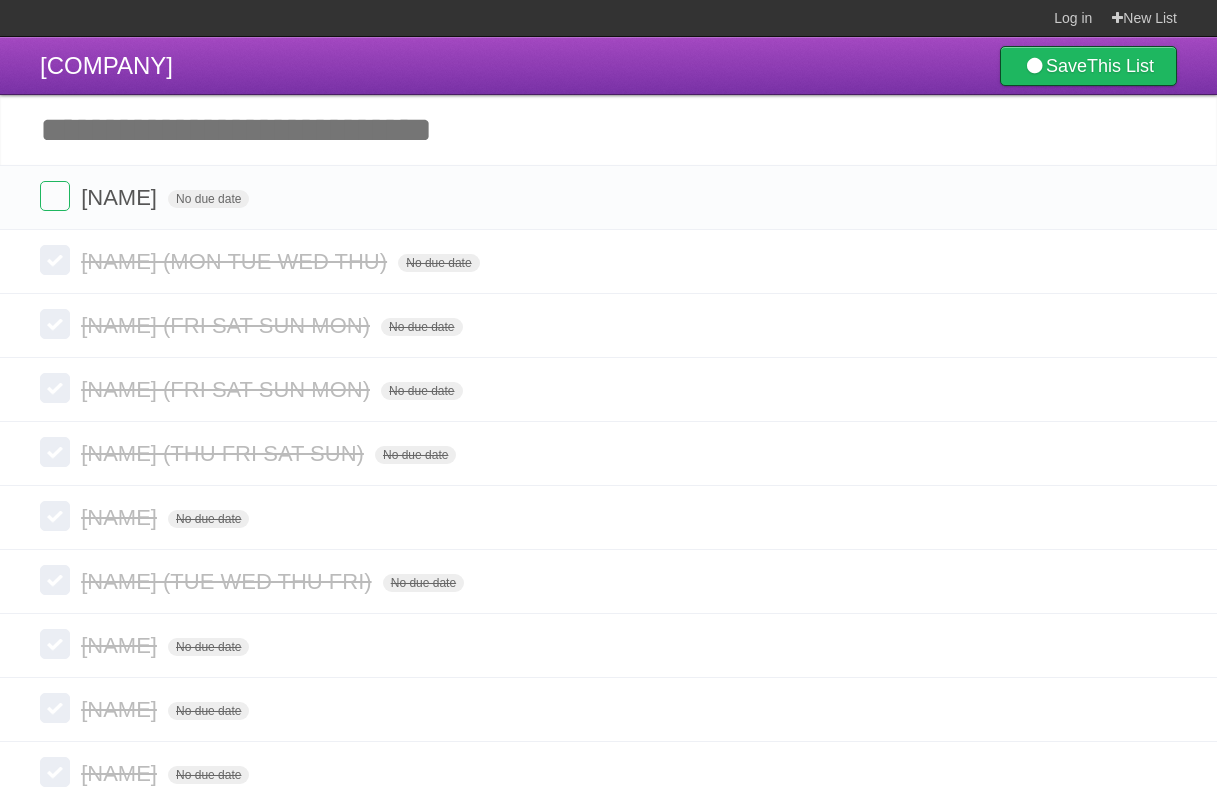 click at bounding box center (1159, 261) 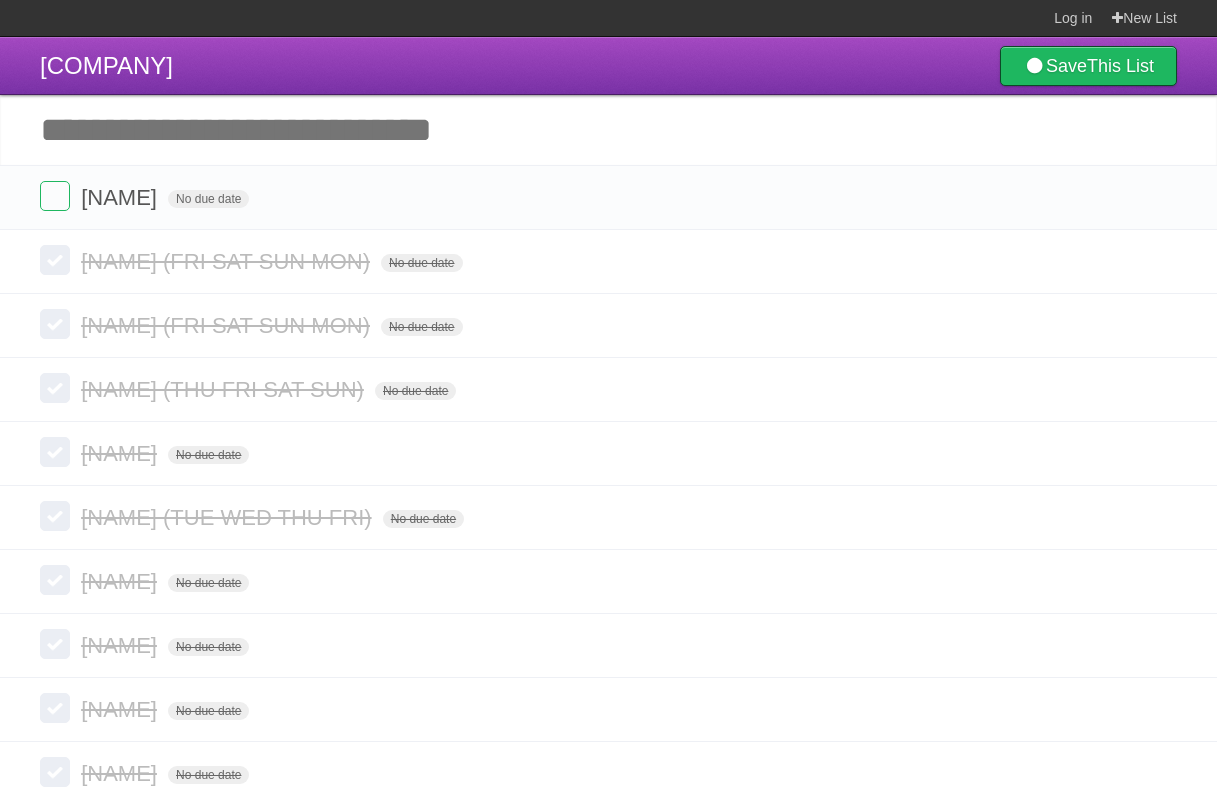 click at bounding box center [1159, 261] 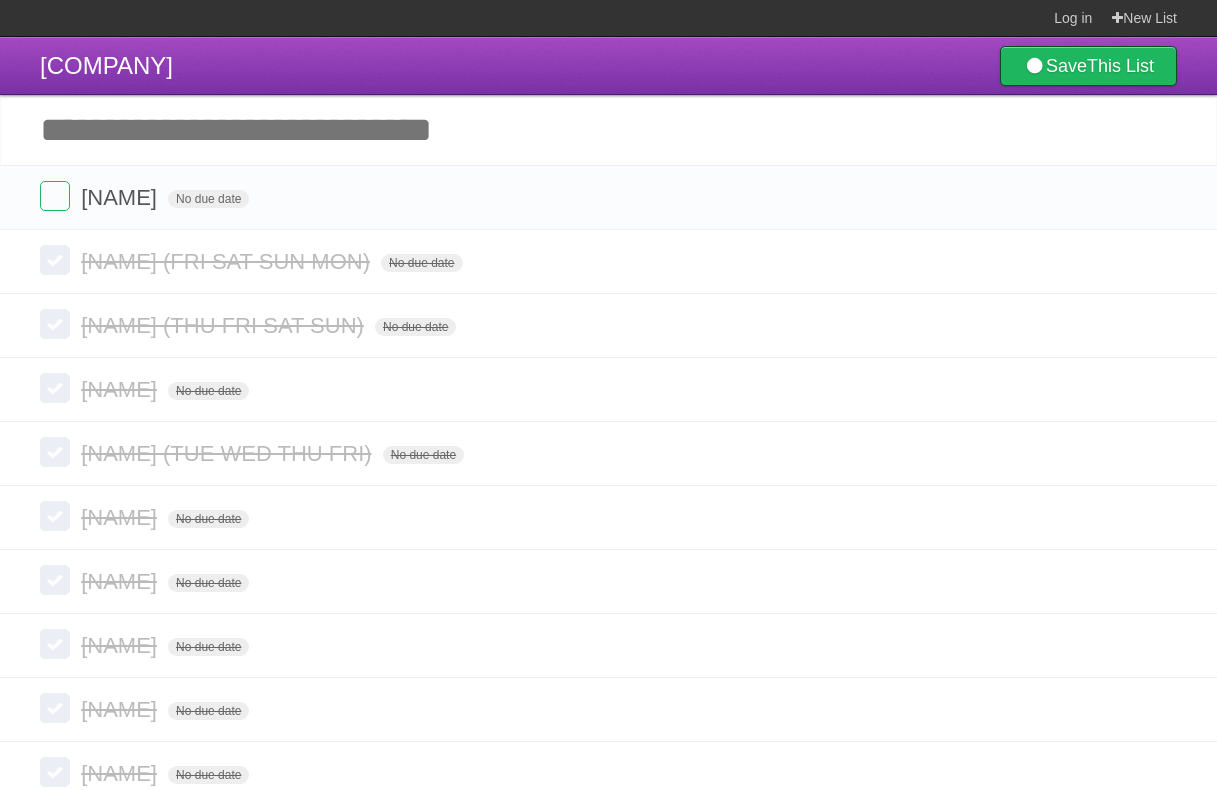 click at bounding box center (1159, 261) 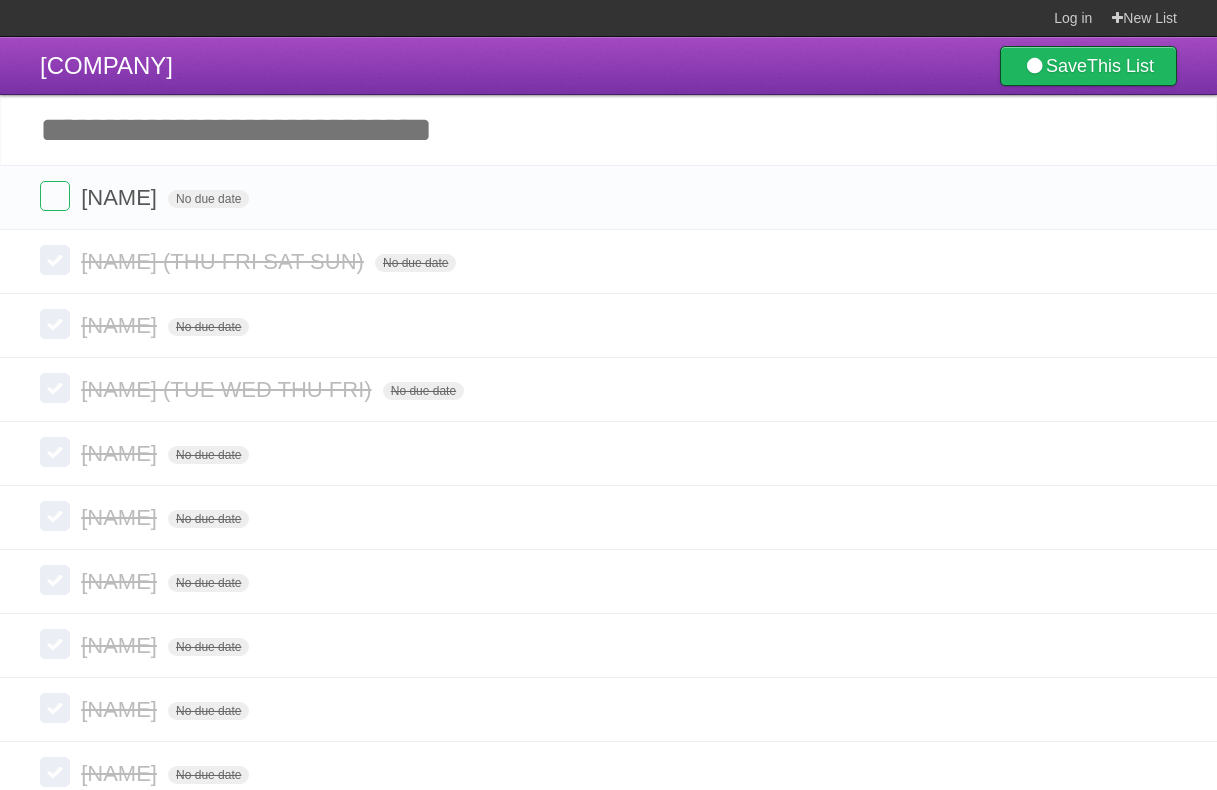click at bounding box center [1159, 261] 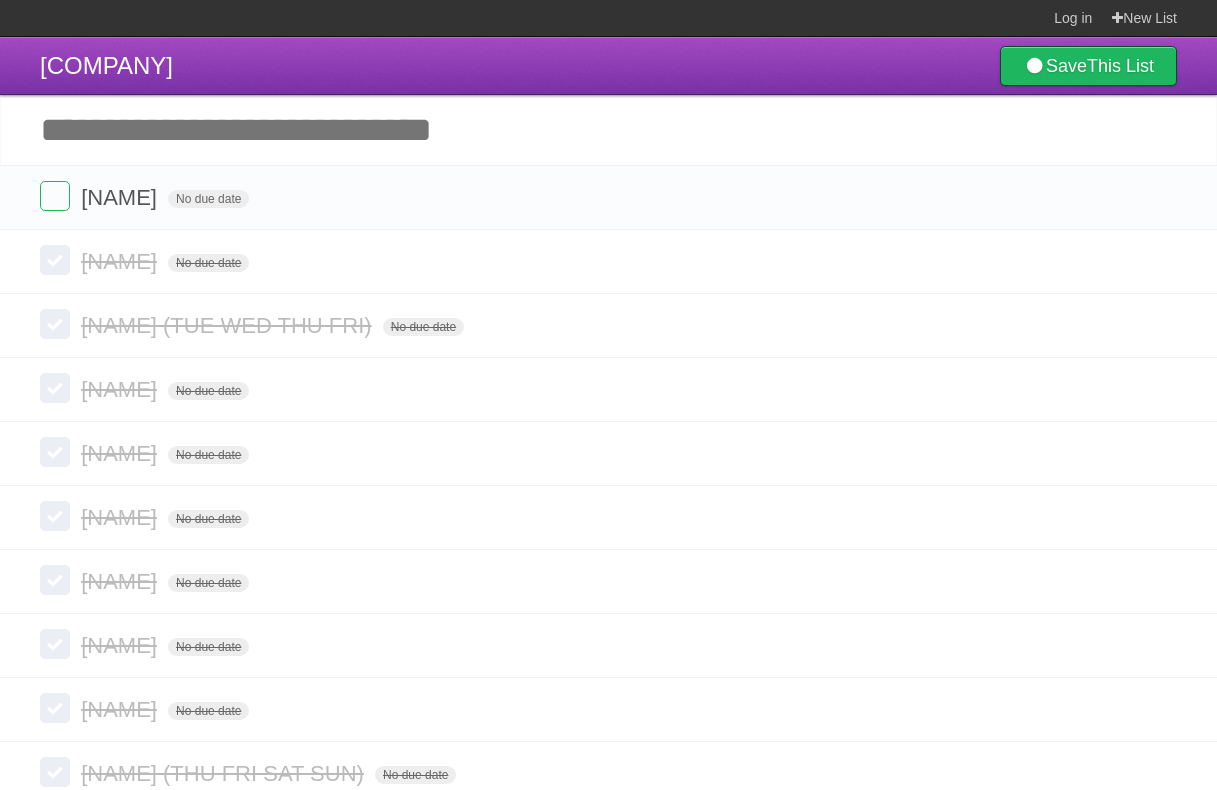 click at bounding box center [1159, 261] 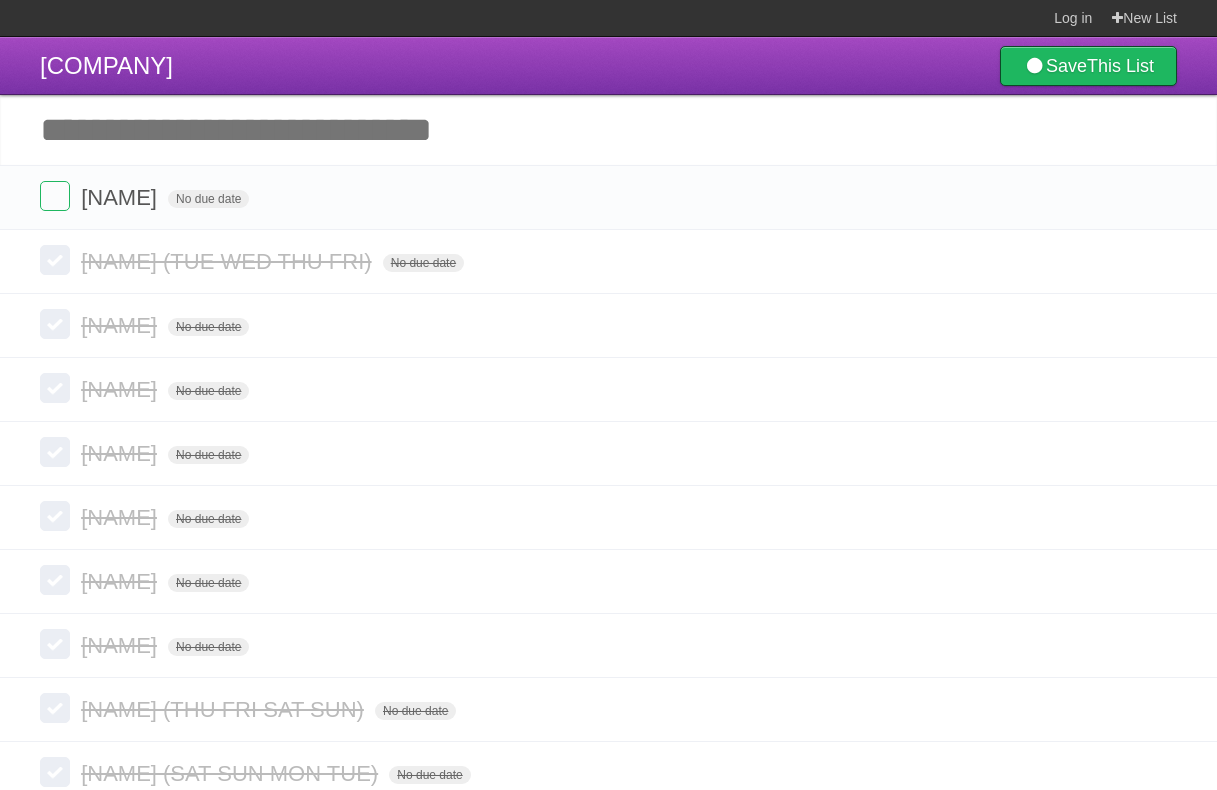 click at bounding box center (1159, 261) 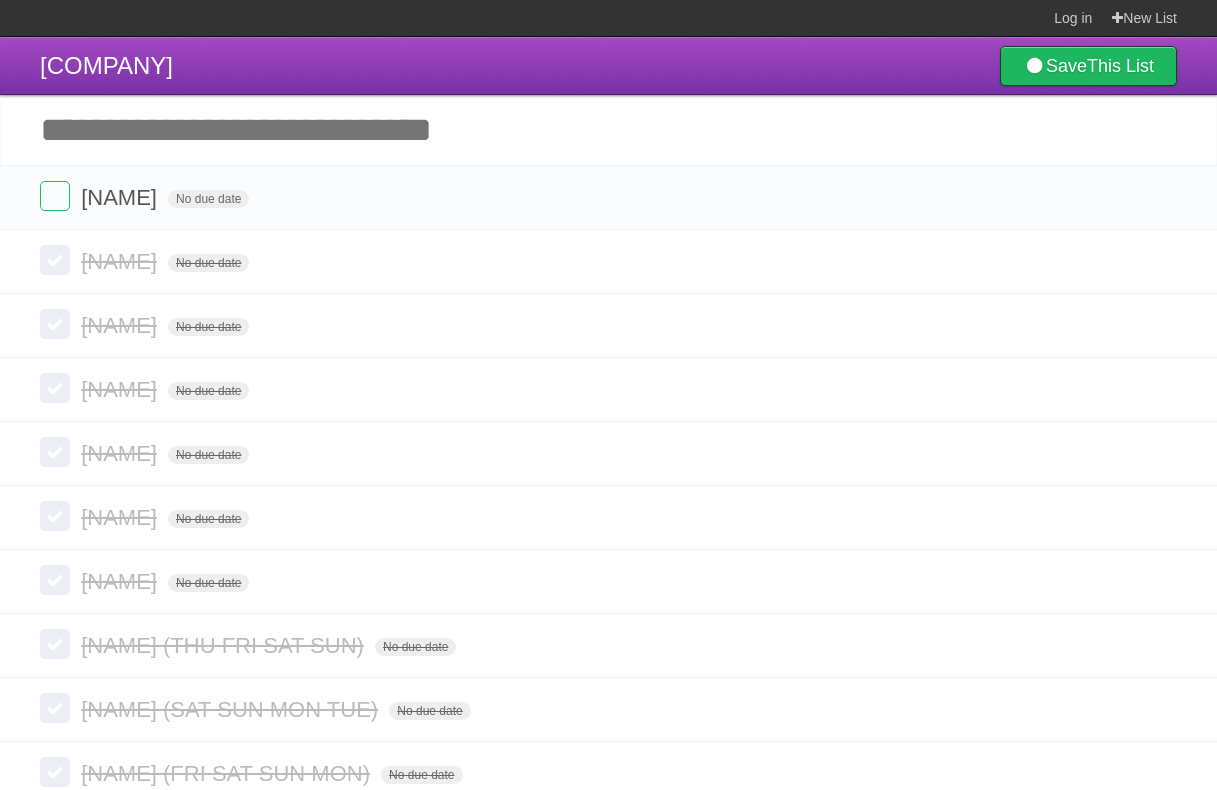 click at bounding box center [1159, 261] 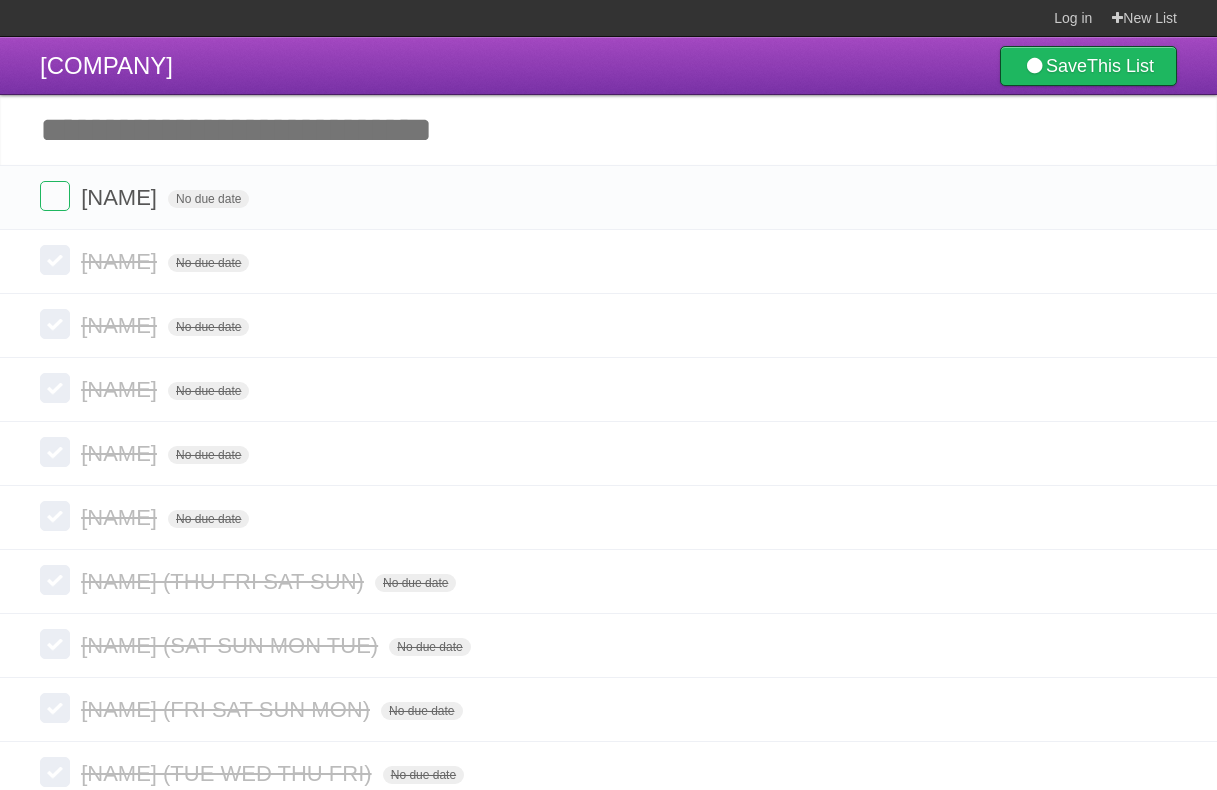 click at bounding box center [1159, 261] 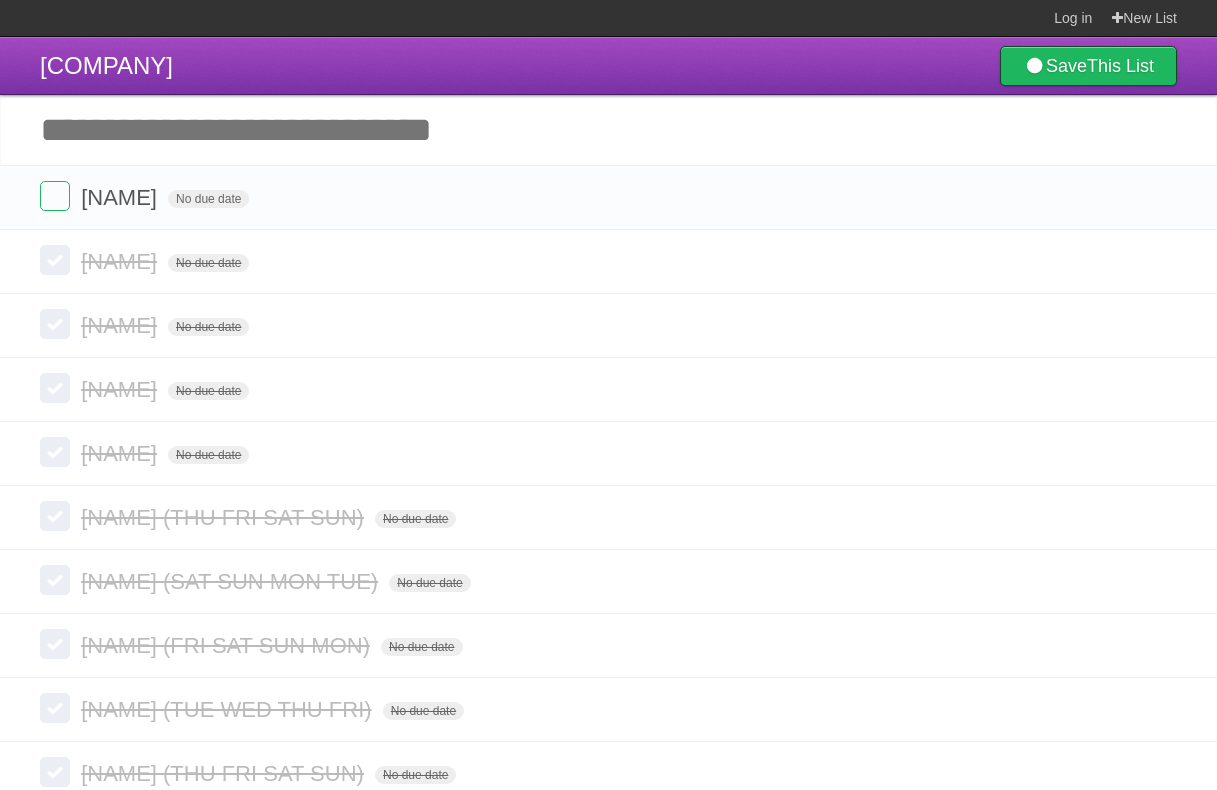 click at bounding box center (1159, 261) 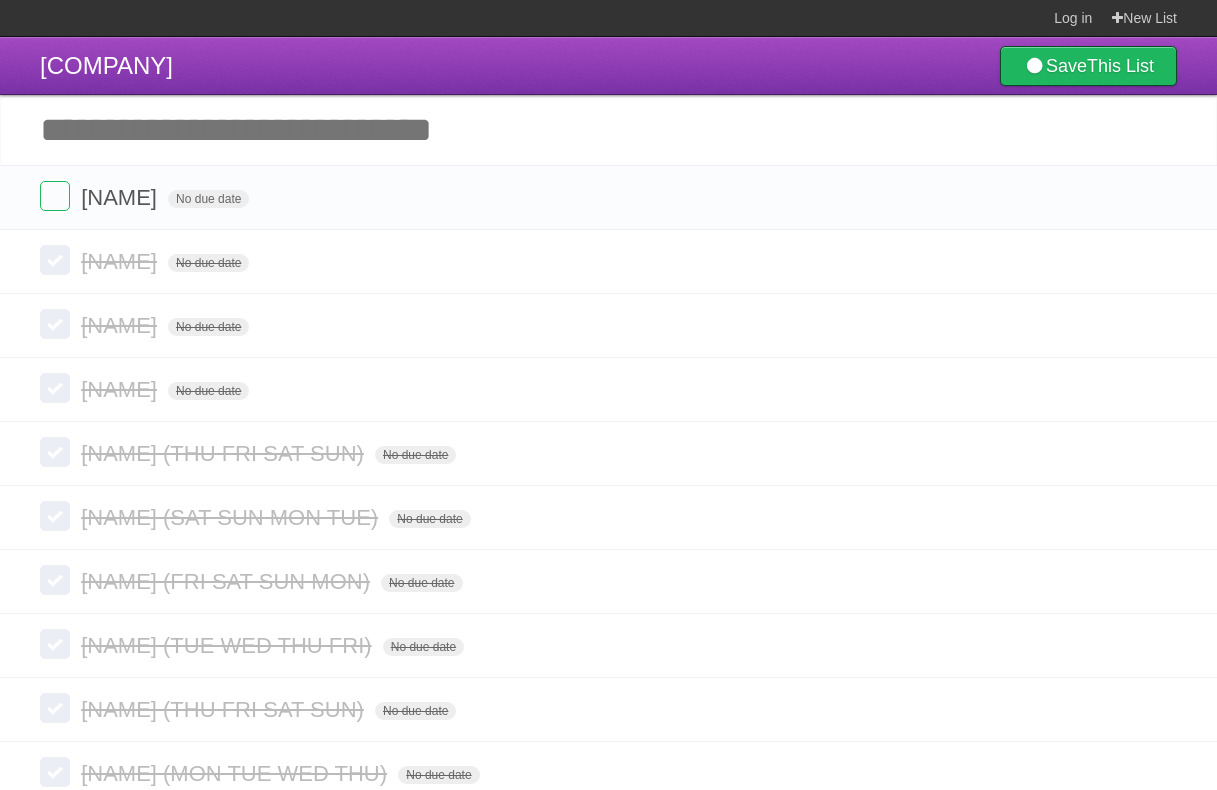 click at bounding box center (1159, 261) 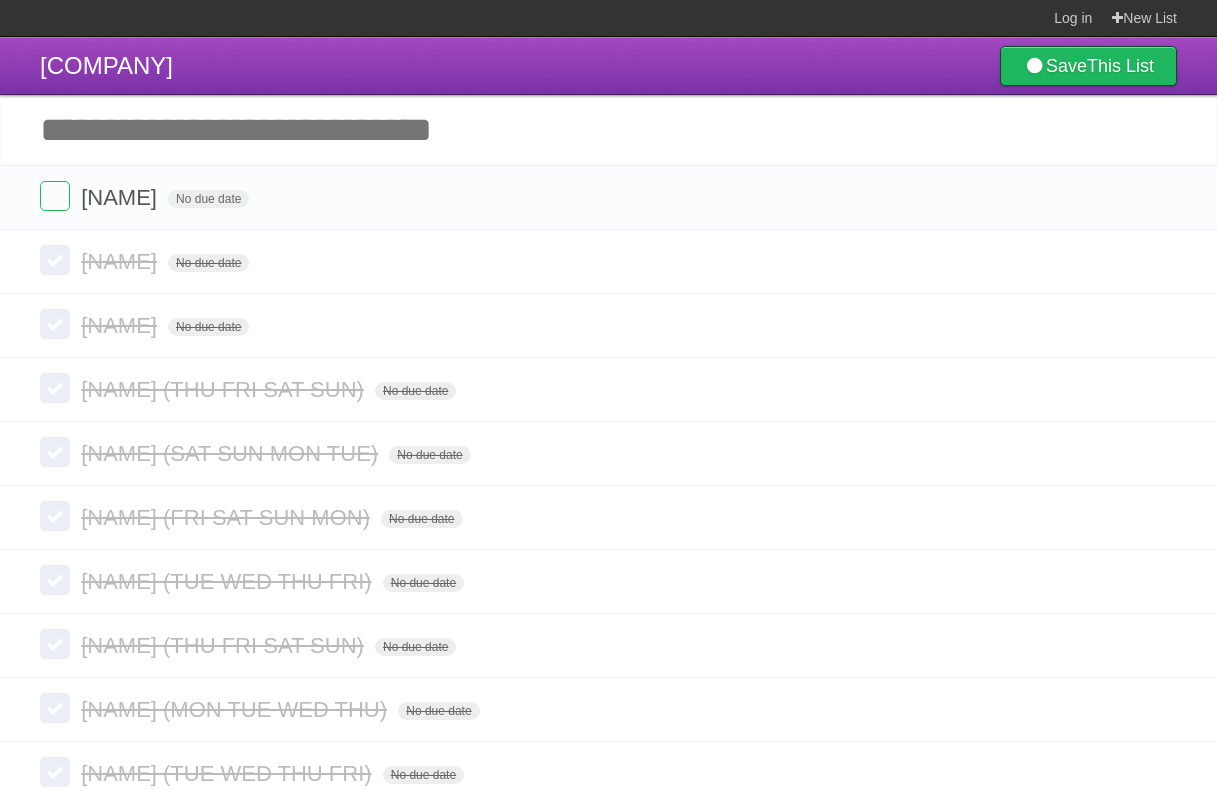 click at bounding box center (1159, 261) 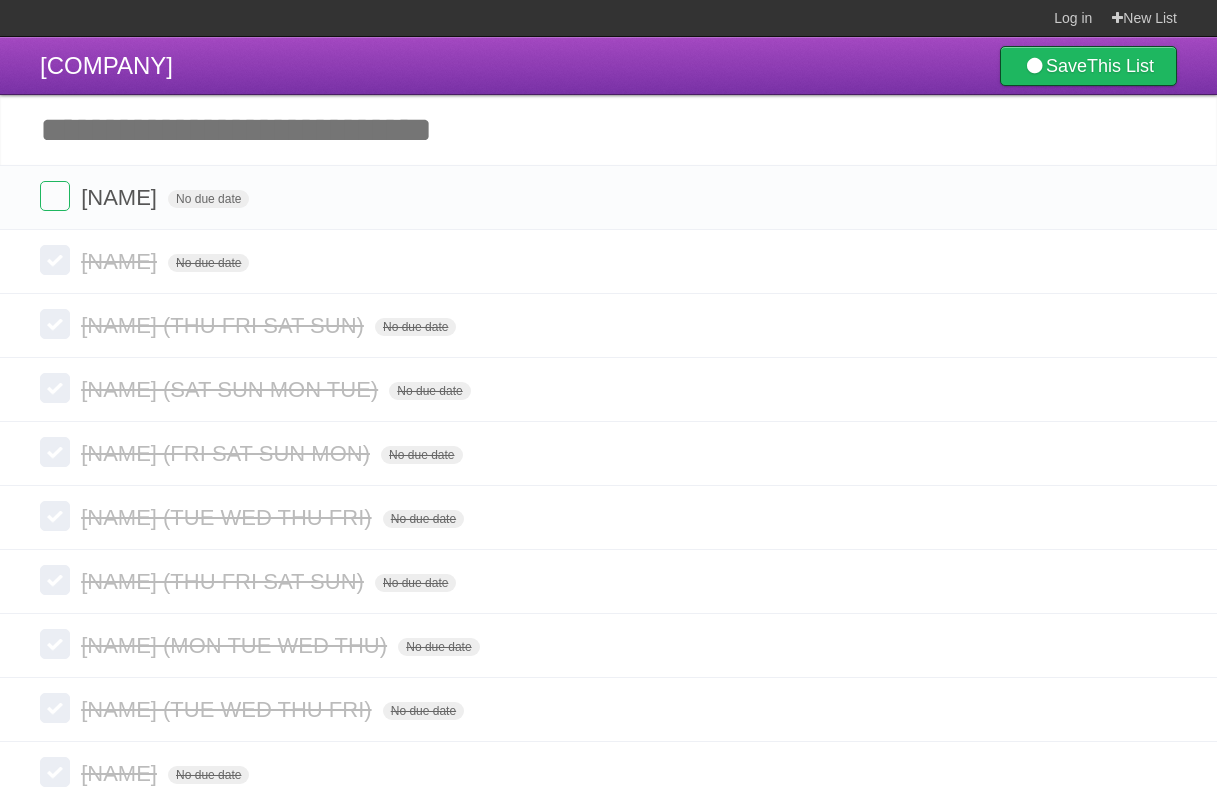 click at bounding box center (1159, 261) 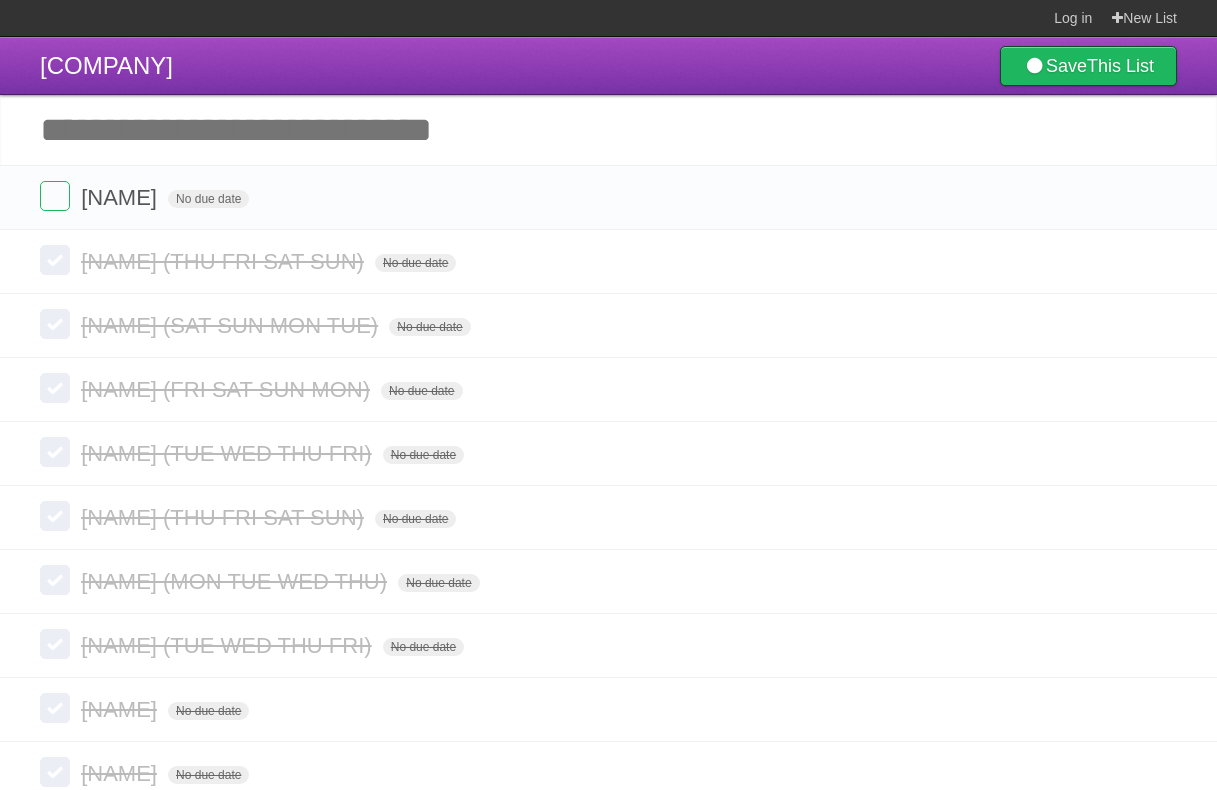 click at bounding box center (1159, 261) 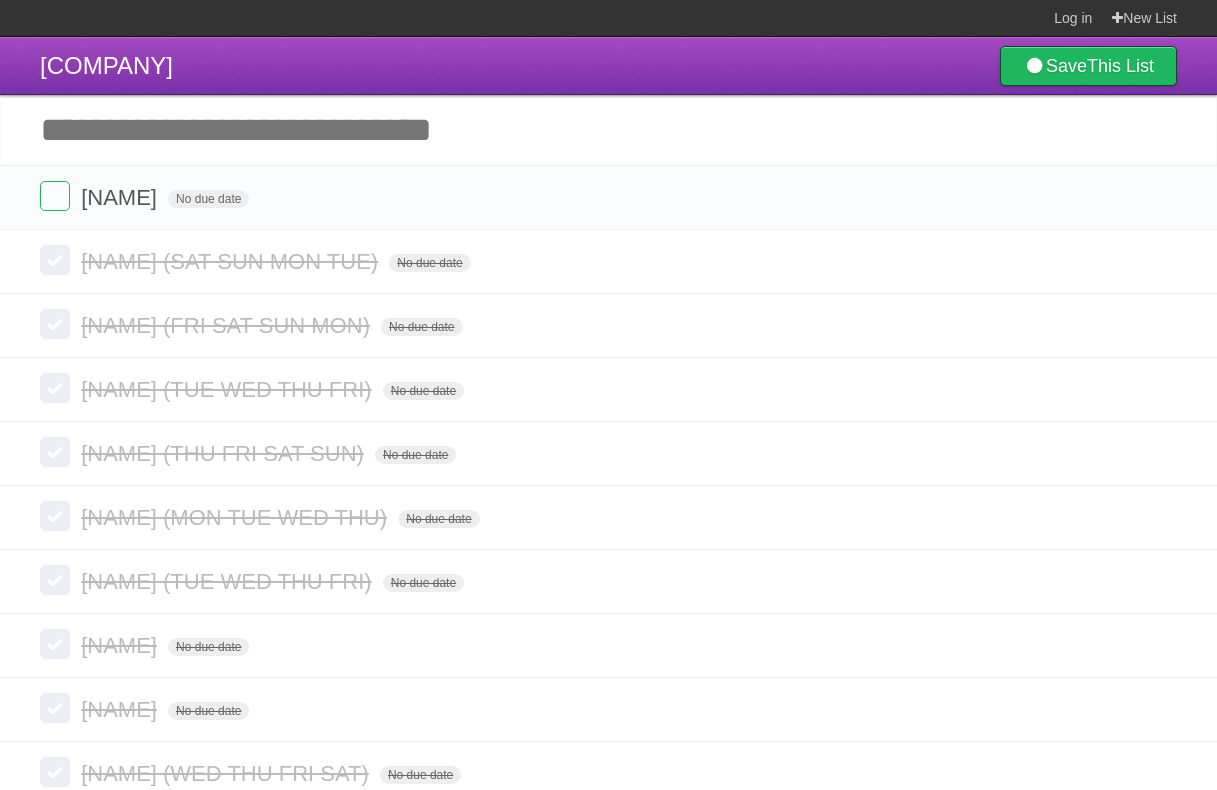 click at bounding box center (1159, 261) 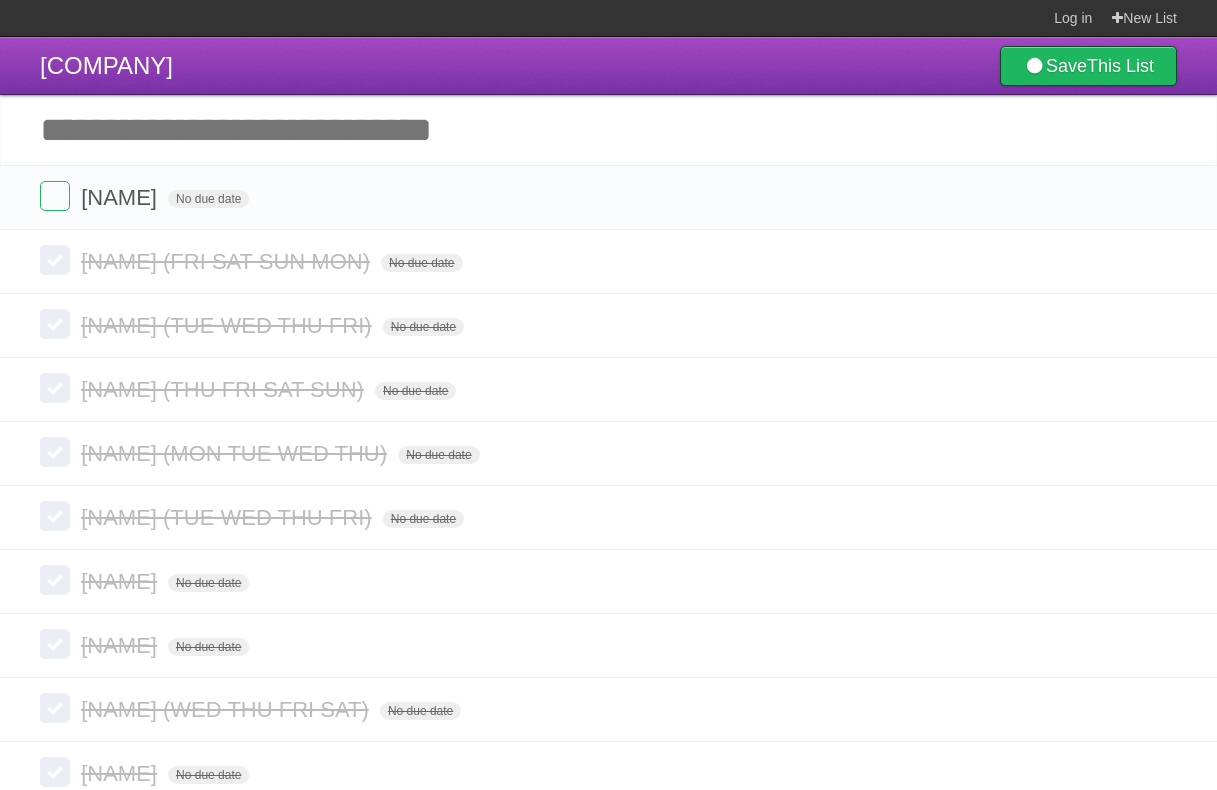click at bounding box center (1159, 261) 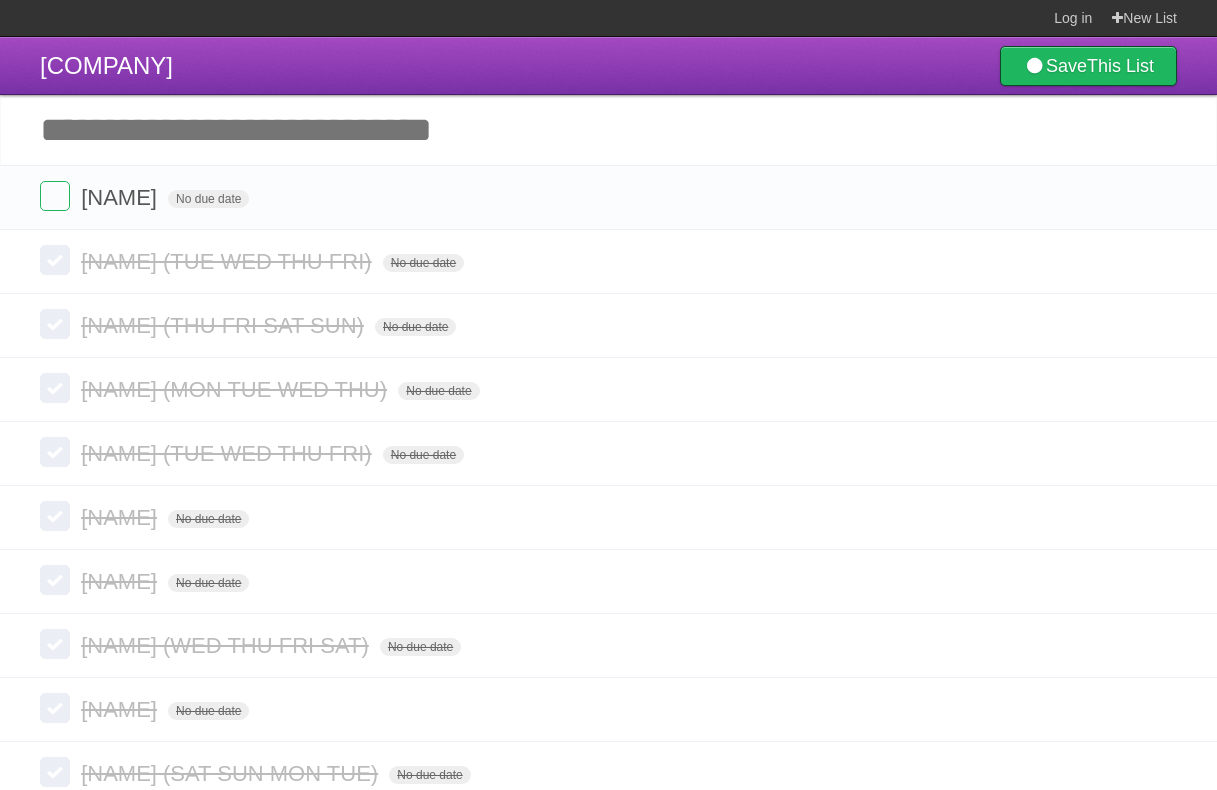 click at bounding box center (1159, 261) 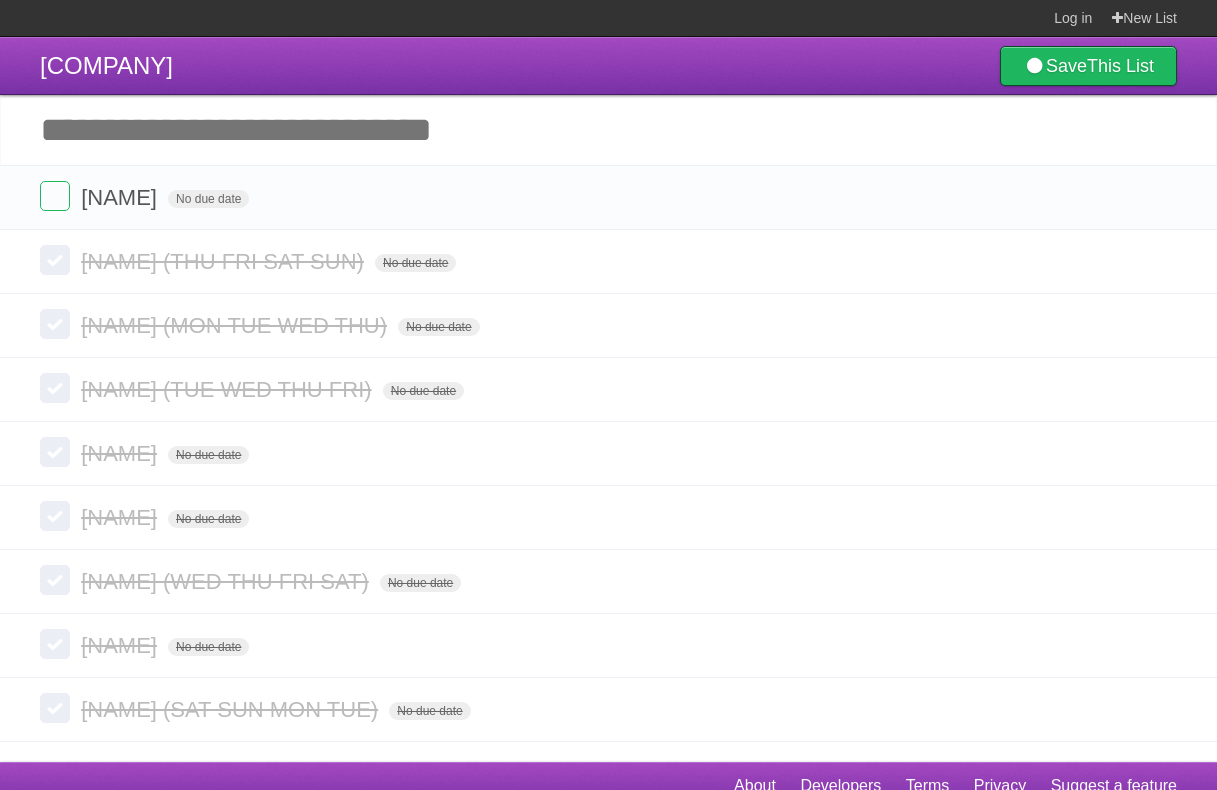 click at bounding box center (1159, 261) 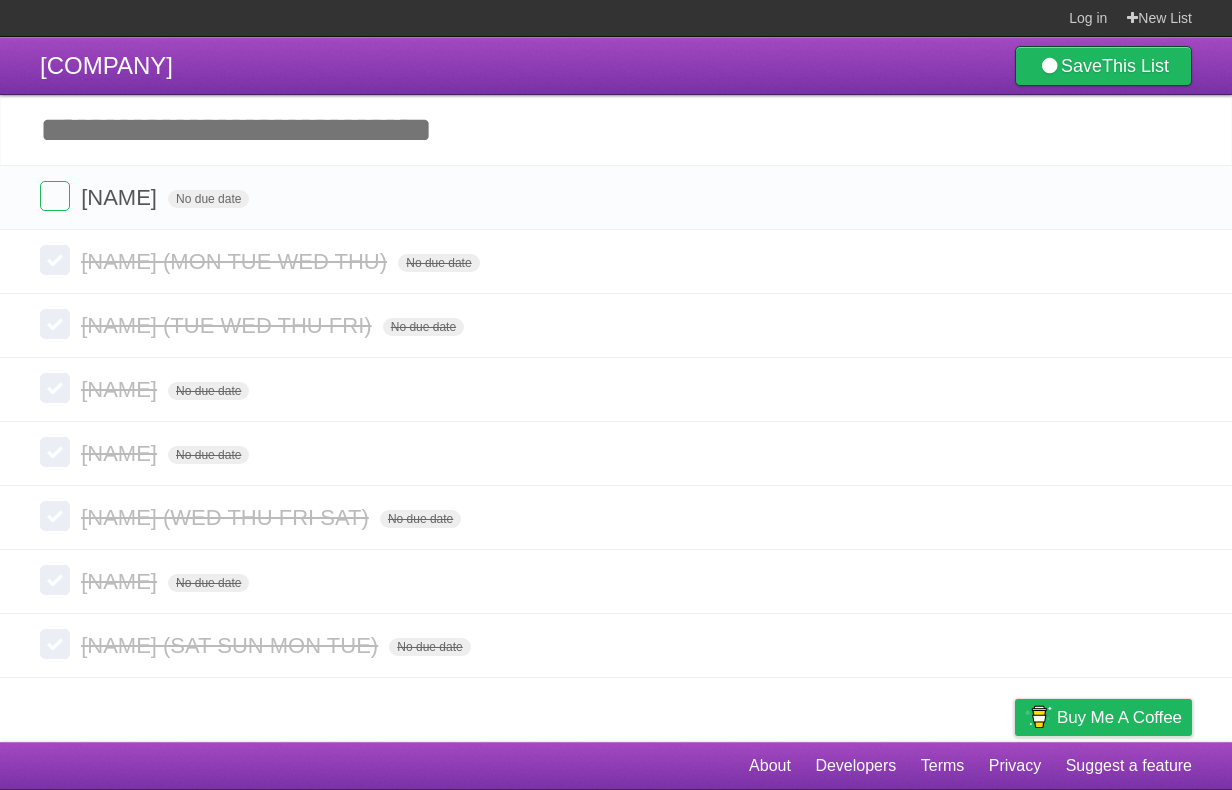 click at bounding box center (1174, 261) 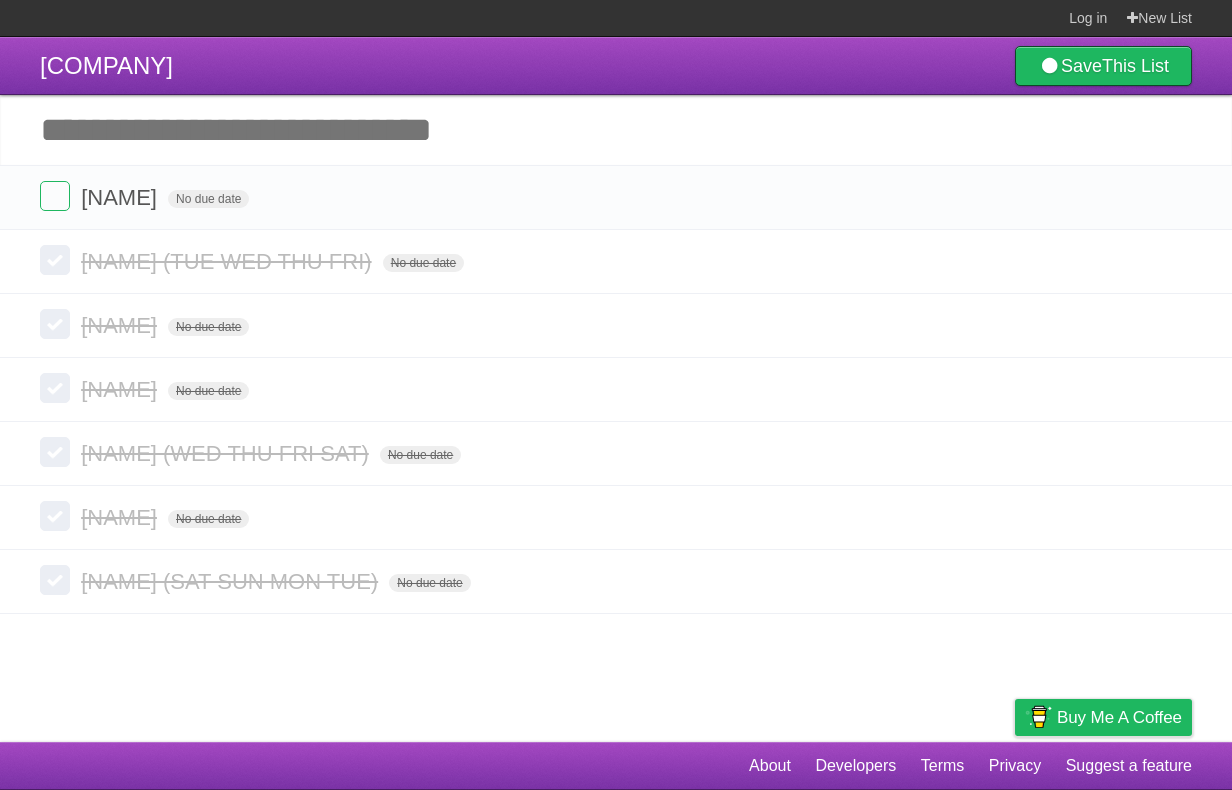 click at bounding box center (1174, 261) 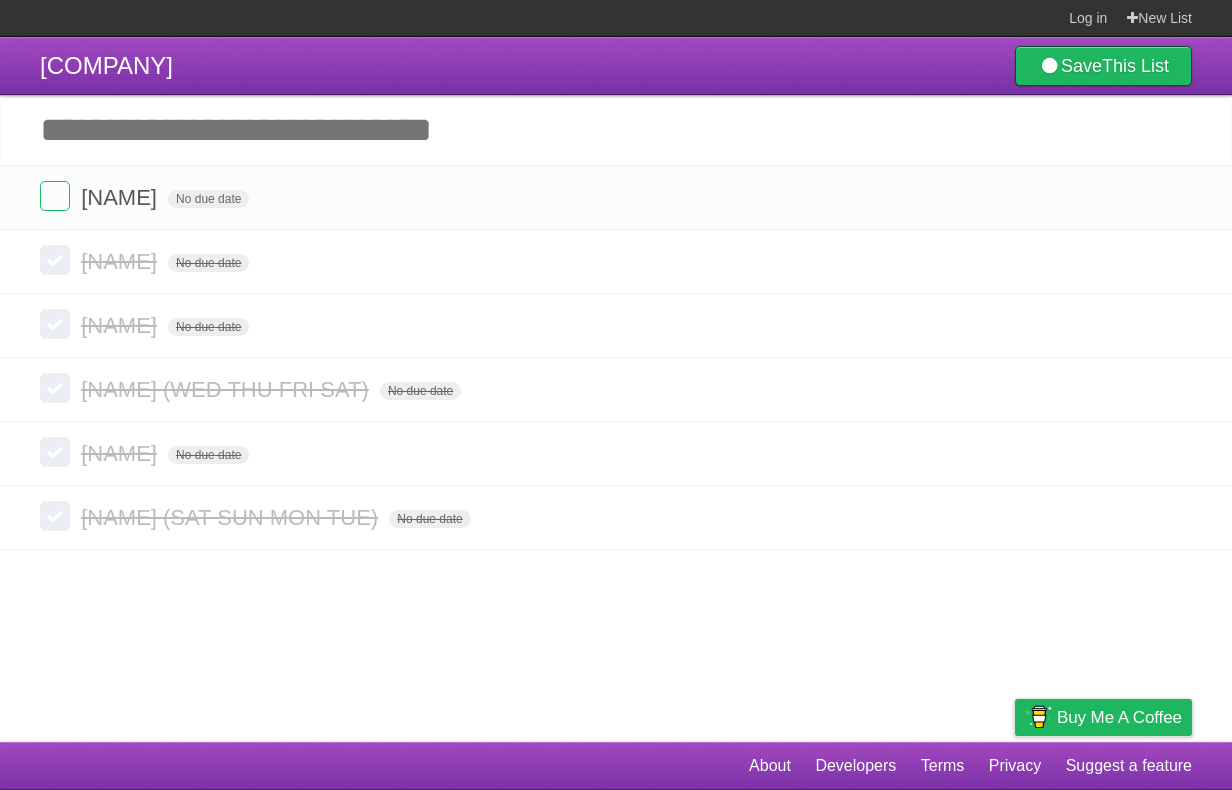 click at bounding box center [1174, 261] 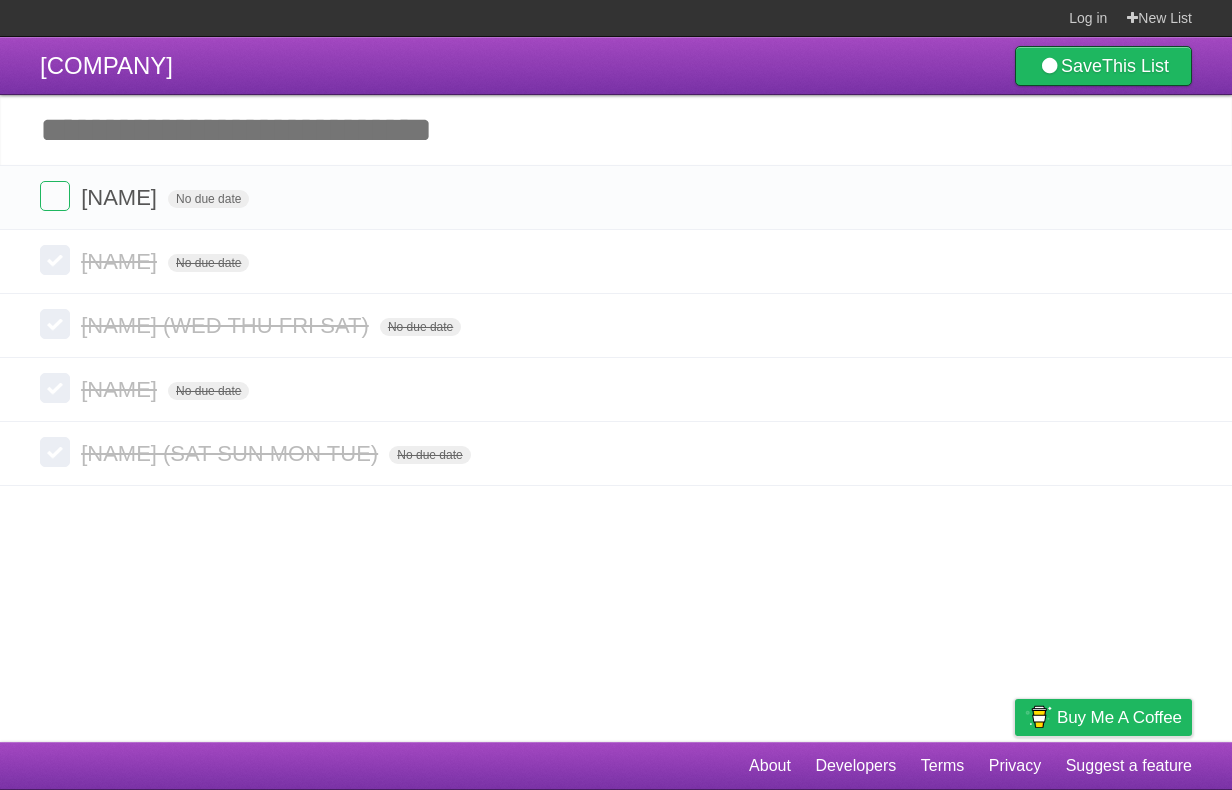 click at bounding box center [1174, 261] 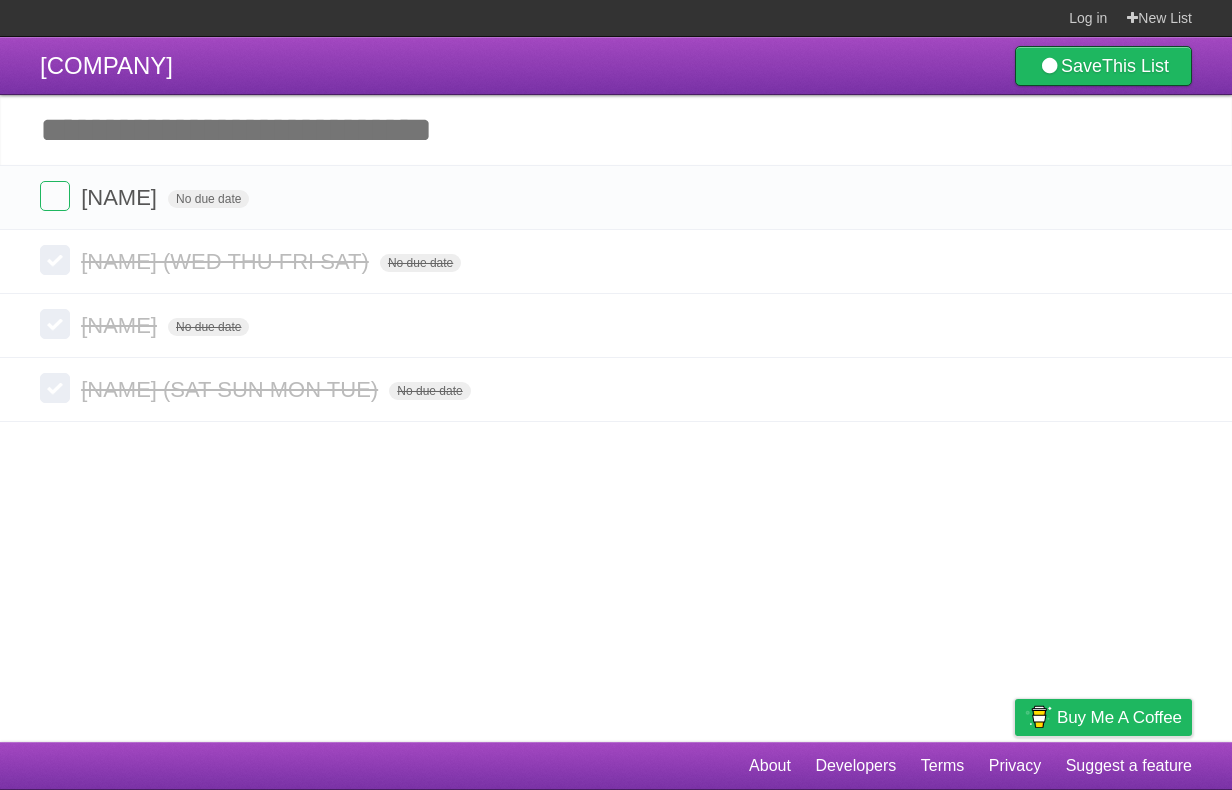 click at bounding box center [1174, 261] 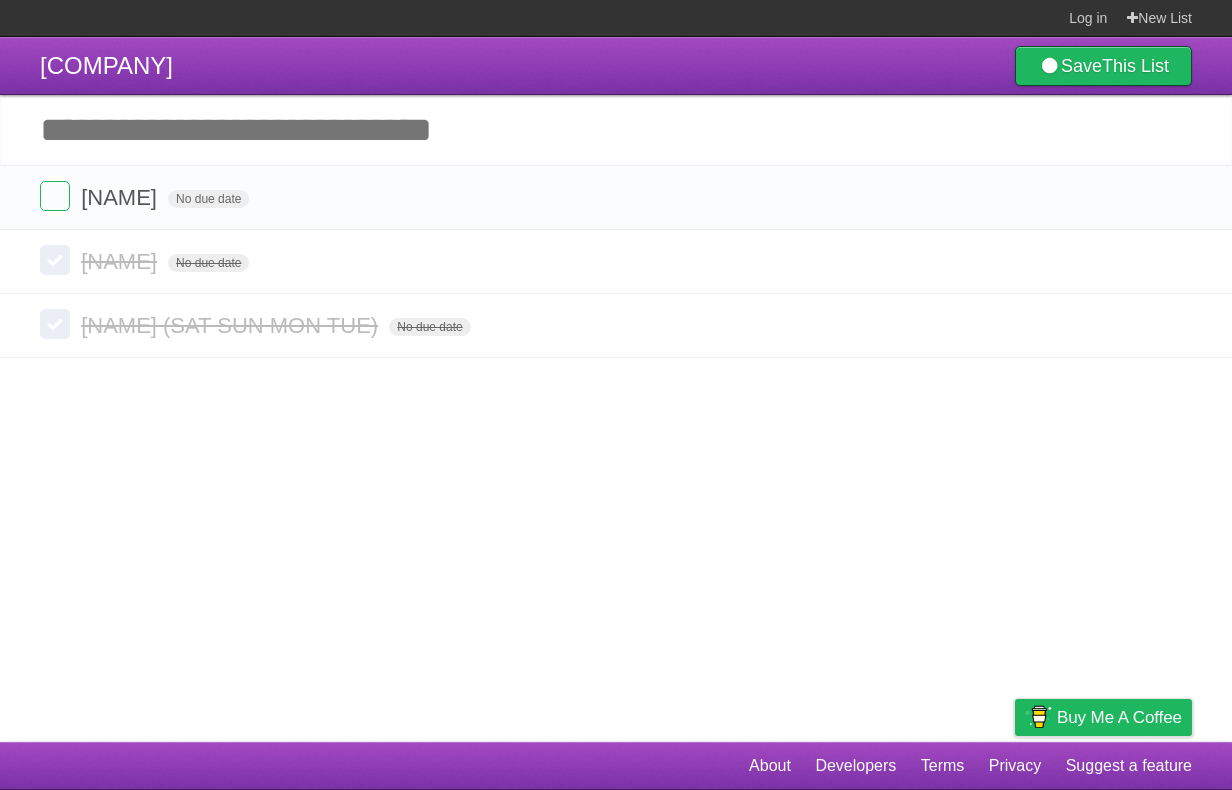 click at bounding box center (1174, 261) 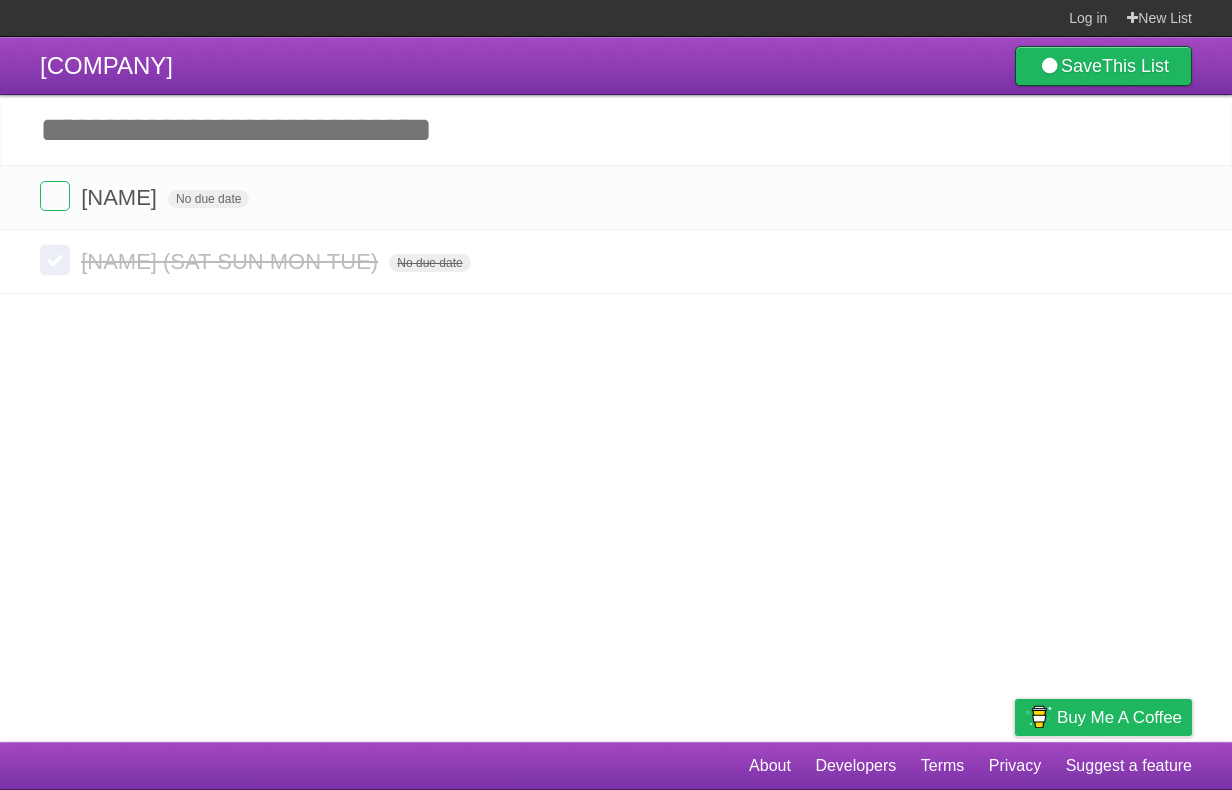 click at bounding box center [1174, 261] 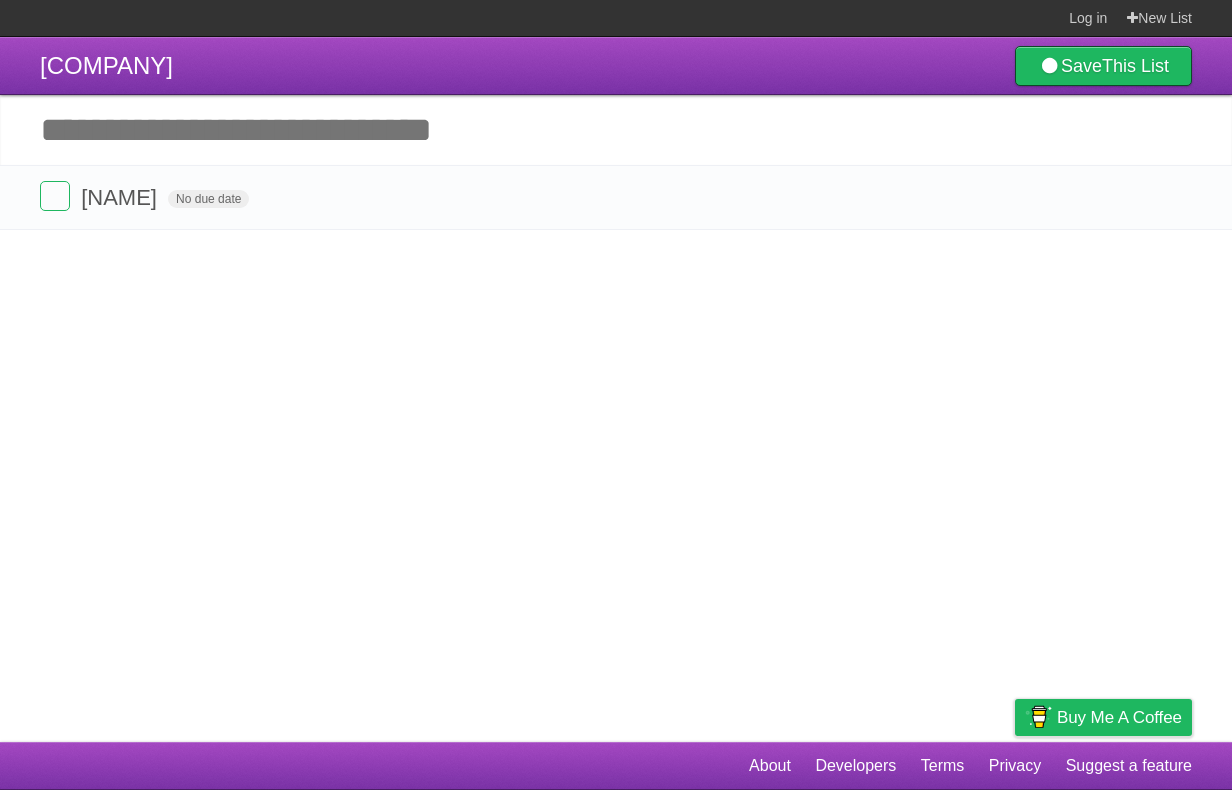 click on "[COMPANY]
Save  This List
Add another task
*********
[NAME]
No due date
[COLOR]
[COLOR]
[COLOR]
[COLOR]
[COLOR]
[COLOR]" at bounding box center (616, 389) 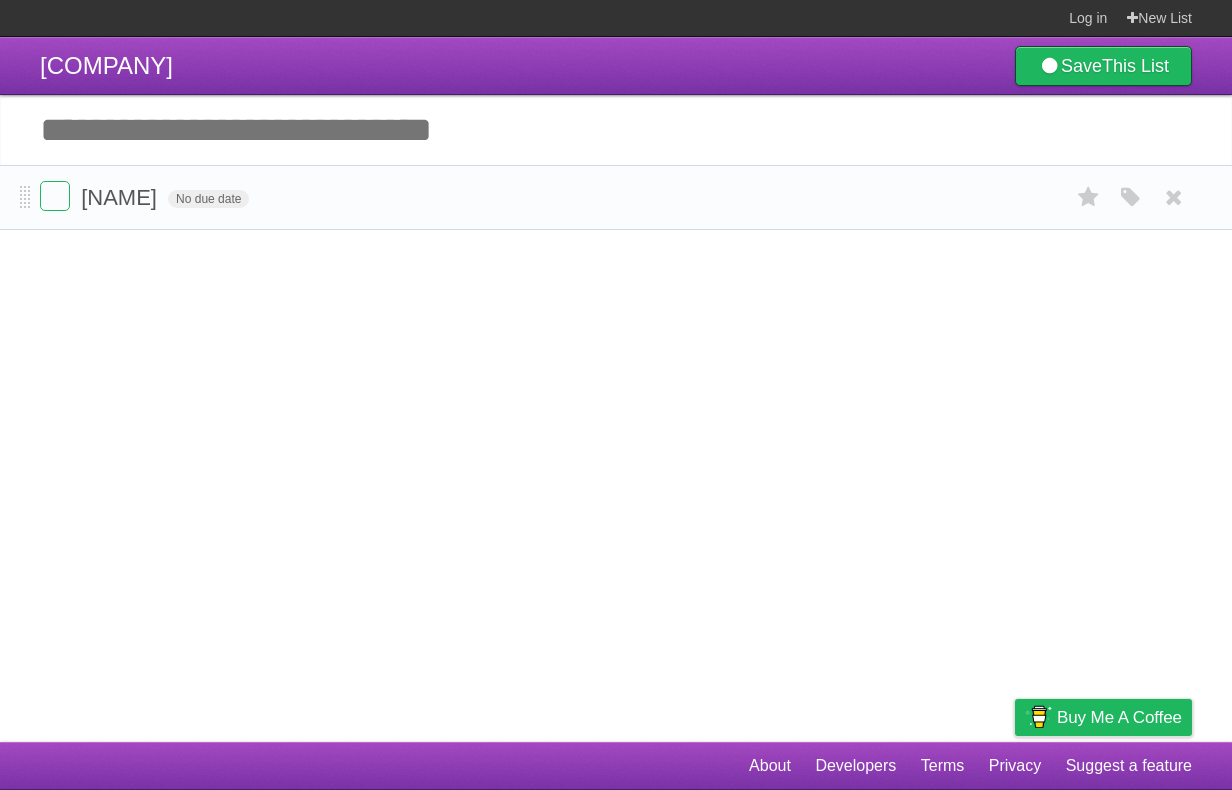click on "[NAME]
No due date
[COLOR]
[COLOR]
[COLOR]
[COLOR]
[COLOR]
[COLOR]" at bounding box center [616, 197] 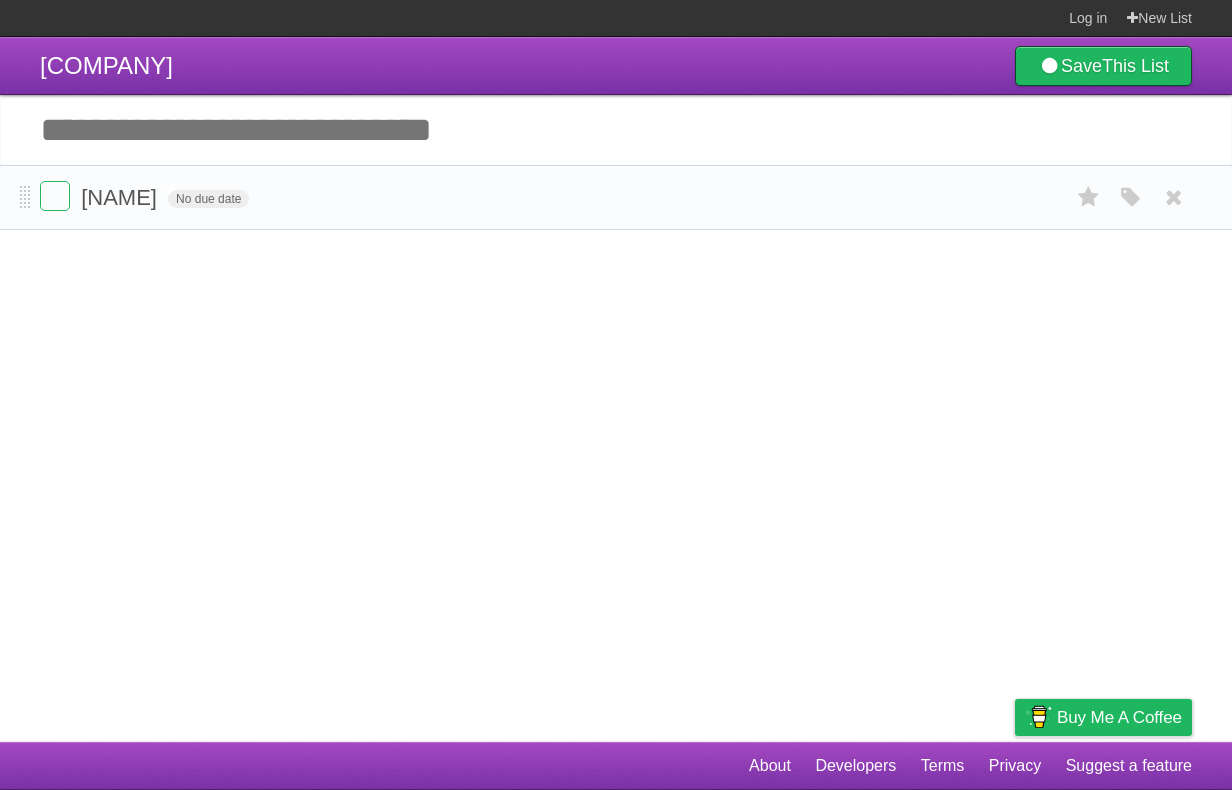 click on "[NAME]" at bounding box center [121, 197] 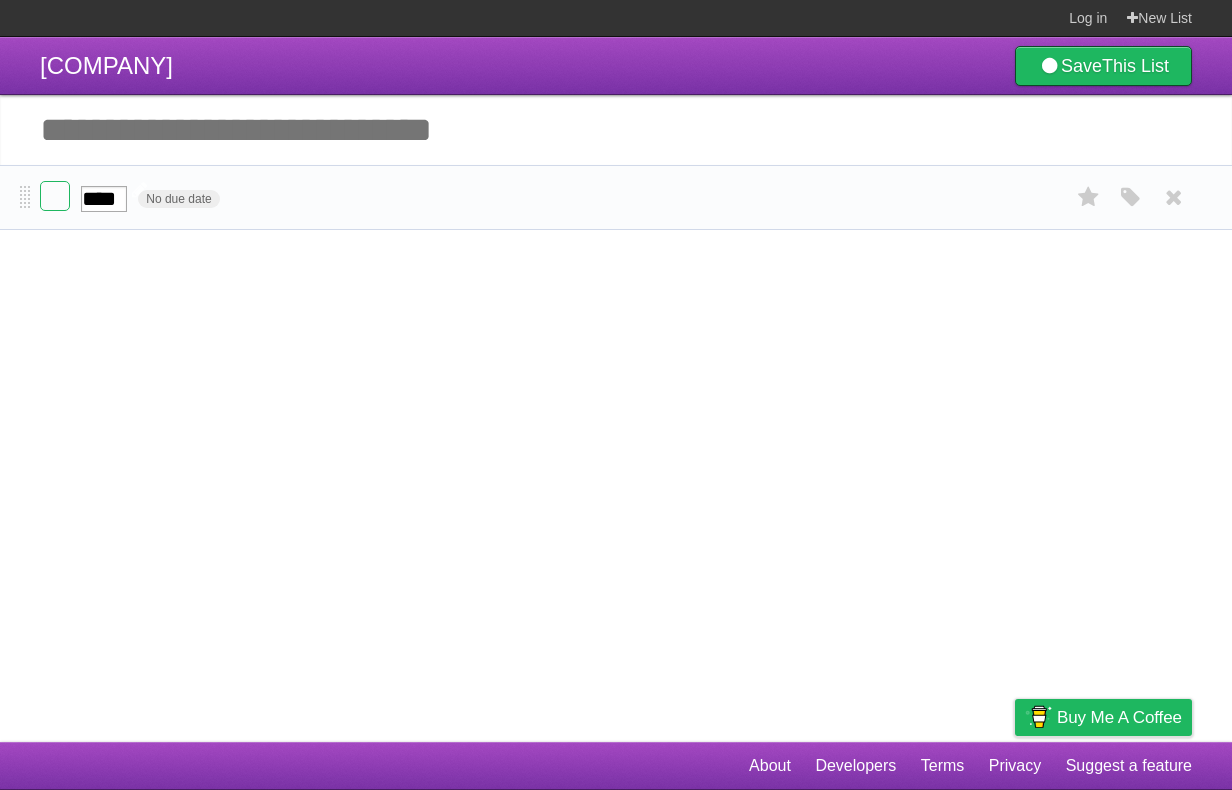 click on "****" at bounding box center (104, 199) 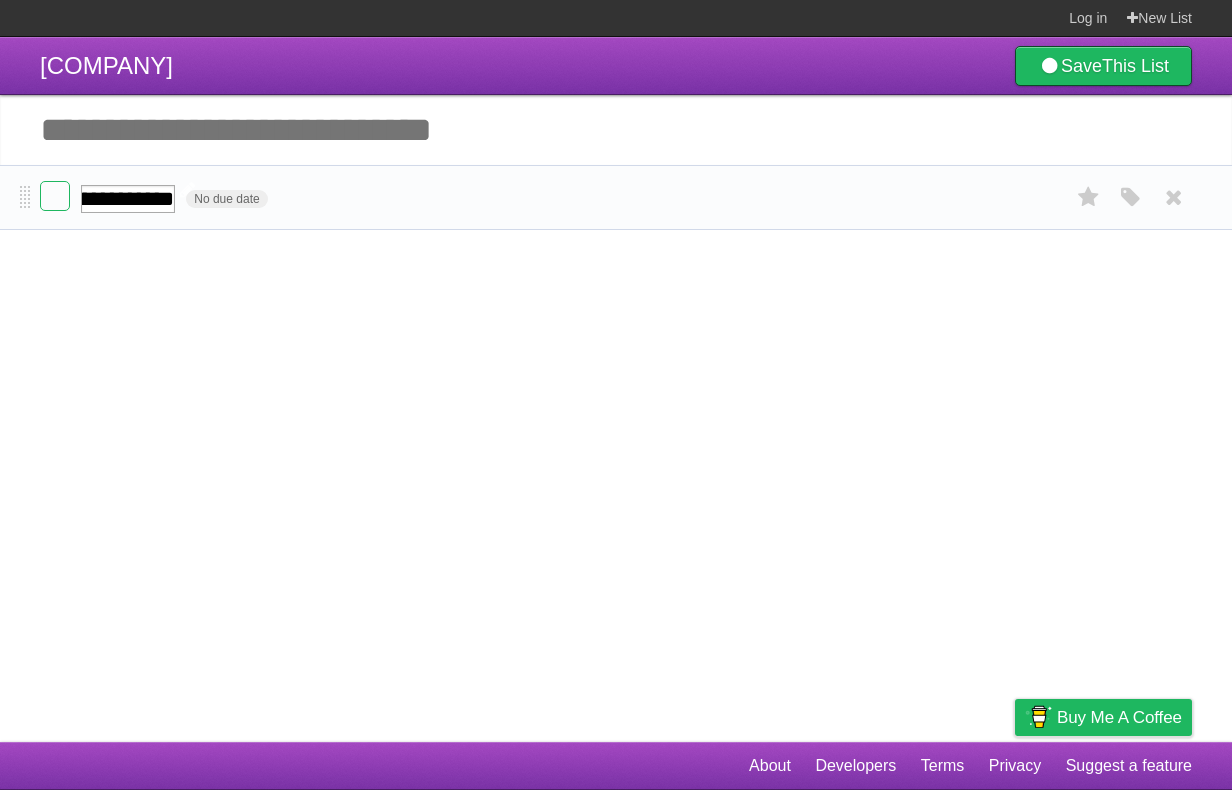 scroll, scrollTop: 0, scrollLeft: 146, axis: horizontal 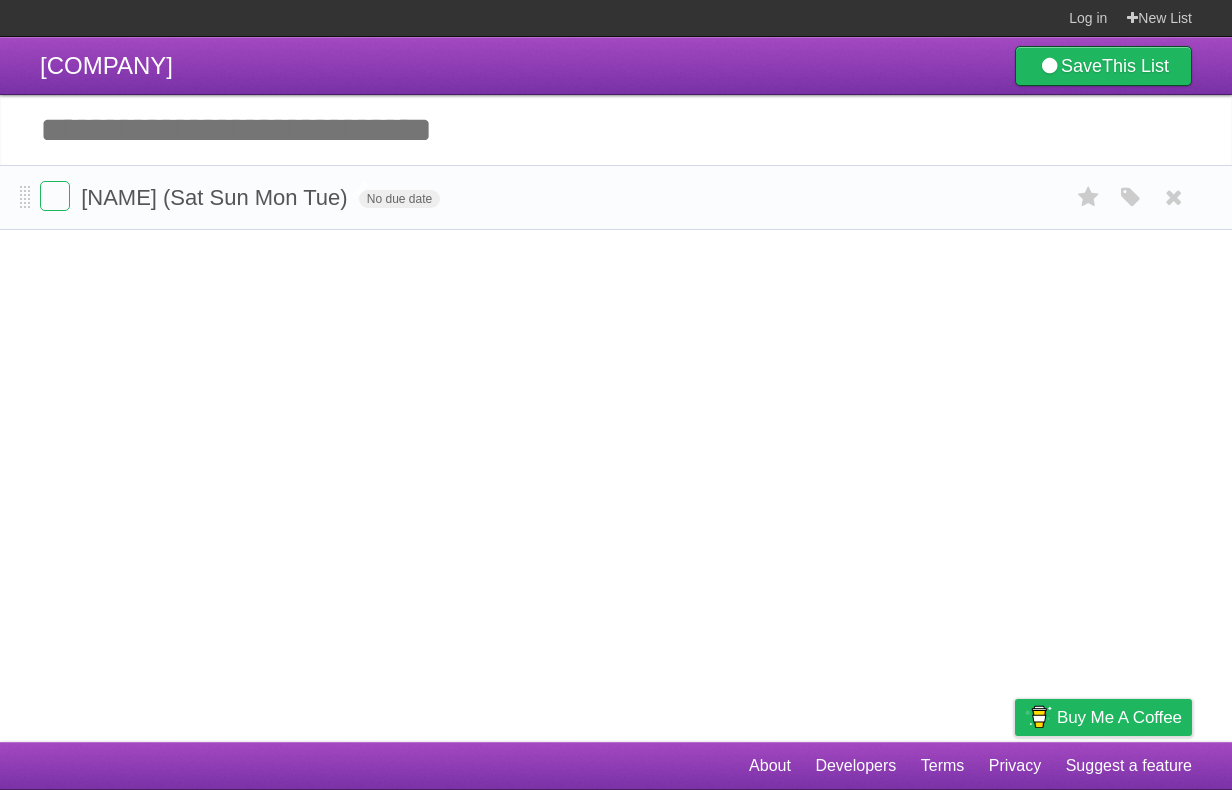 click on "Add another task" at bounding box center (616, 130) 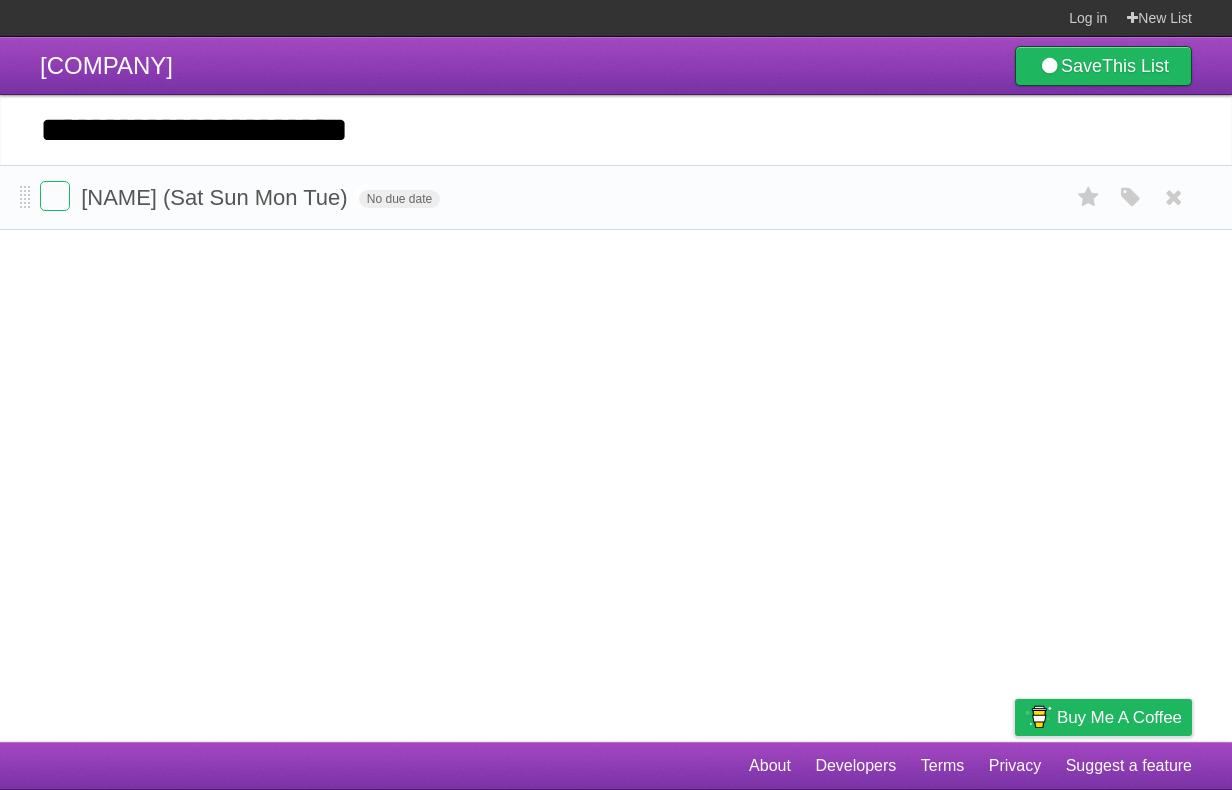 type on "**********" 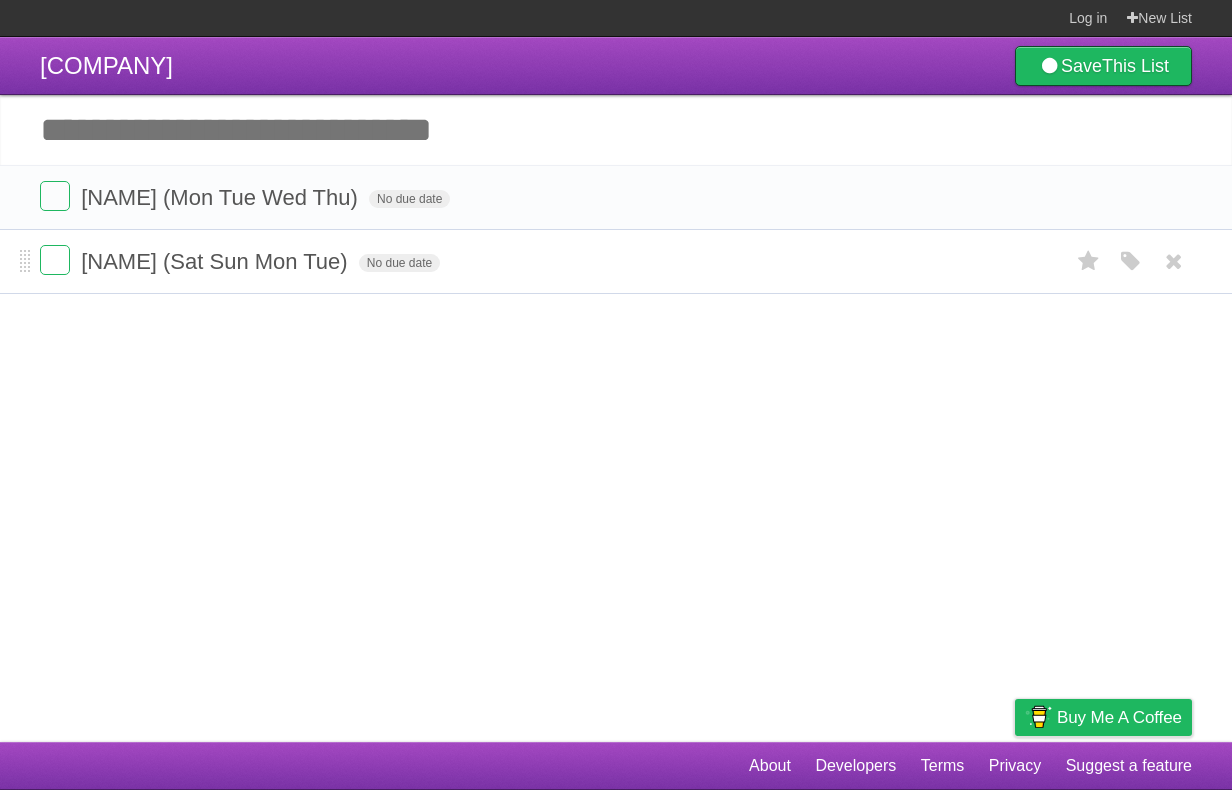 click on "Add another task" at bounding box center (616, 130) 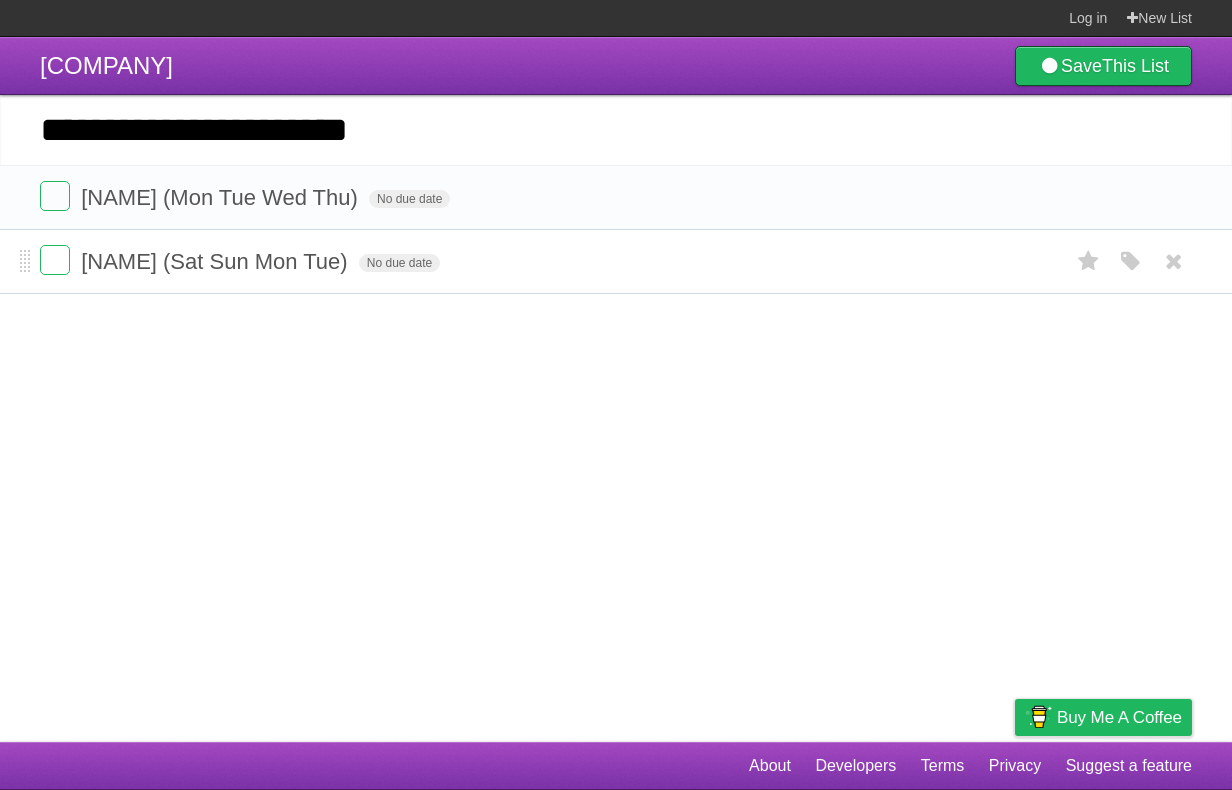 type on "**********" 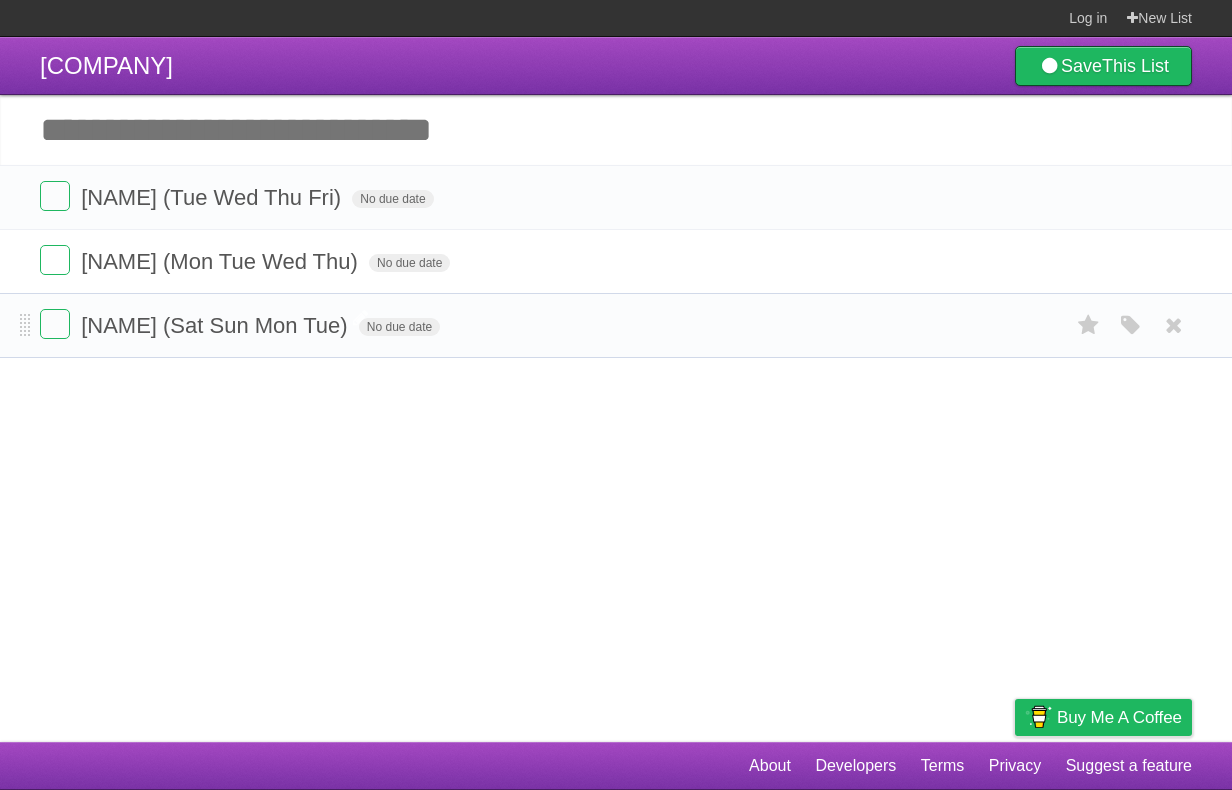 click on "Add another task" at bounding box center (616, 130) 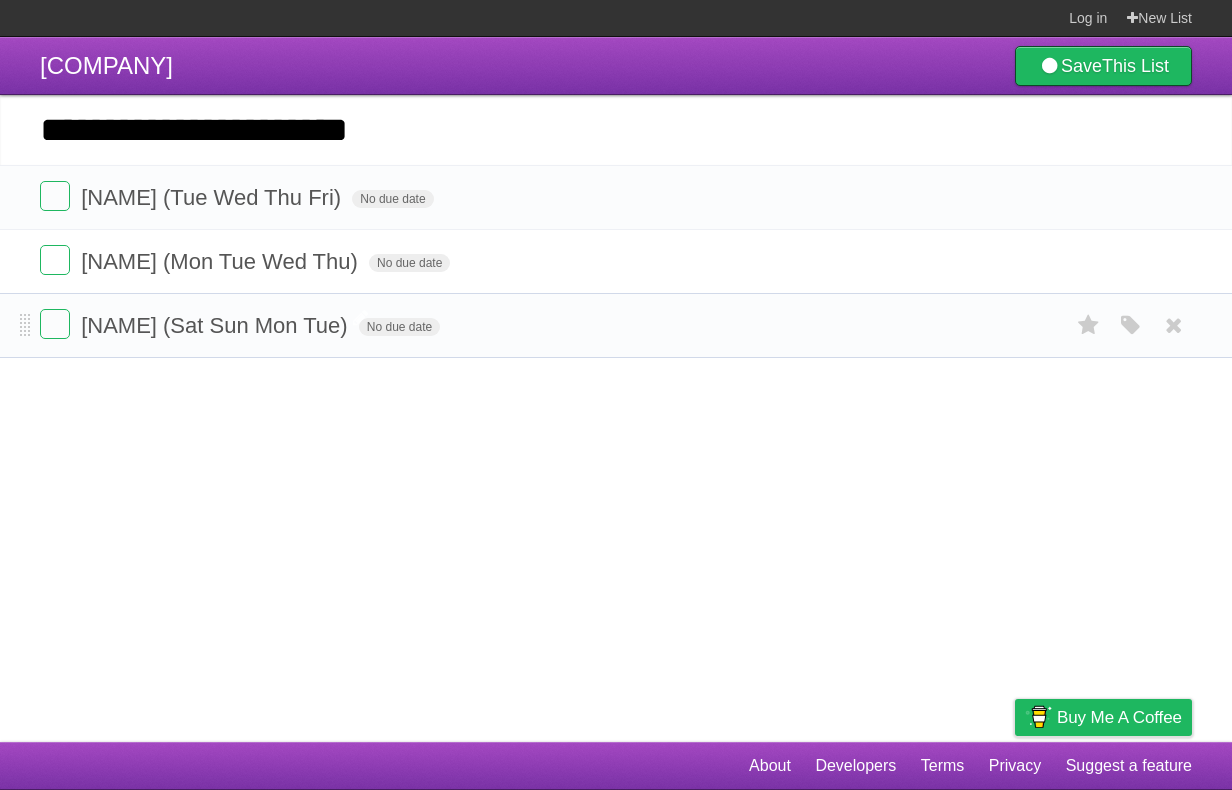 type on "**********" 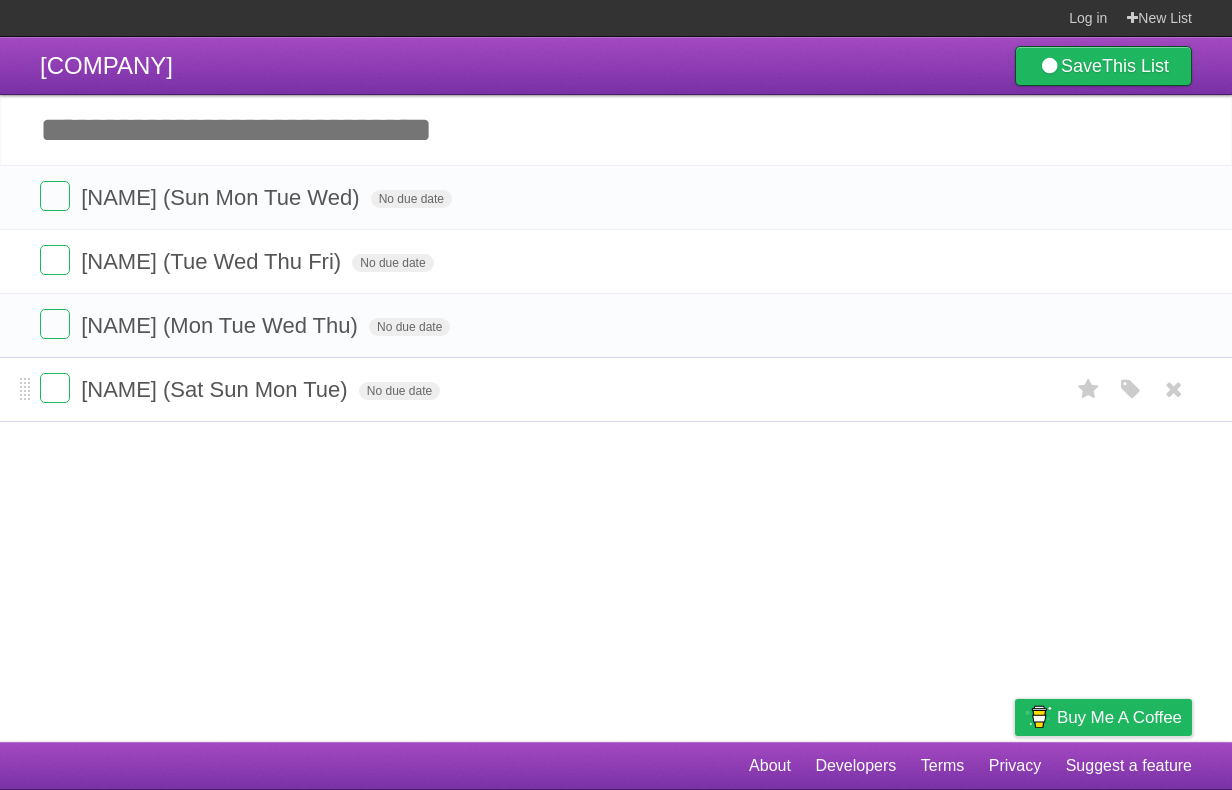 click on "Add another task" at bounding box center (616, 130) 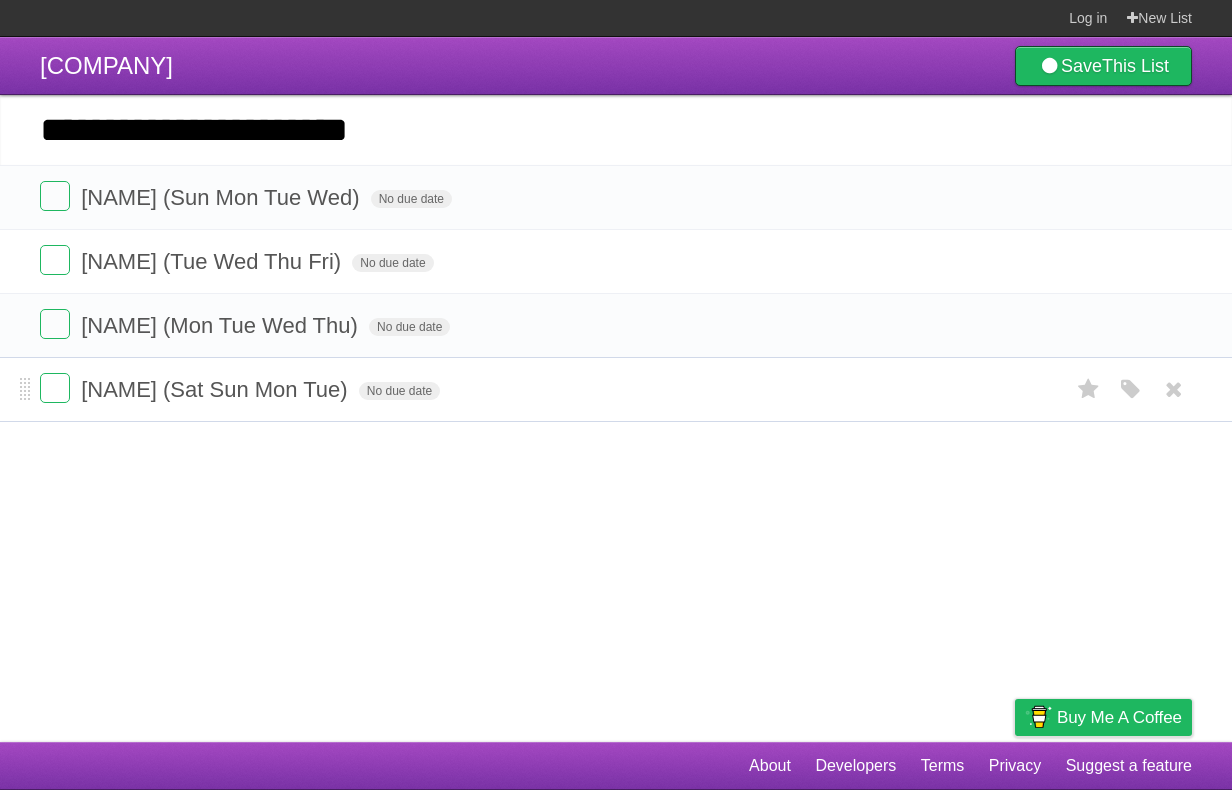 type on "**********" 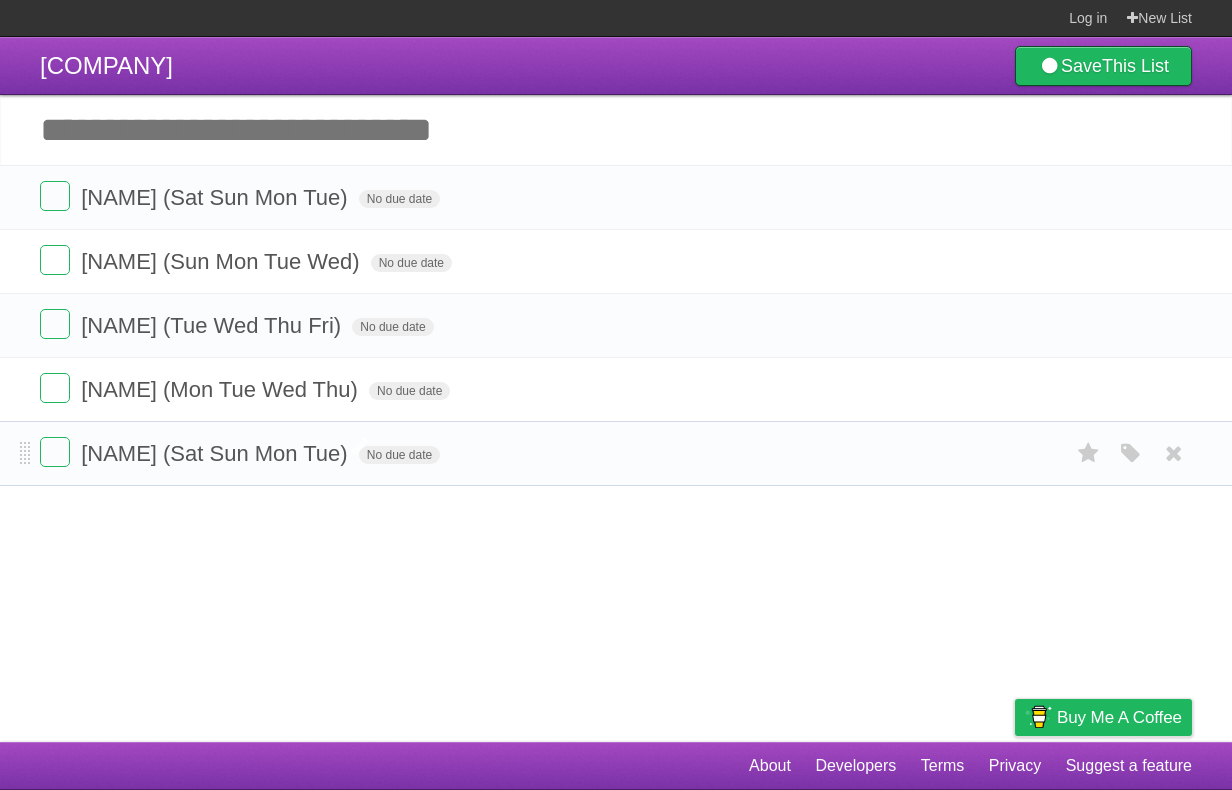 click on "Add another task" at bounding box center [616, 130] 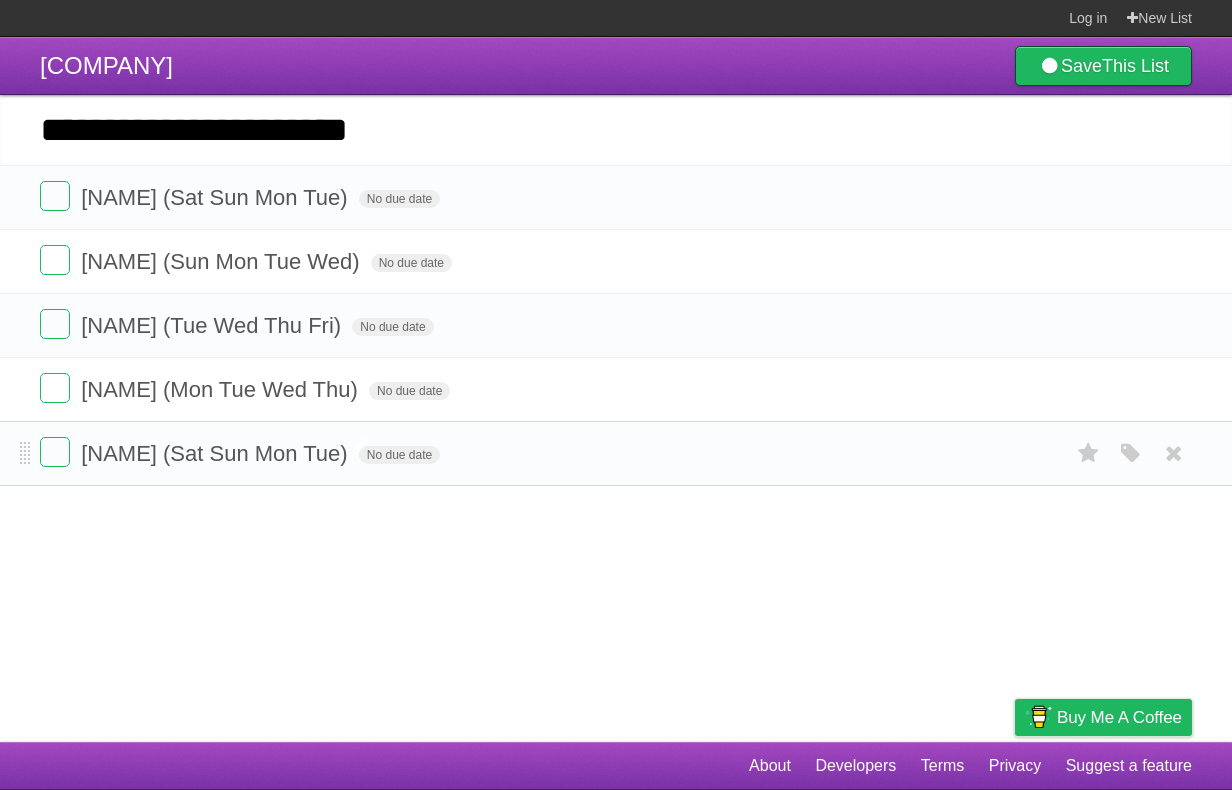 type on "**********" 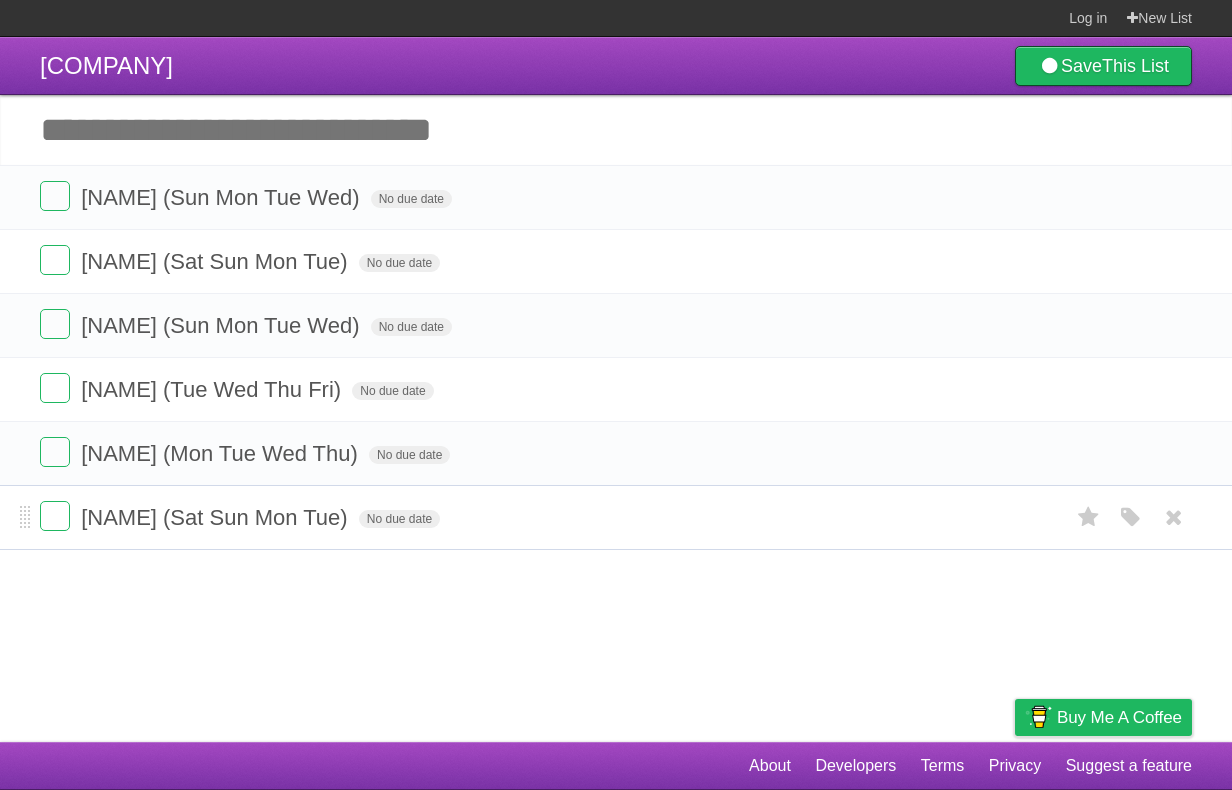 click on "Add another task" at bounding box center (616, 130) 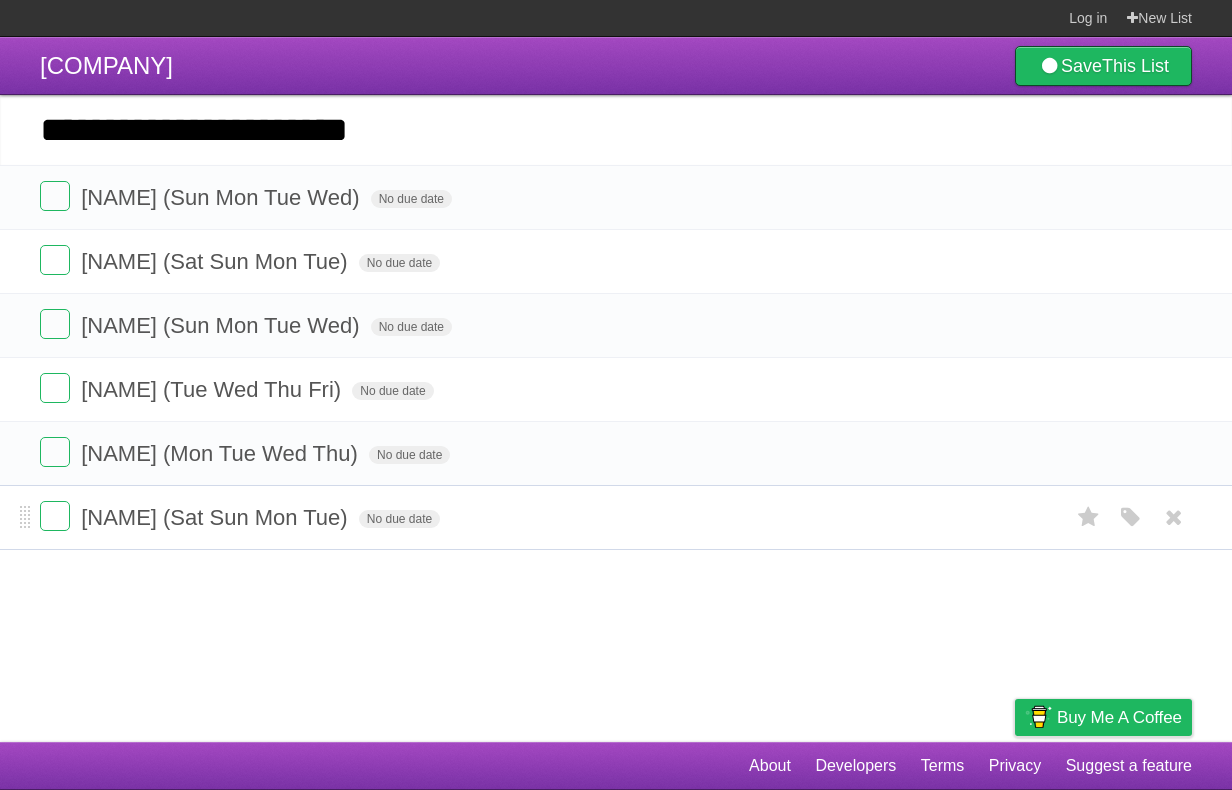 type on "**********" 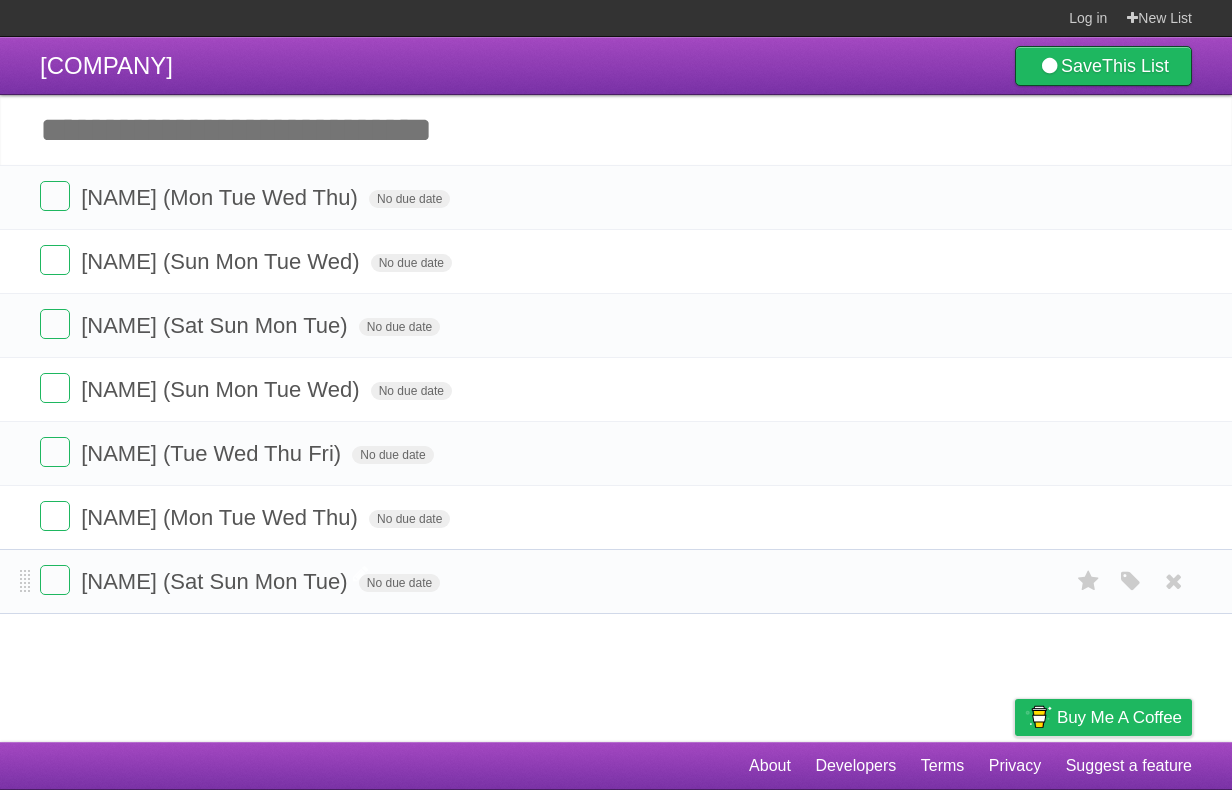 click on "Add another task" at bounding box center (616, 130) 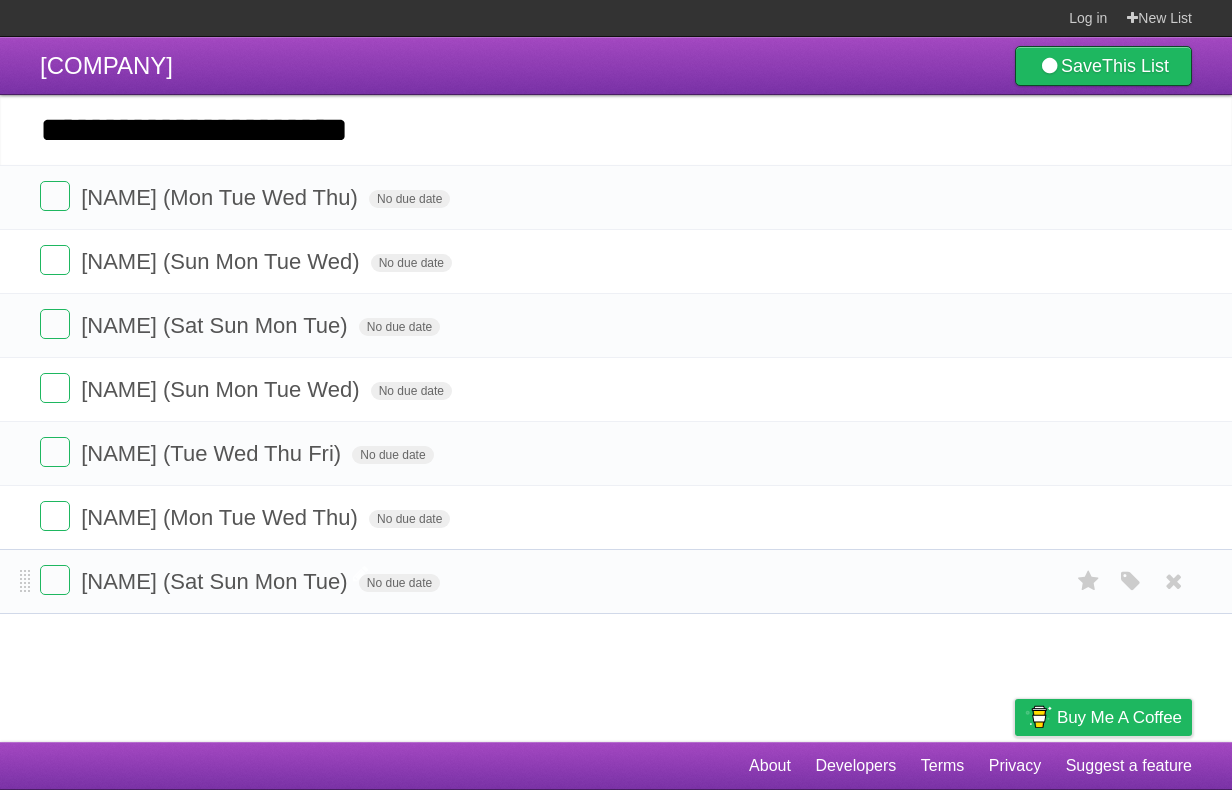 type on "**********" 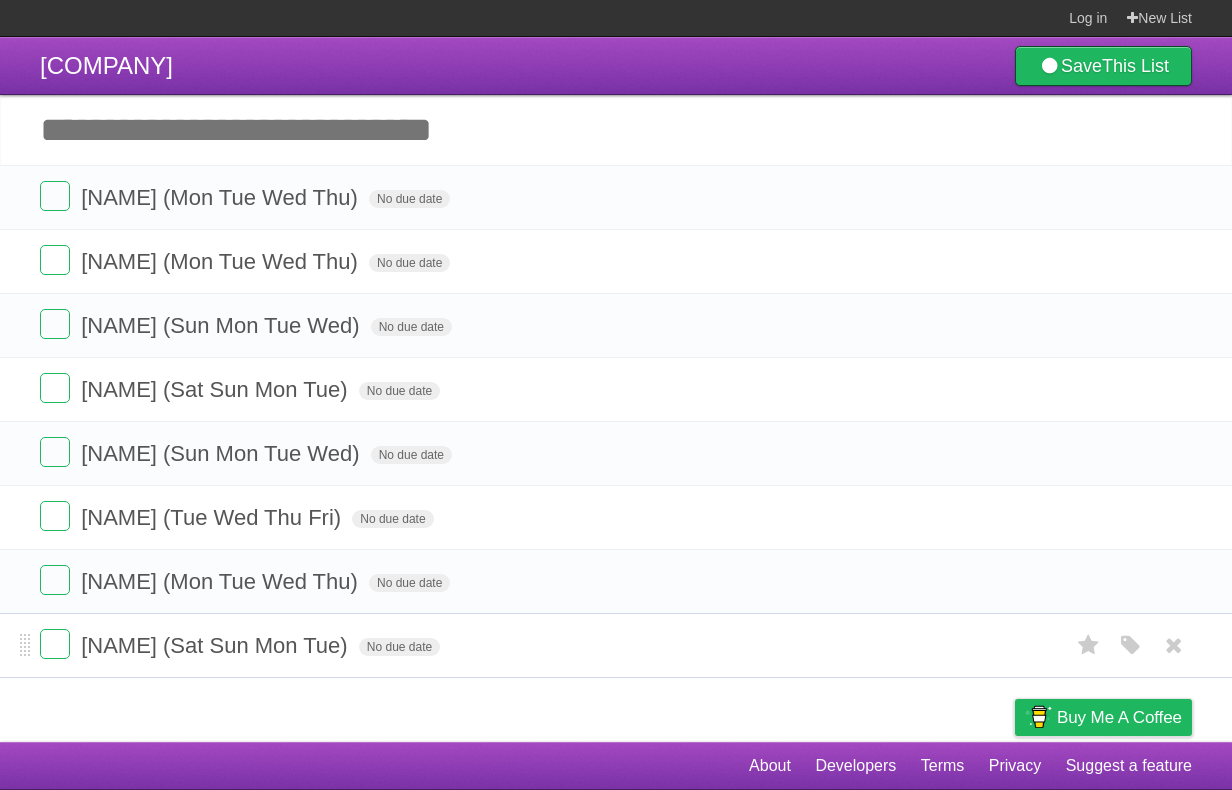 click on "Add another task" at bounding box center (616, 130) 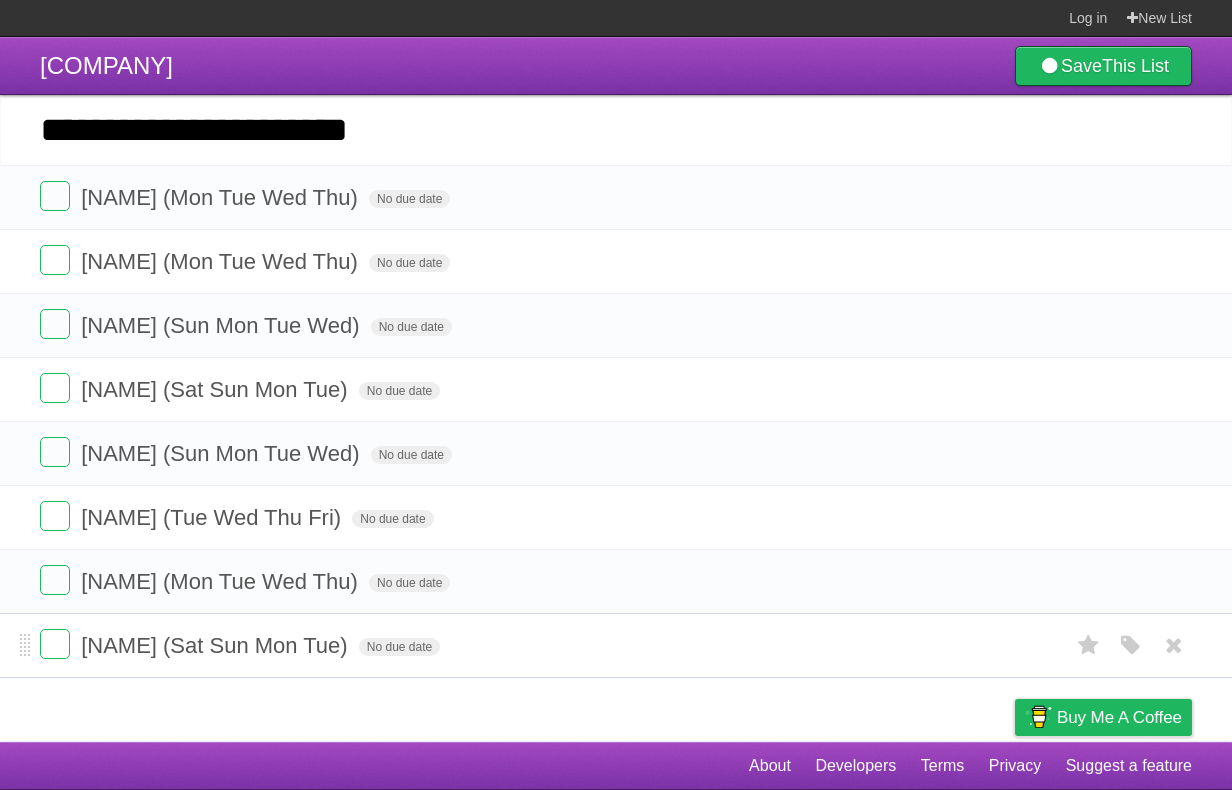 type on "**********" 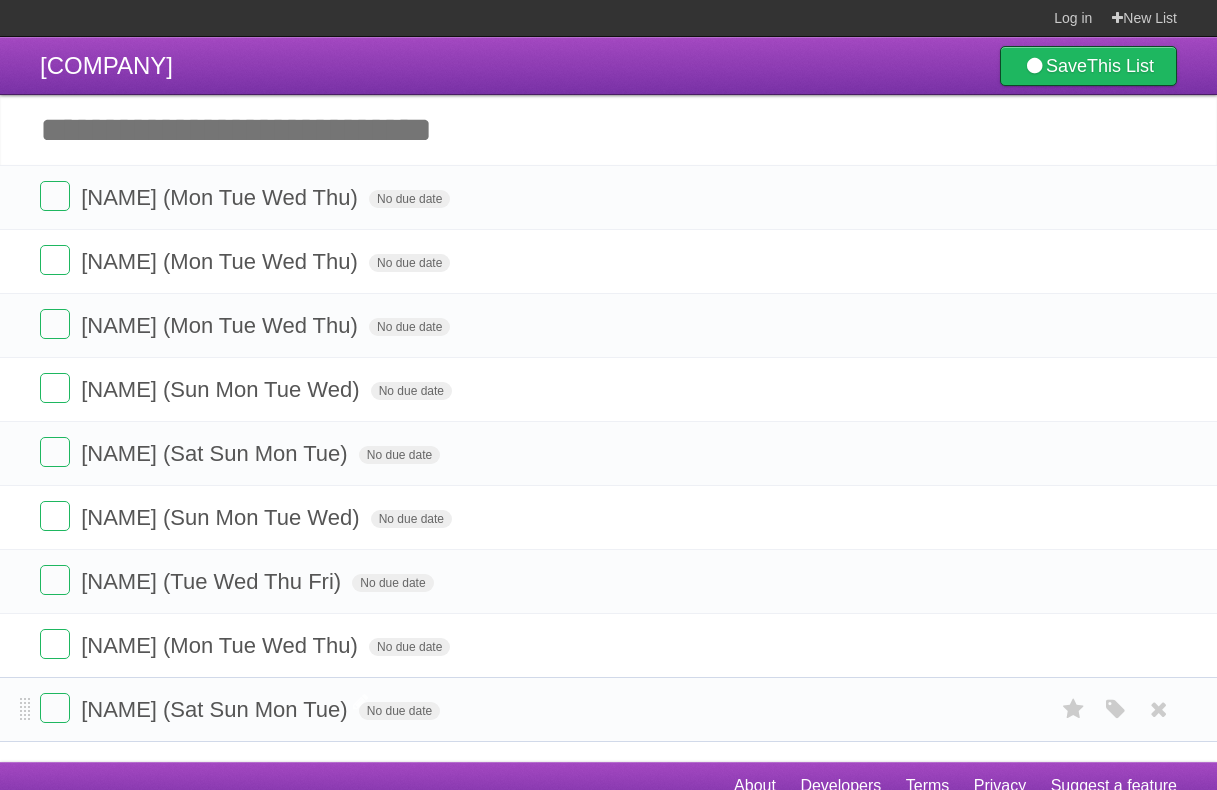click on "Add another task" at bounding box center [608, 130] 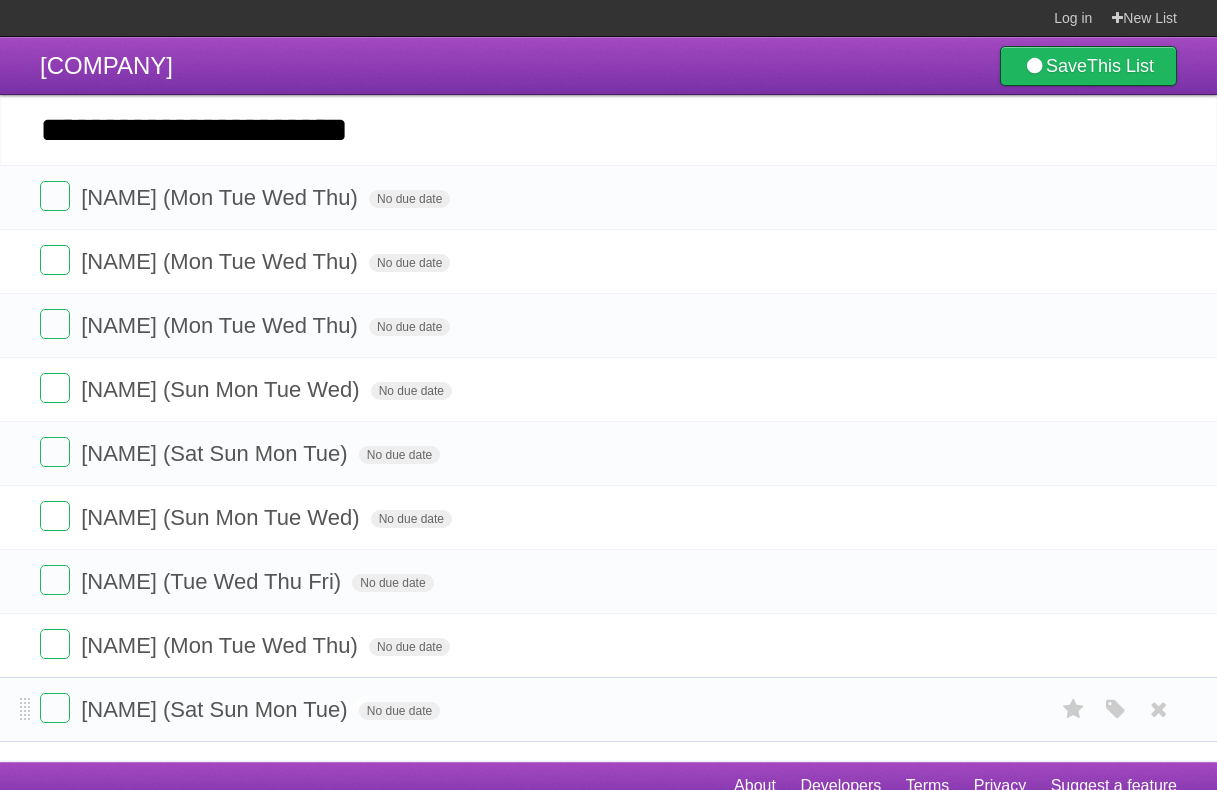 type on "**********" 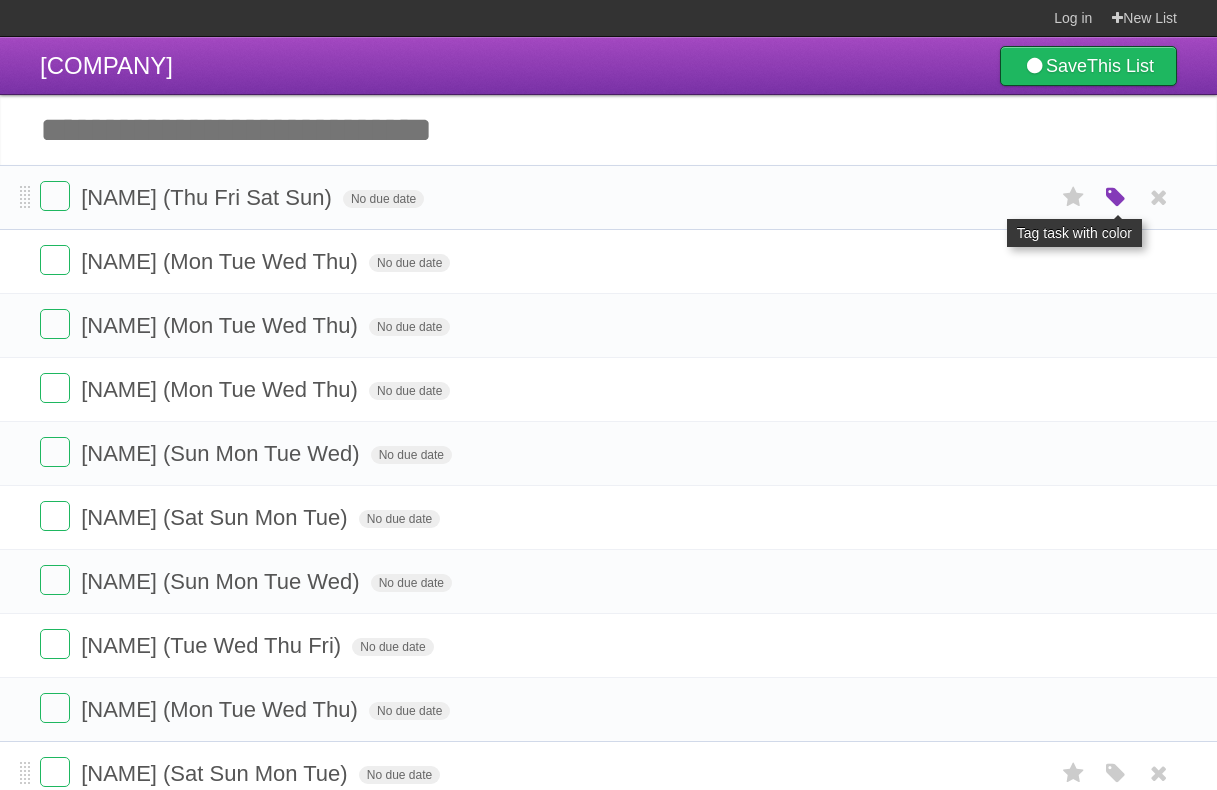 click at bounding box center [1116, 198] 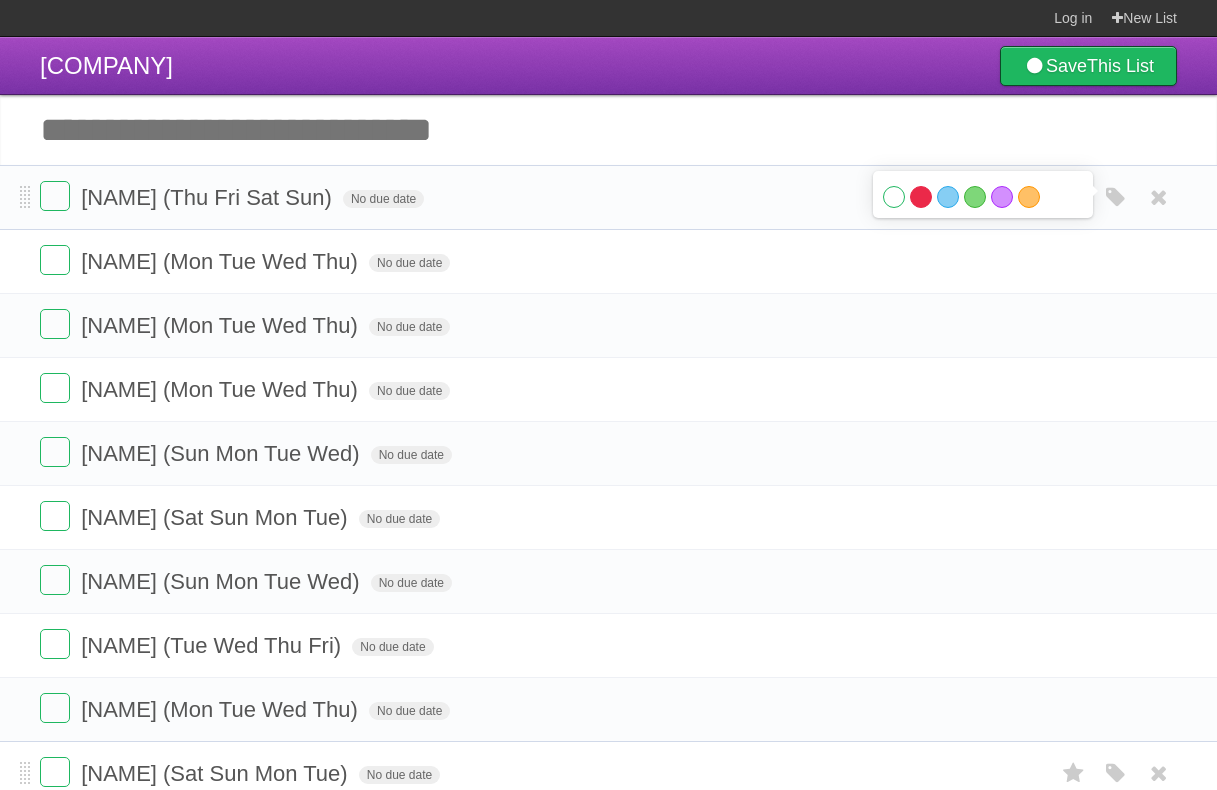 click on "Red" at bounding box center (921, 197) 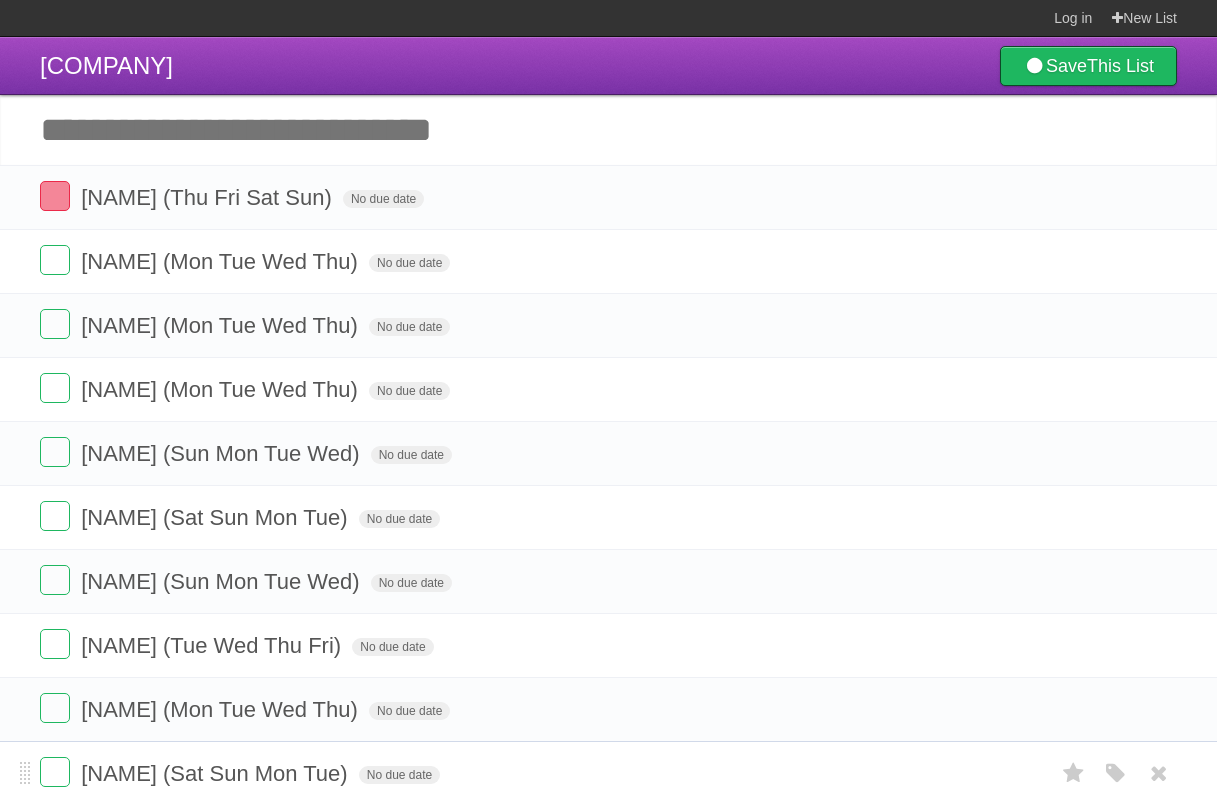 click on "Add another task" at bounding box center [608, 130] 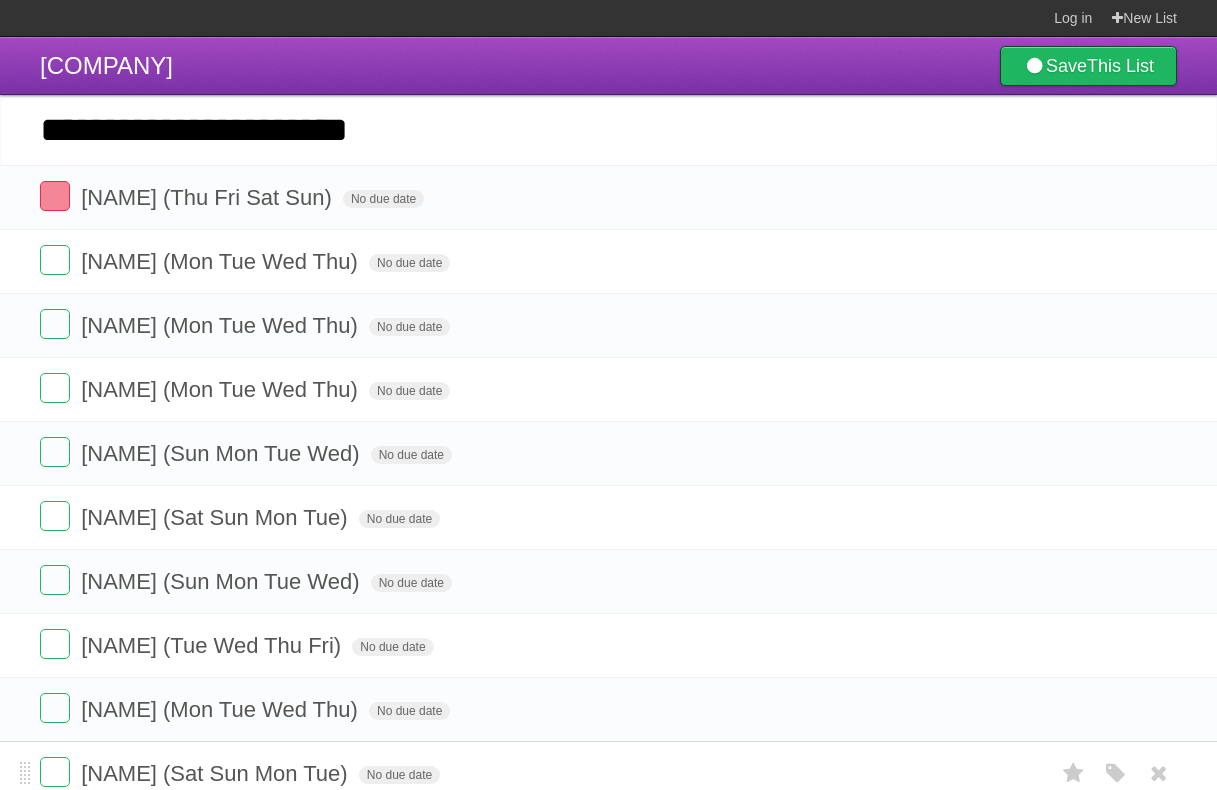type on "**********" 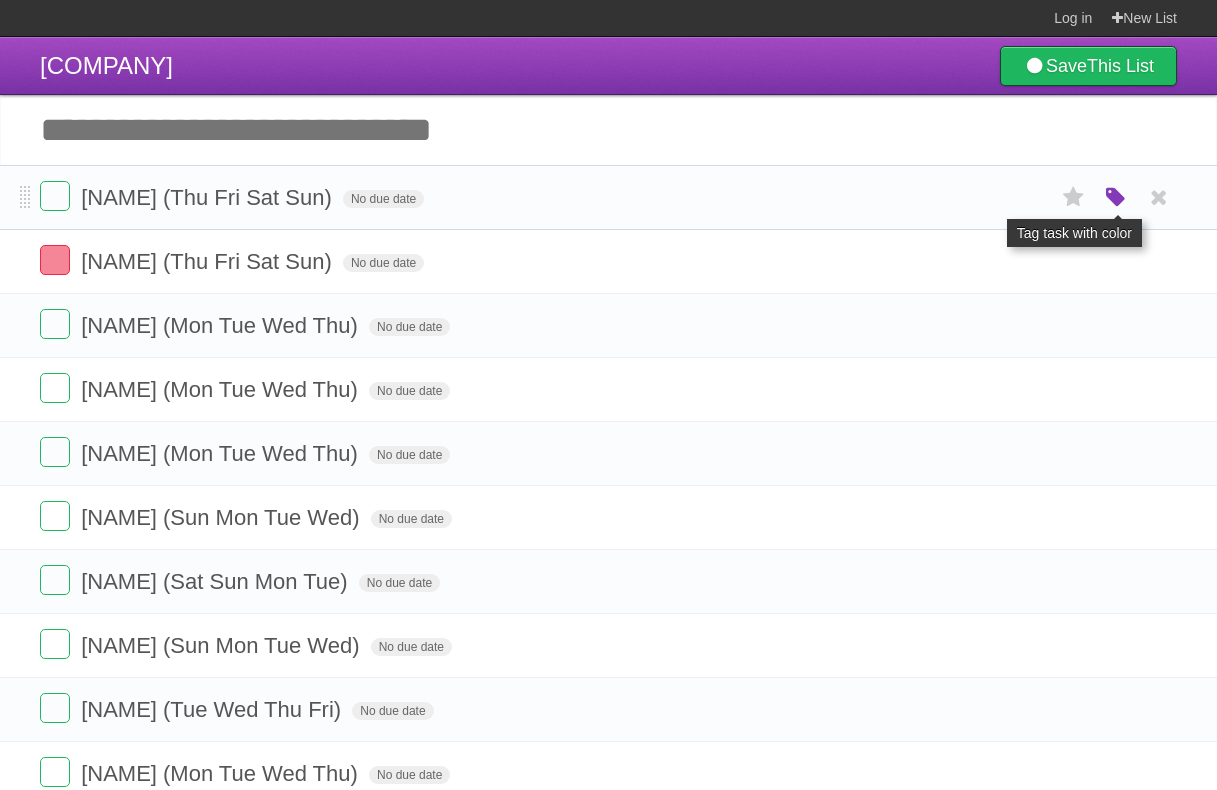 click at bounding box center [1116, 198] 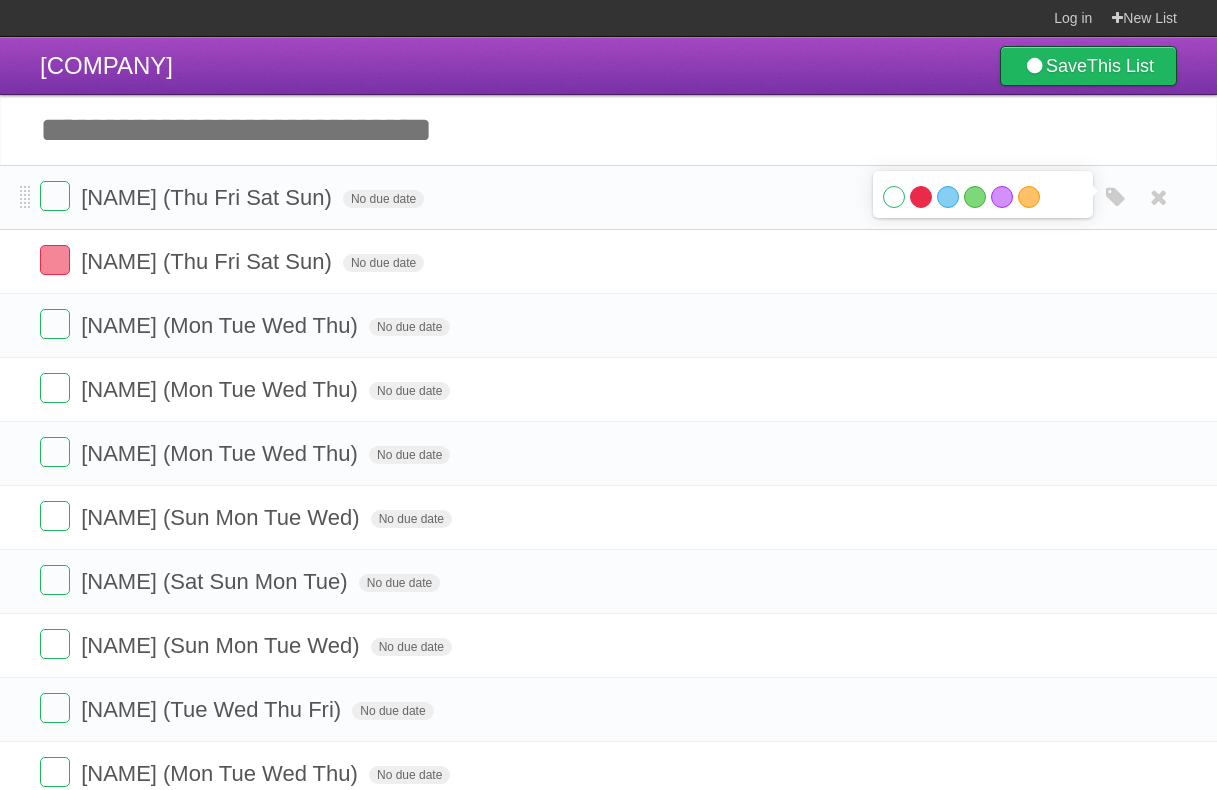 click on "Red" at bounding box center [921, 197] 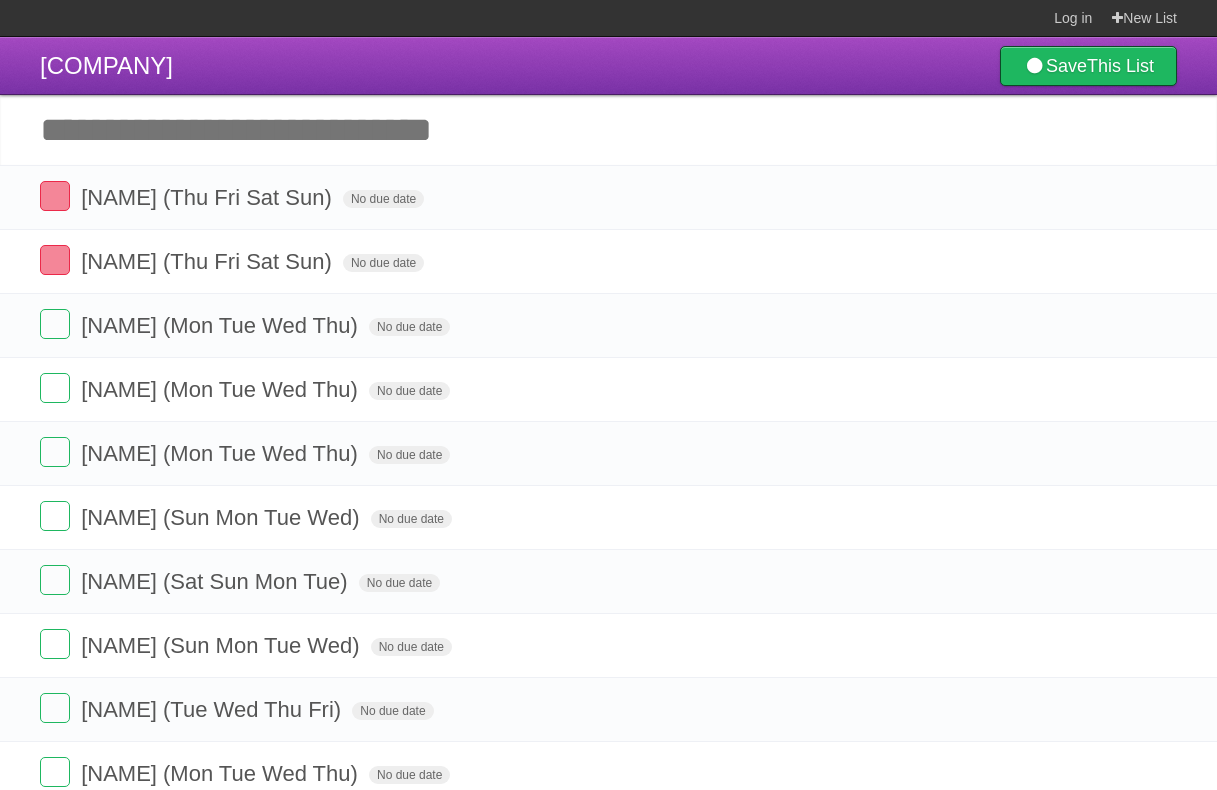 click on "Add another task" at bounding box center [608, 130] 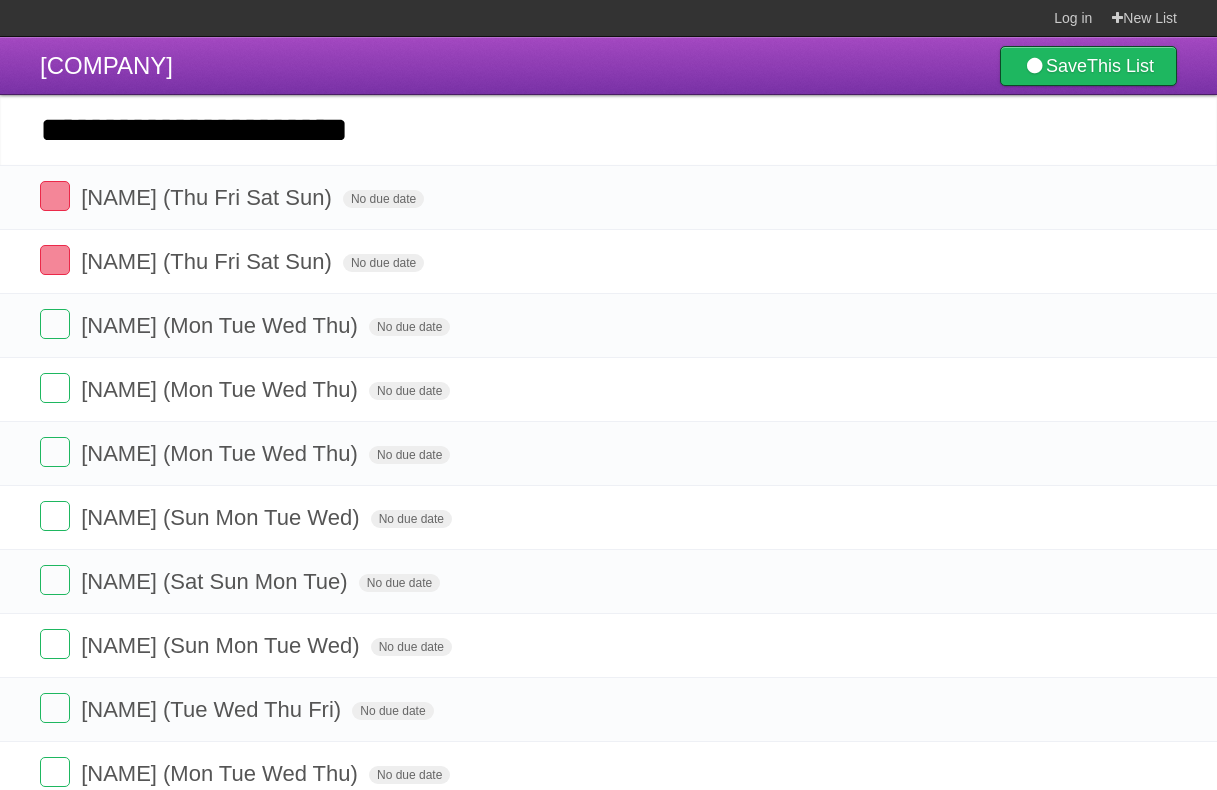 type on "**********" 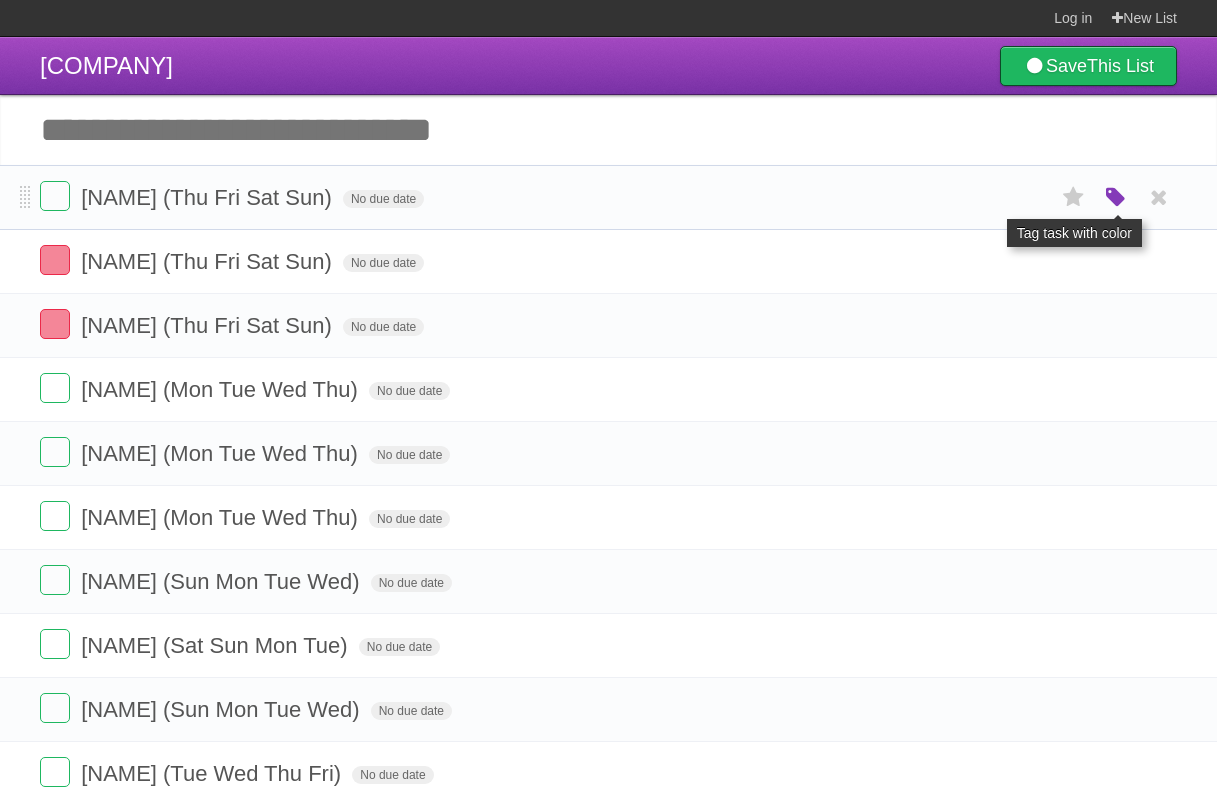 click at bounding box center (1116, 198) 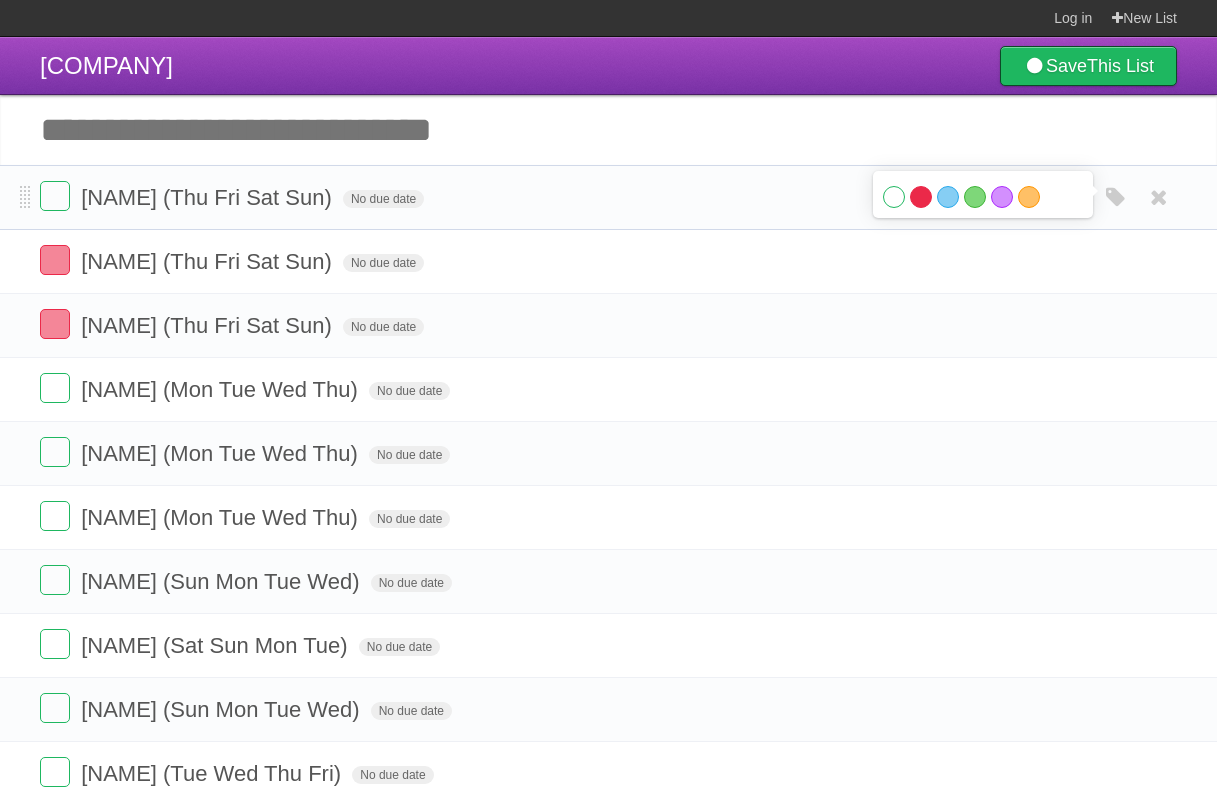 click on "Red" at bounding box center [921, 197] 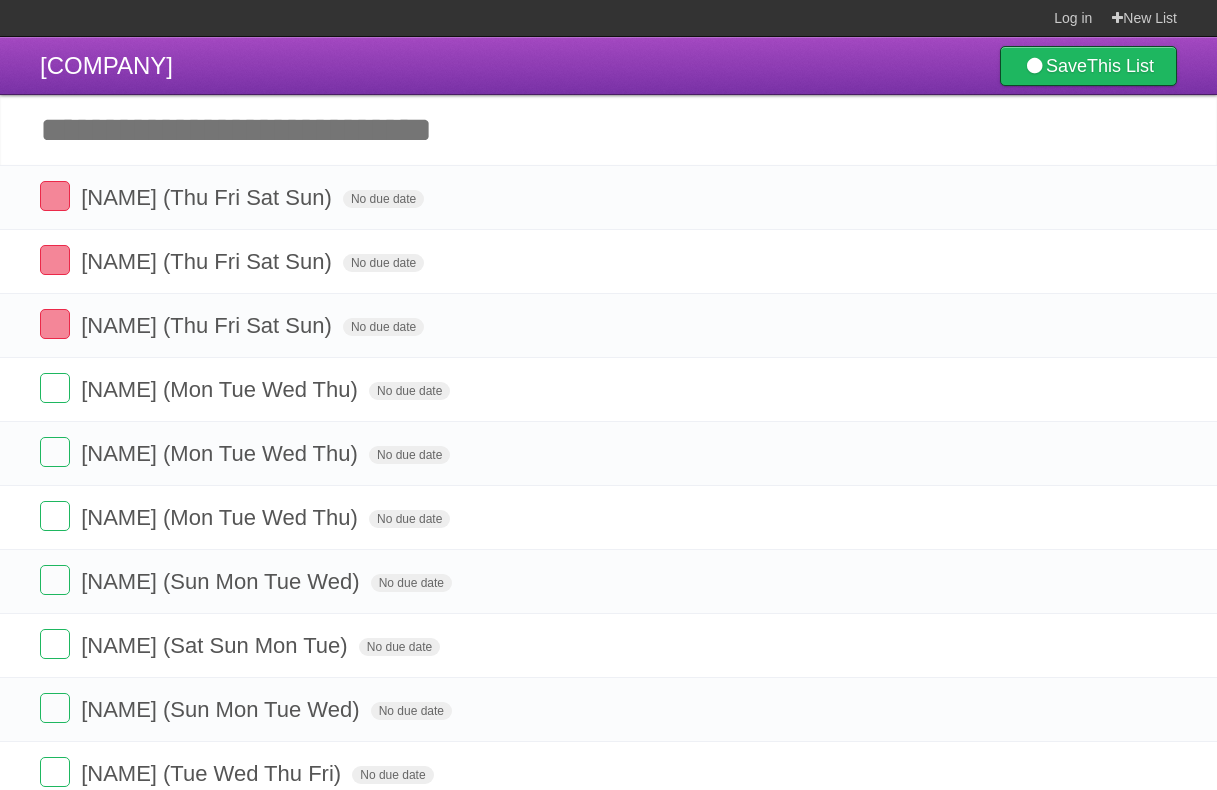 click on "Add another task" at bounding box center [608, 130] 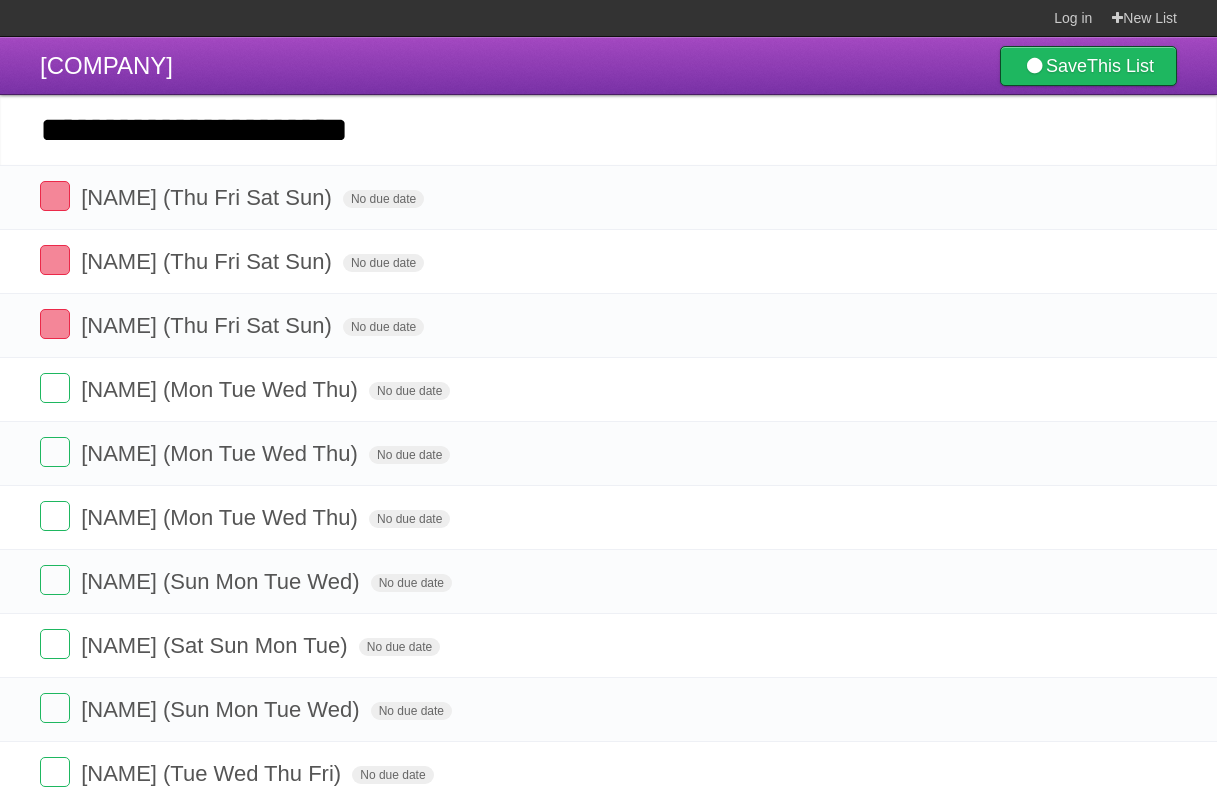 type on "**********" 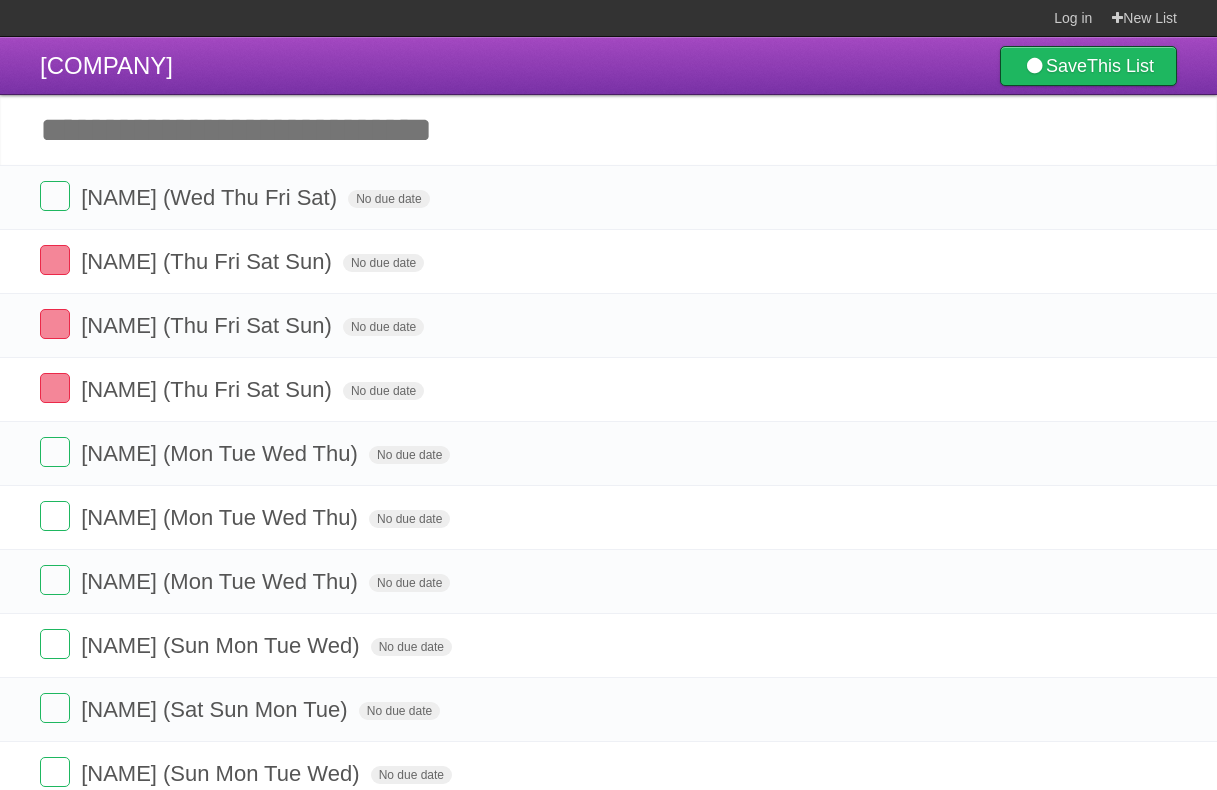 click on "Add another task" at bounding box center (608, 130) 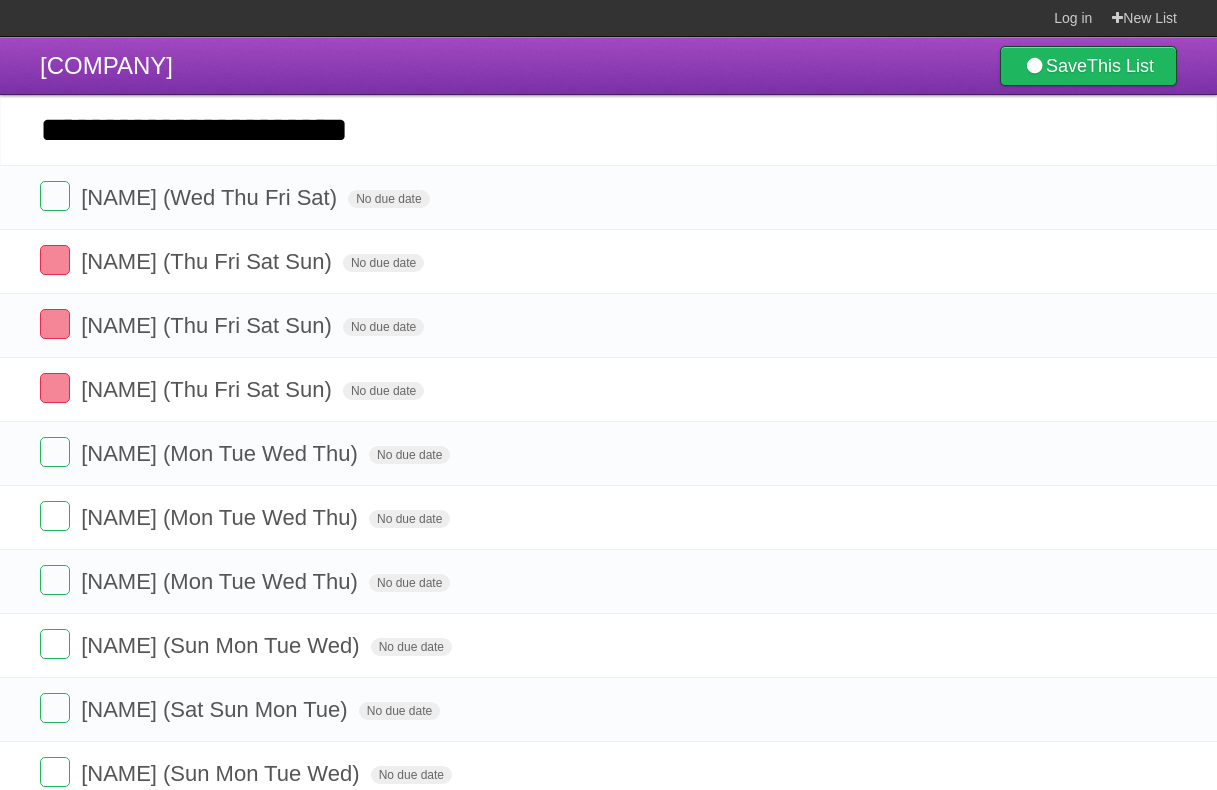 type on "**********" 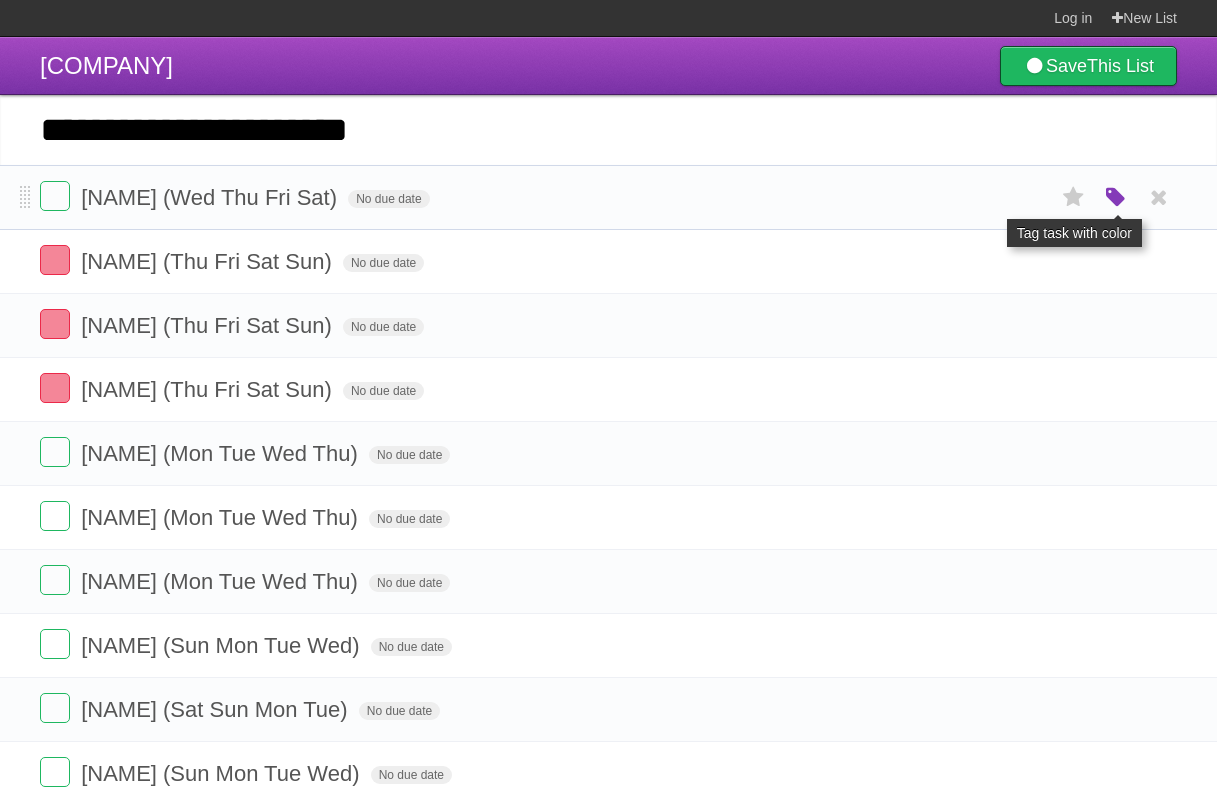 type 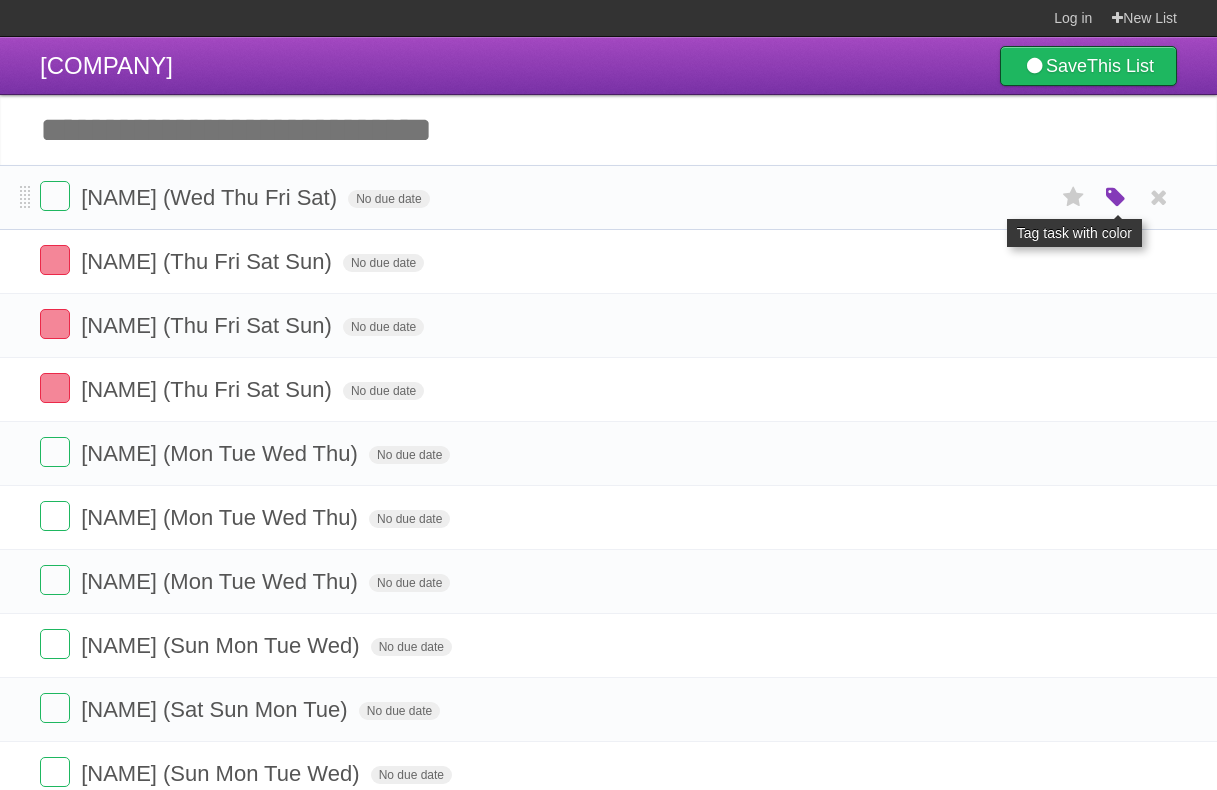 click at bounding box center (1116, 198) 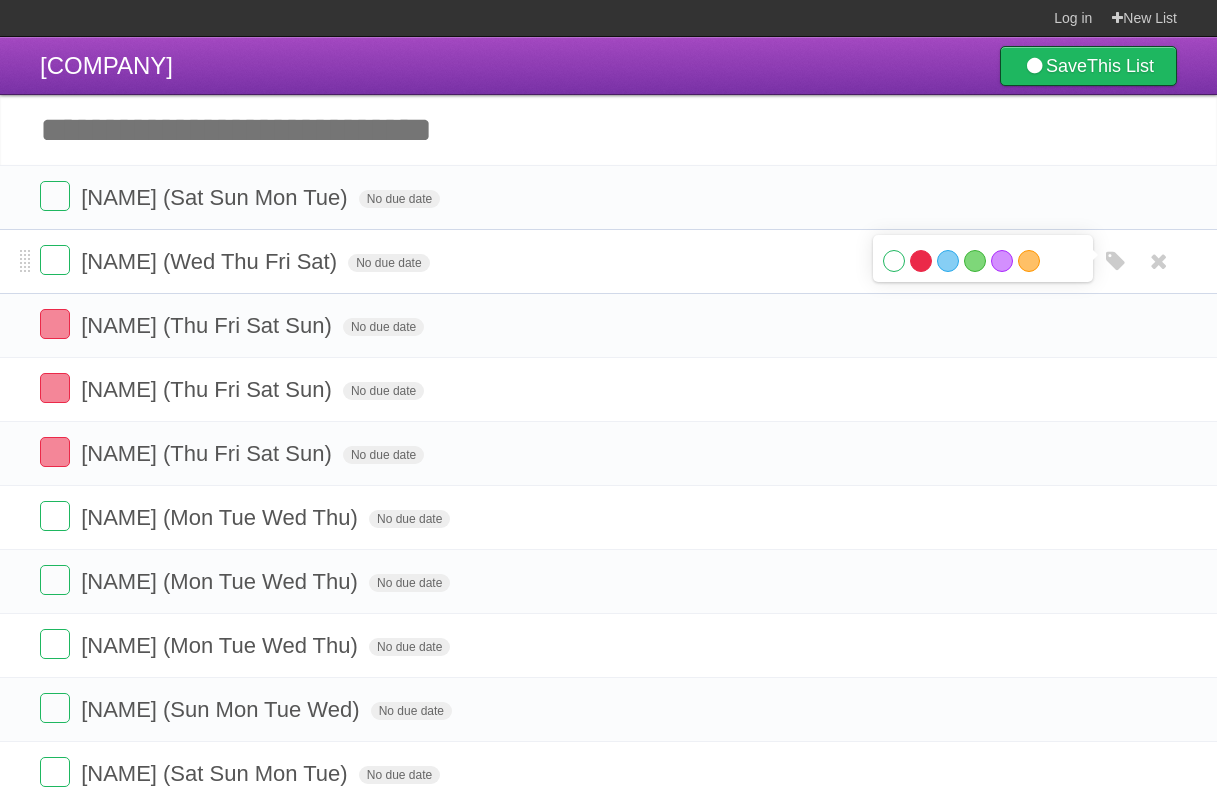 click on "Red" at bounding box center [921, 261] 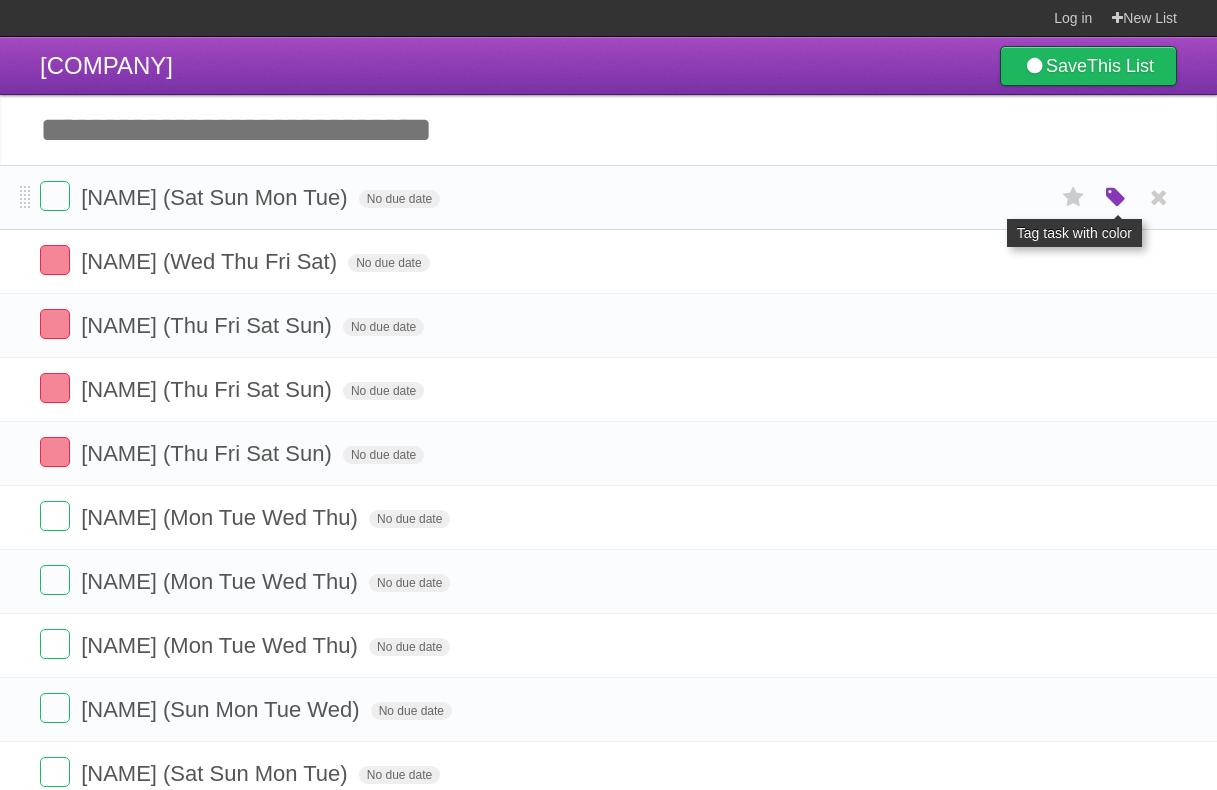click at bounding box center [1116, 198] 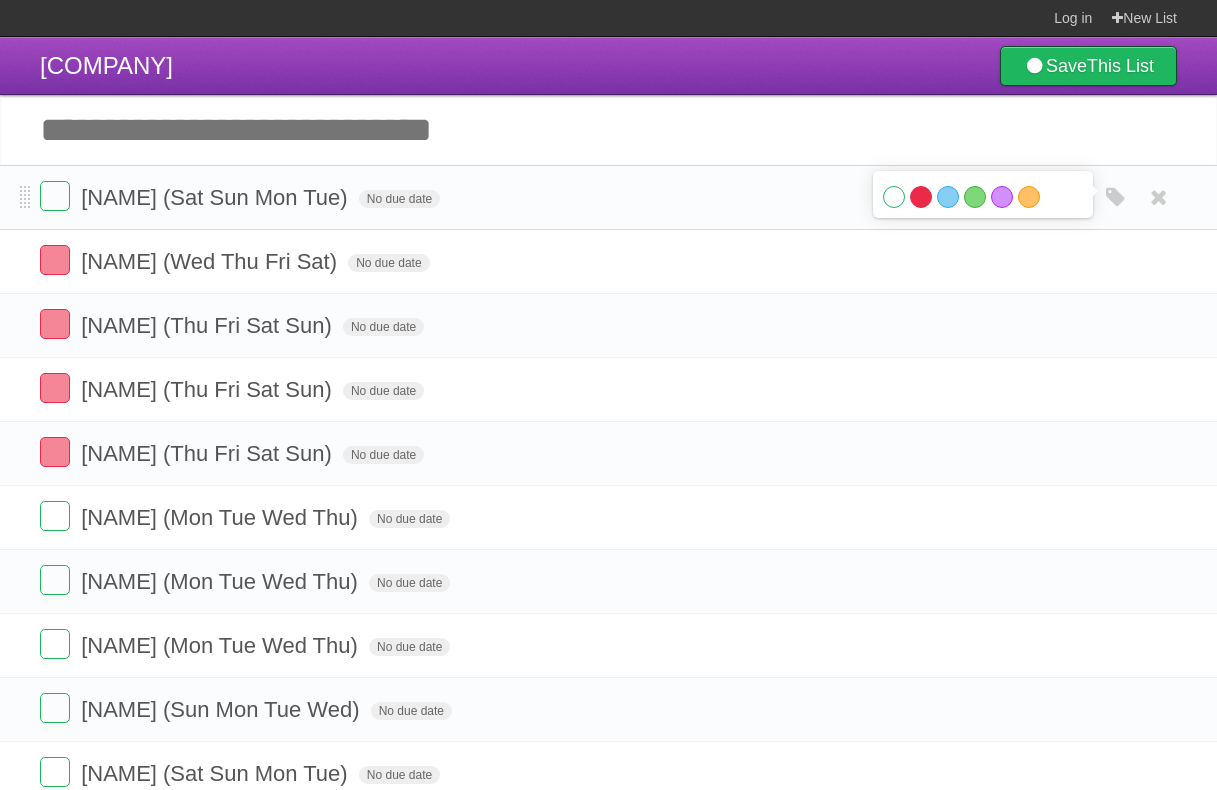 click on "Red" at bounding box center [921, 197] 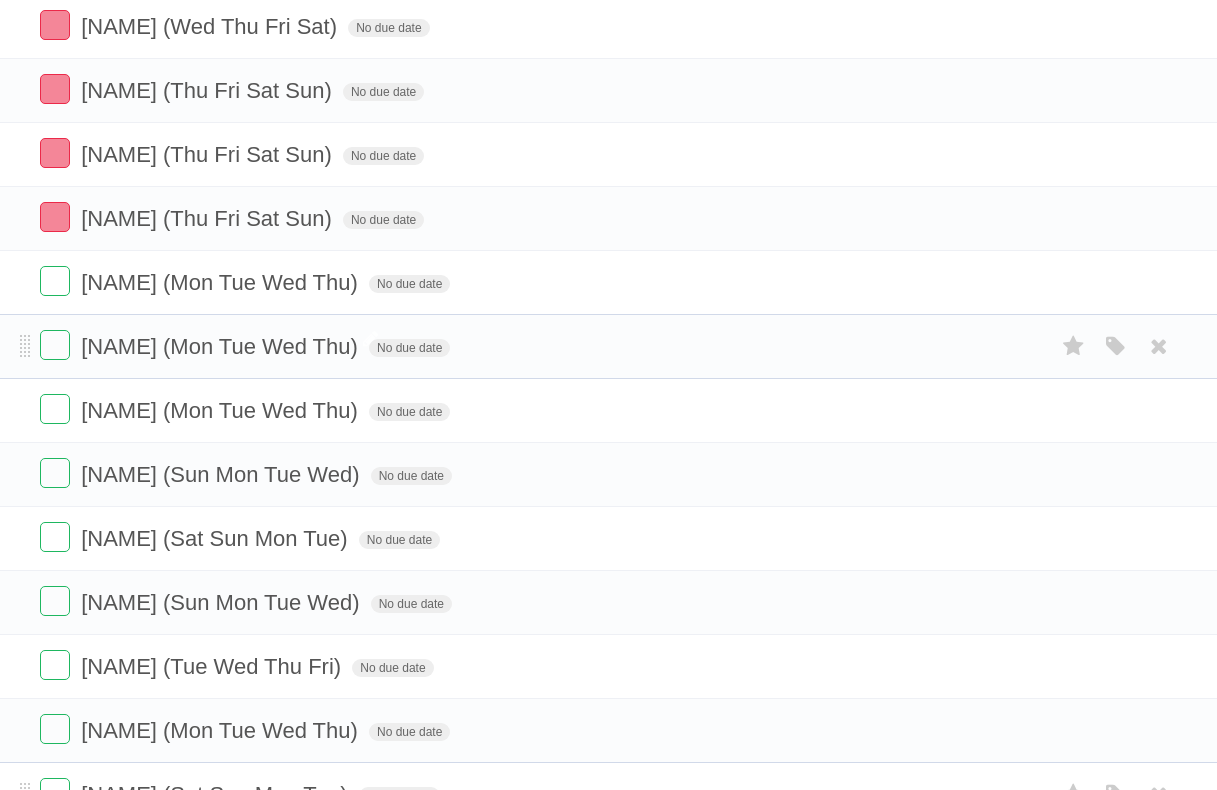 scroll, scrollTop: 100, scrollLeft: 0, axis: vertical 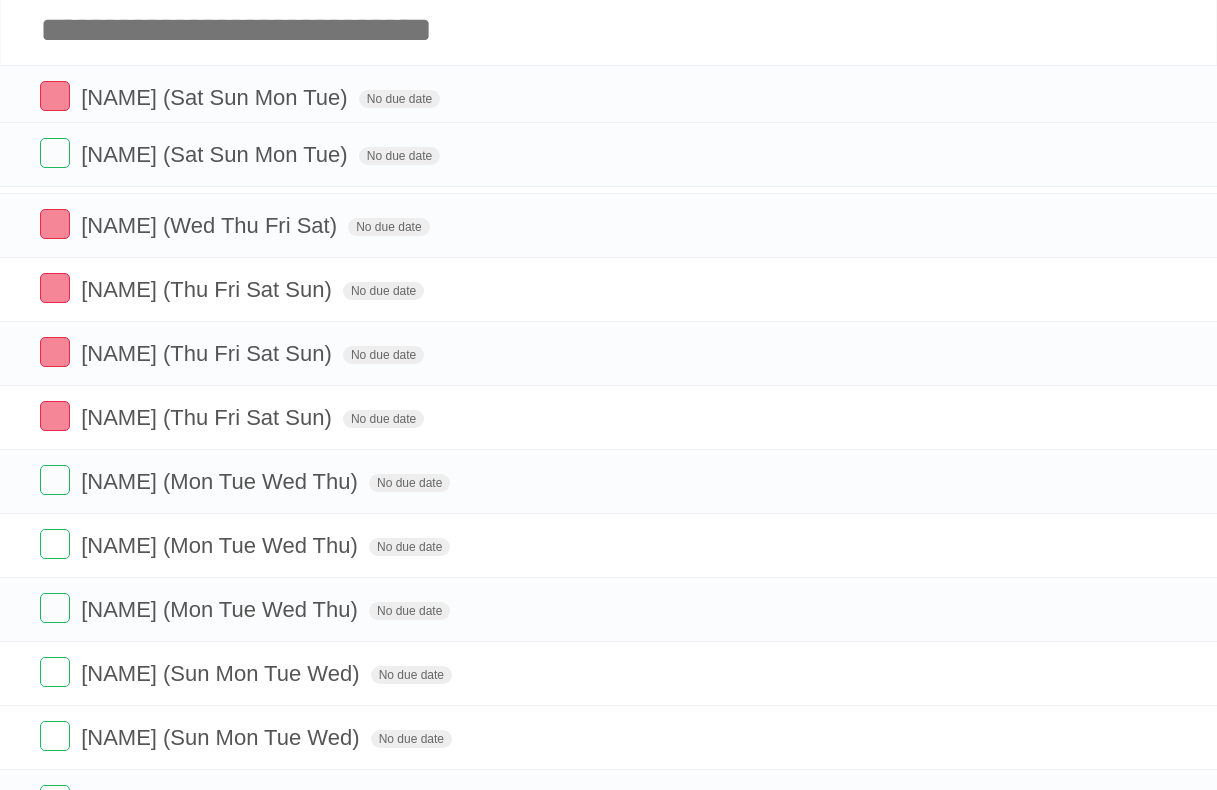 drag, startPoint x: 21, startPoint y: 678, endPoint x: -4, endPoint y: 157, distance: 521.5995 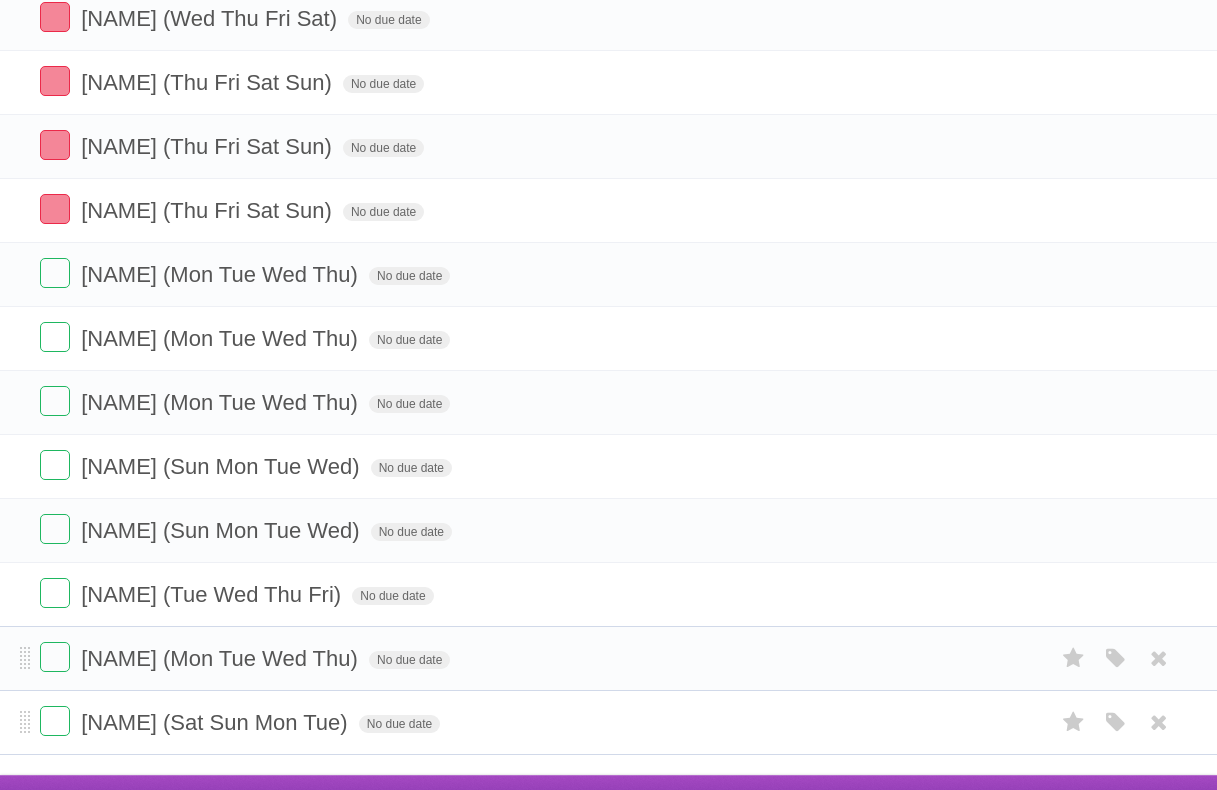 scroll, scrollTop: 342, scrollLeft: 0, axis: vertical 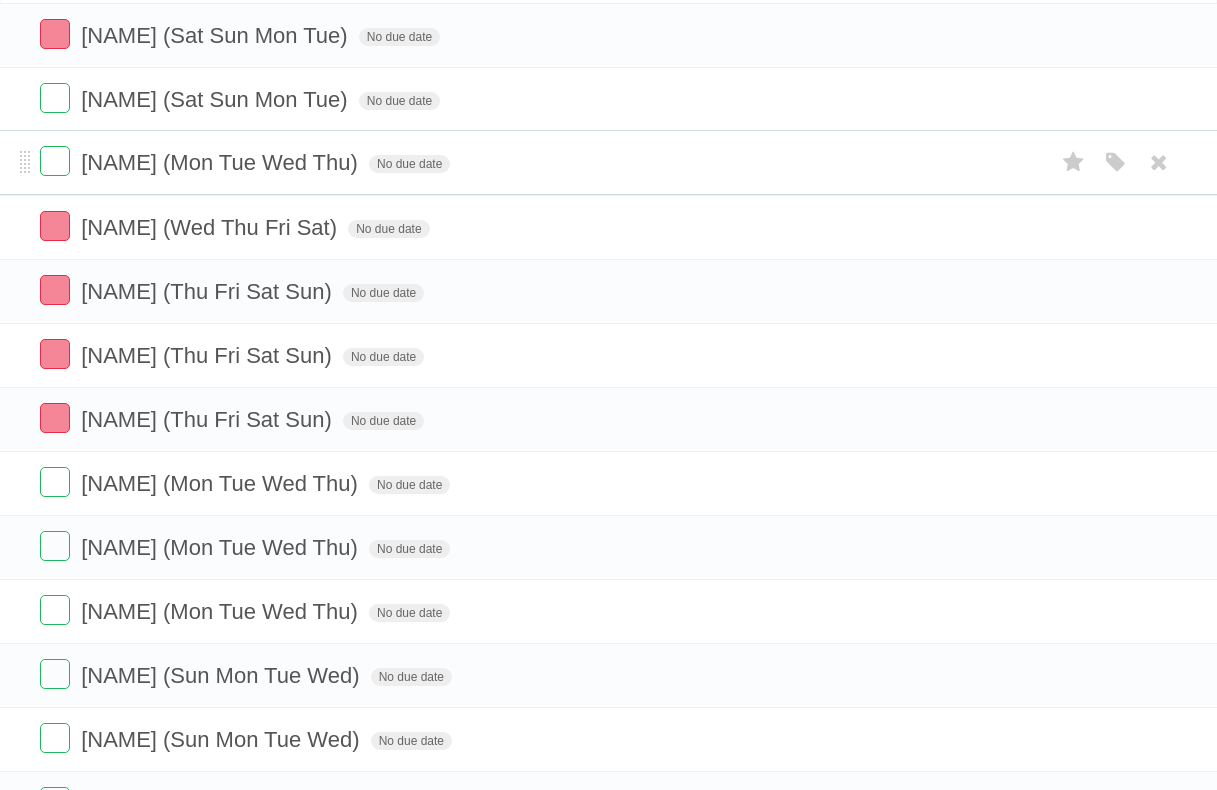 drag, startPoint x: 28, startPoint y: 633, endPoint x: 31, endPoint y: 170, distance: 463.0097 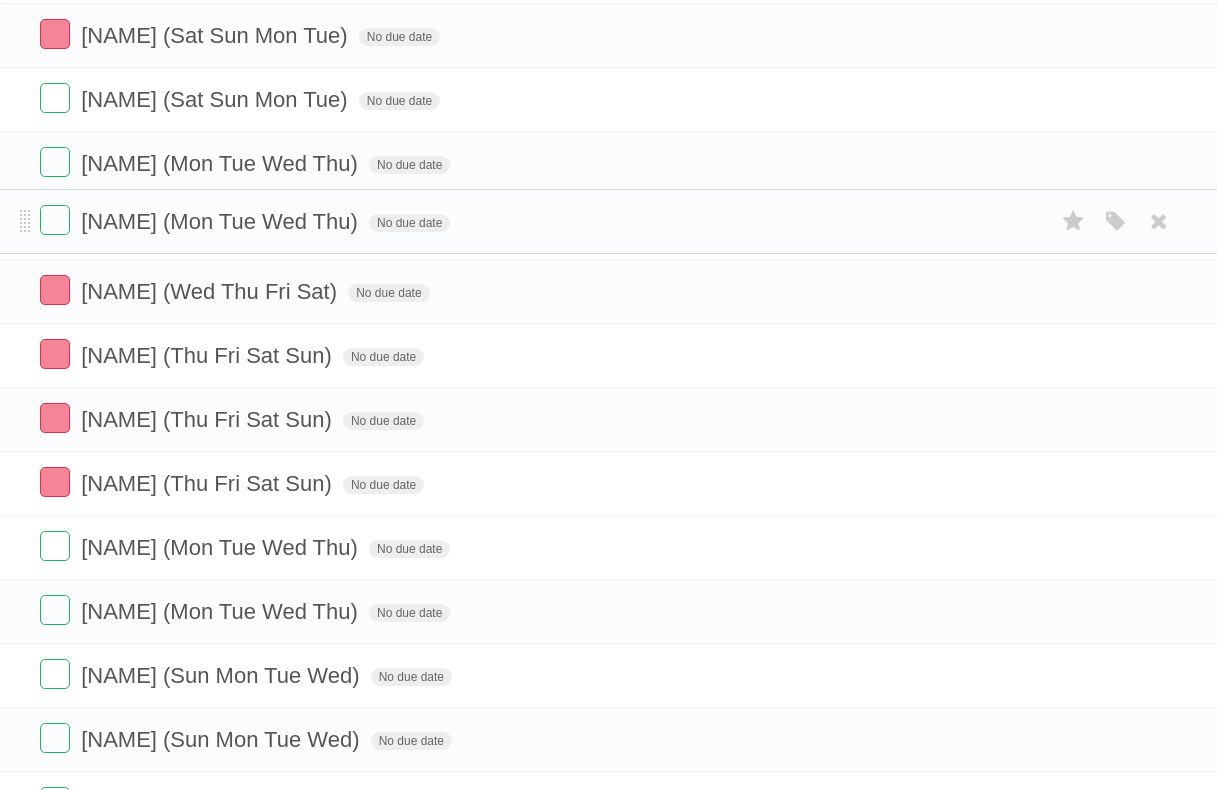 drag, startPoint x: 23, startPoint y: 482, endPoint x: 9, endPoint y: 218, distance: 264.37094 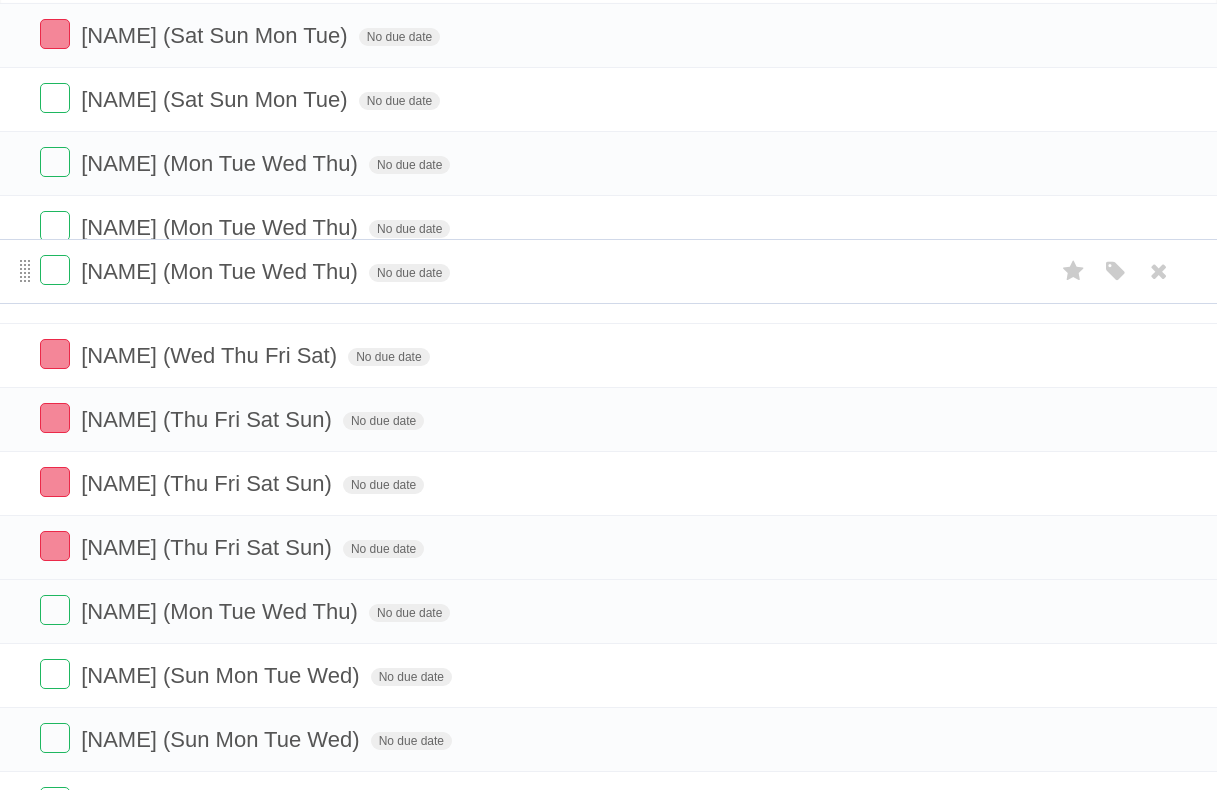drag, startPoint x: 23, startPoint y: 549, endPoint x: 27, endPoint y: 272, distance: 277.02887 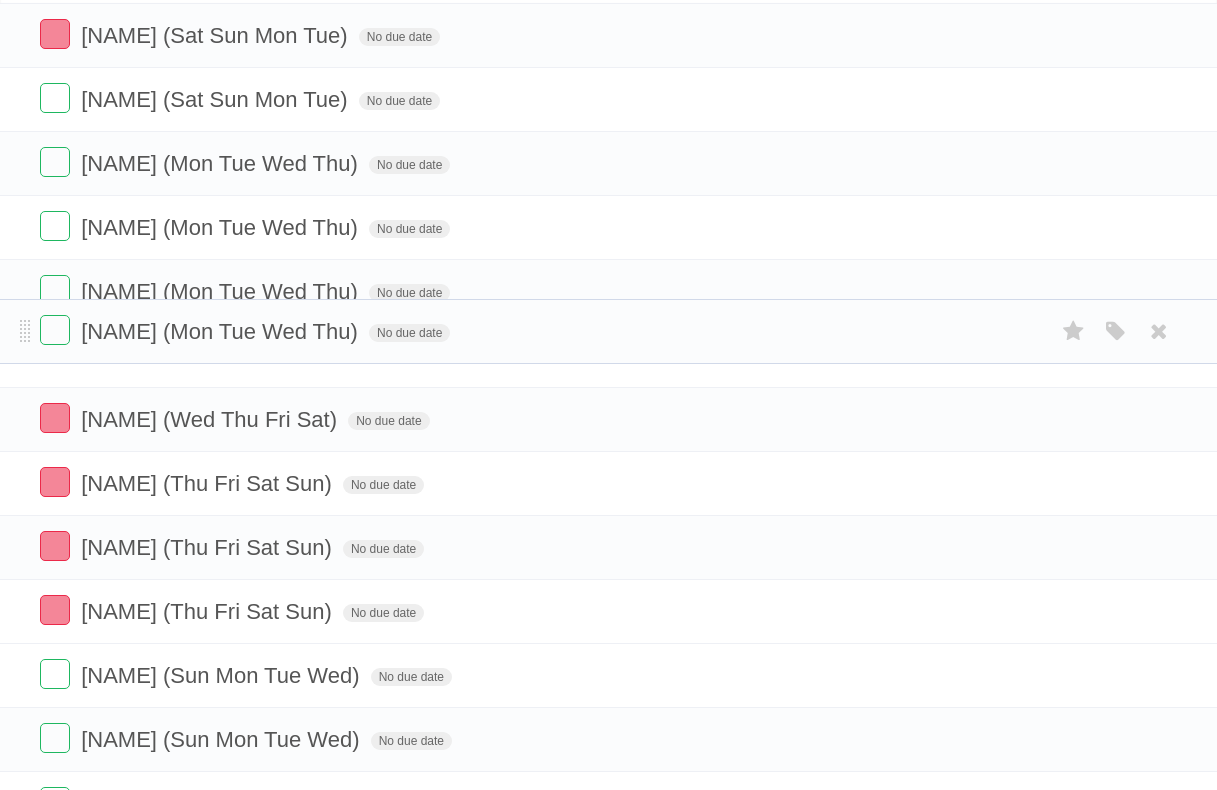 drag, startPoint x: 25, startPoint y: 613, endPoint x: 42, endPoint y: 337, distance: 276.52304 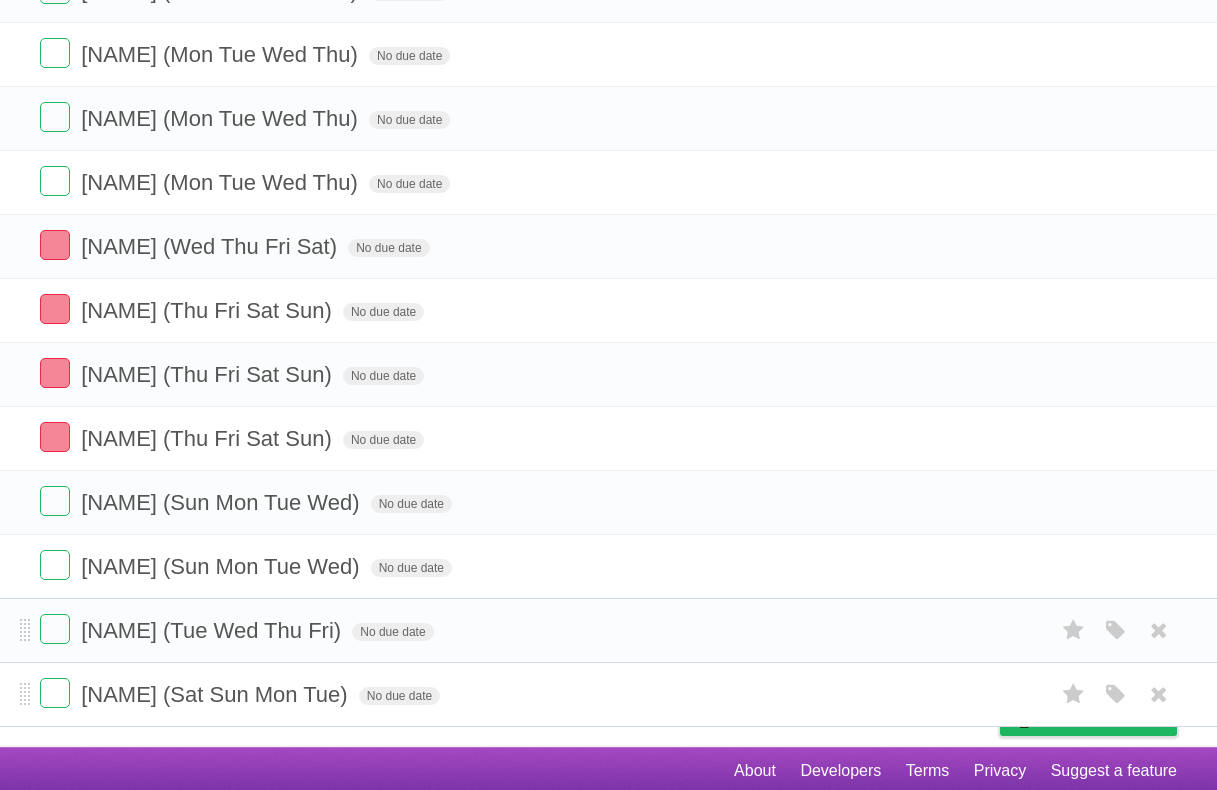 scroll, scrollTop: 342, scrollLeft: 0, axis: vertical 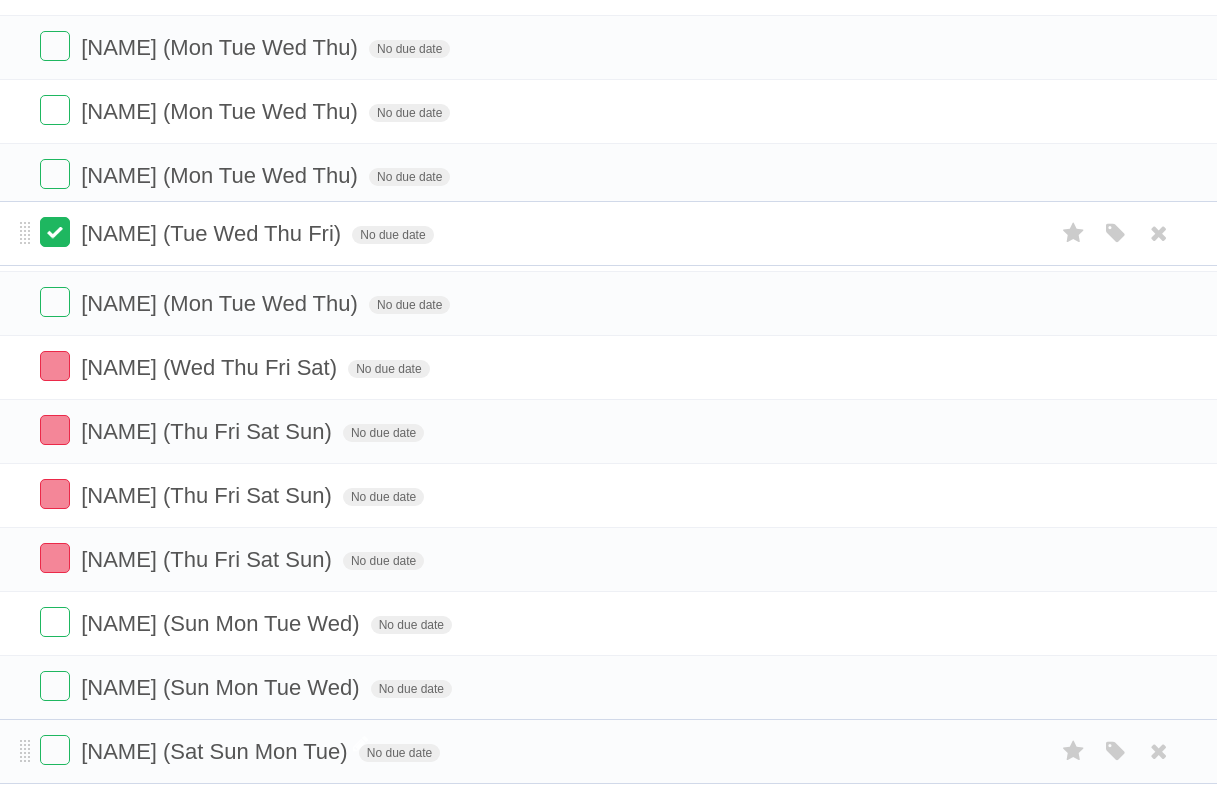 drag, startPoint x: 22, startPoint y: 626, endPoint x: 53, endPoint y: 234, distance: 393.22385 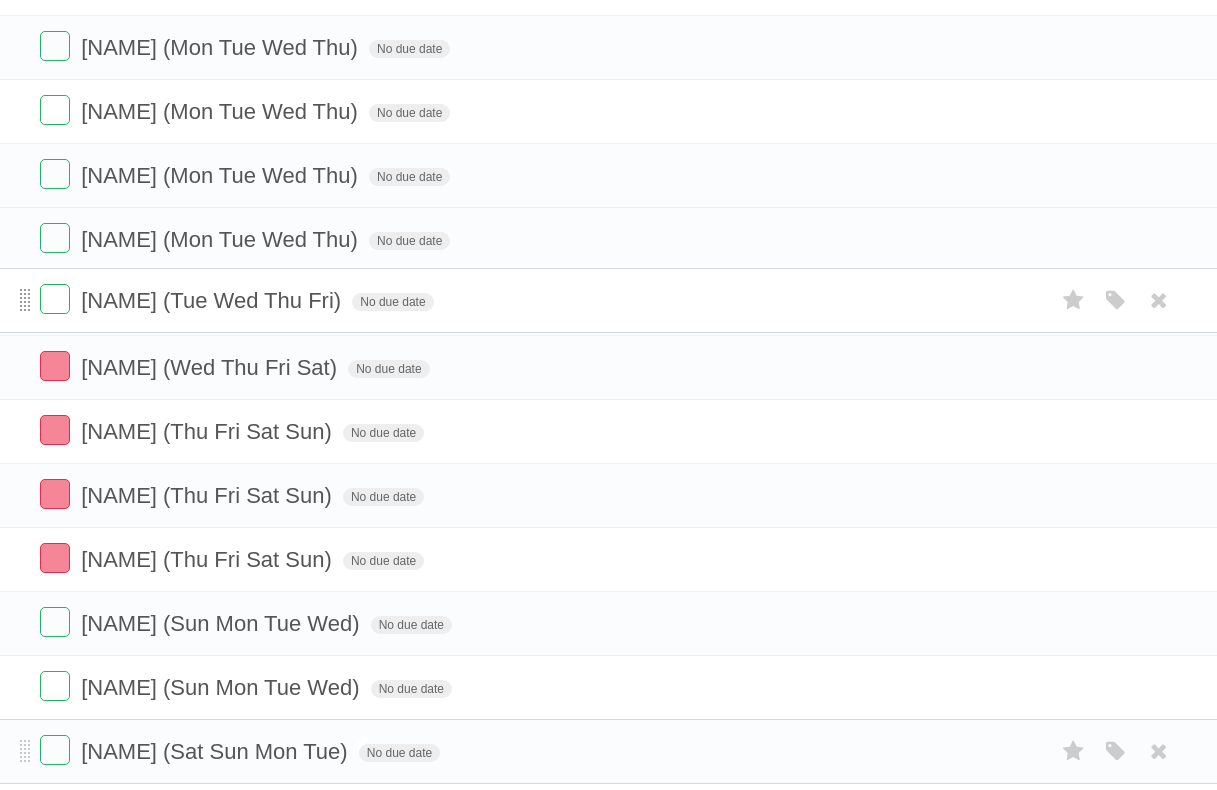 drag, startPoint x: 23, startPoint y: 235, endPoint x: 26, endPoint y: 294, distance: 59.07622 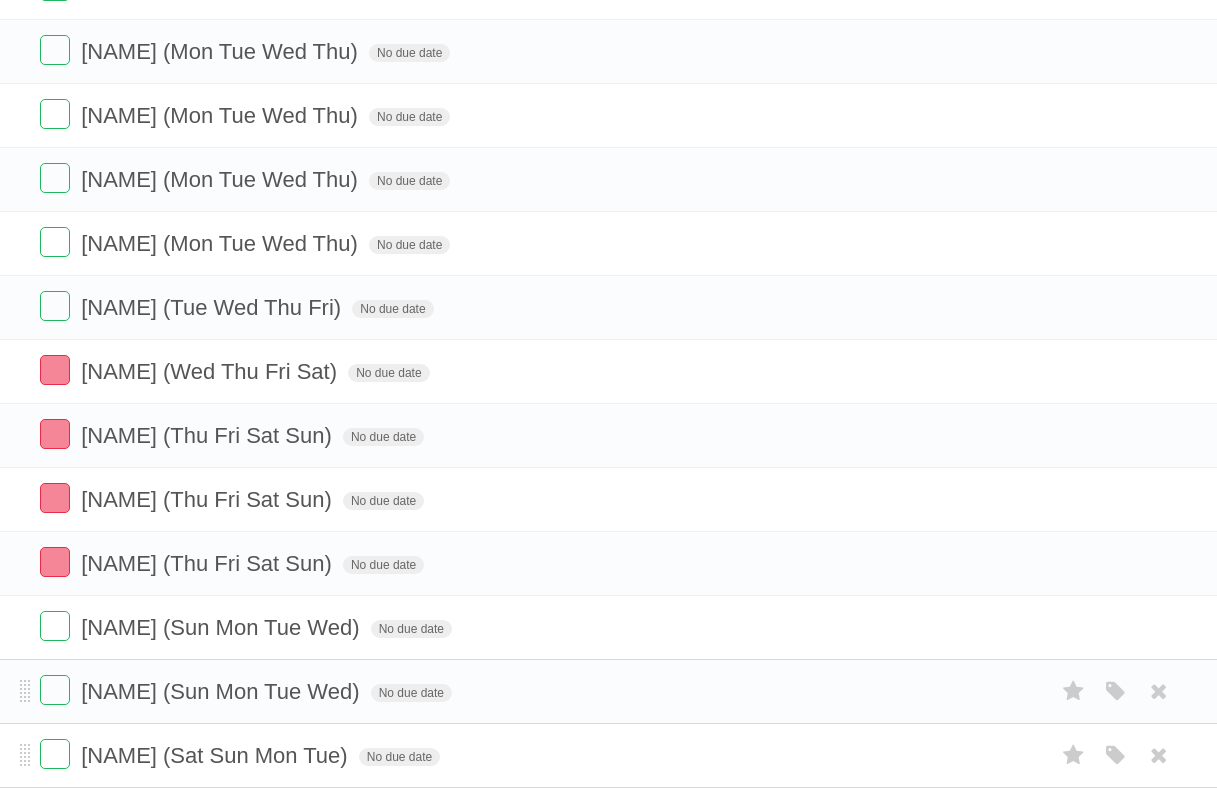 scroll, scrollTop: 242, scrollLeft: 0, axis: vertical 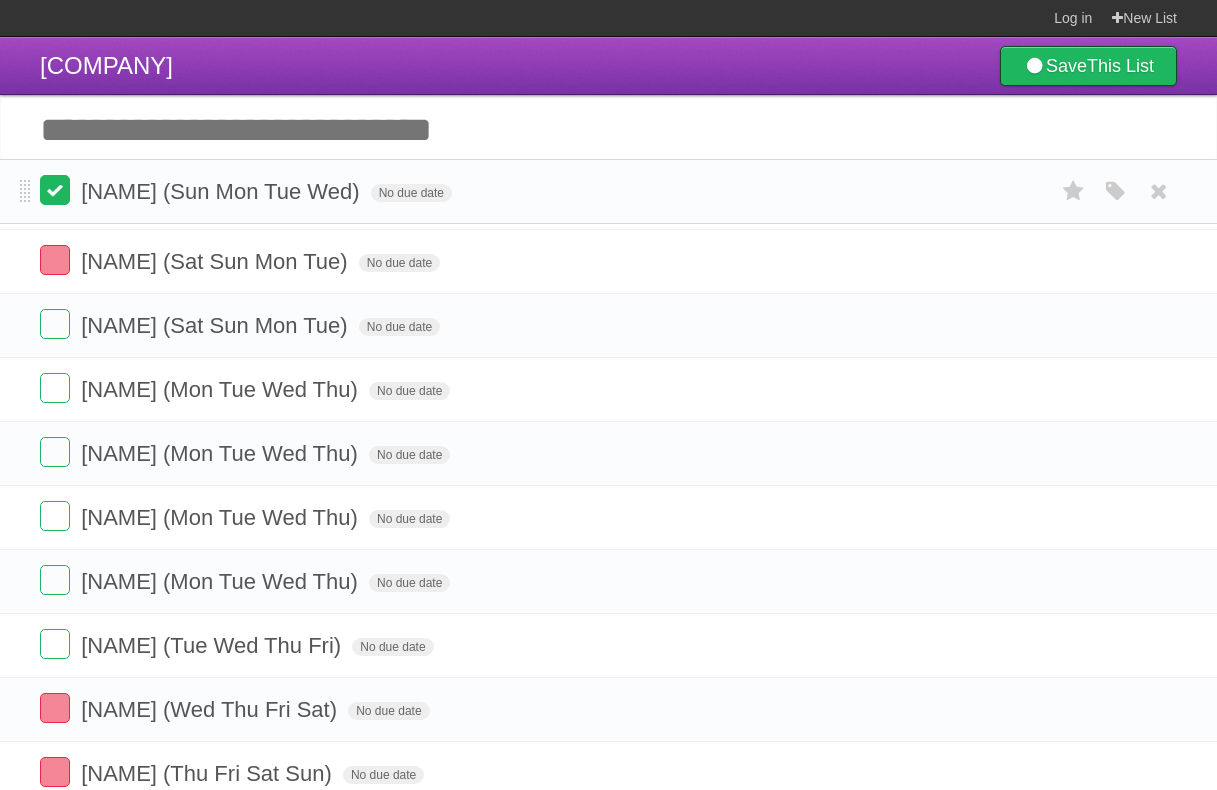 drag, startPoint x: 29, startPoint y: 660, endPoint x: 47, endPoint y: 190, distance: 470.34454 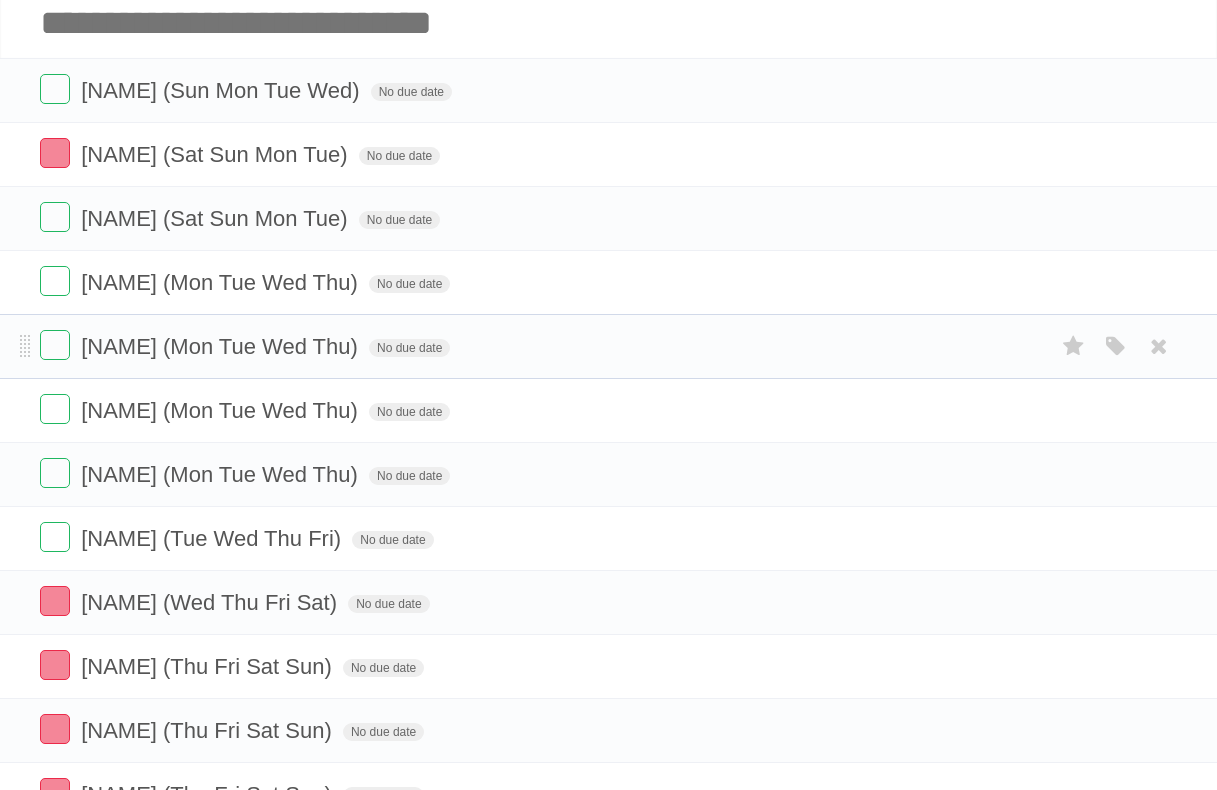 scroll, scrollTop: 42, scrollLeft: 0, axis: vertical 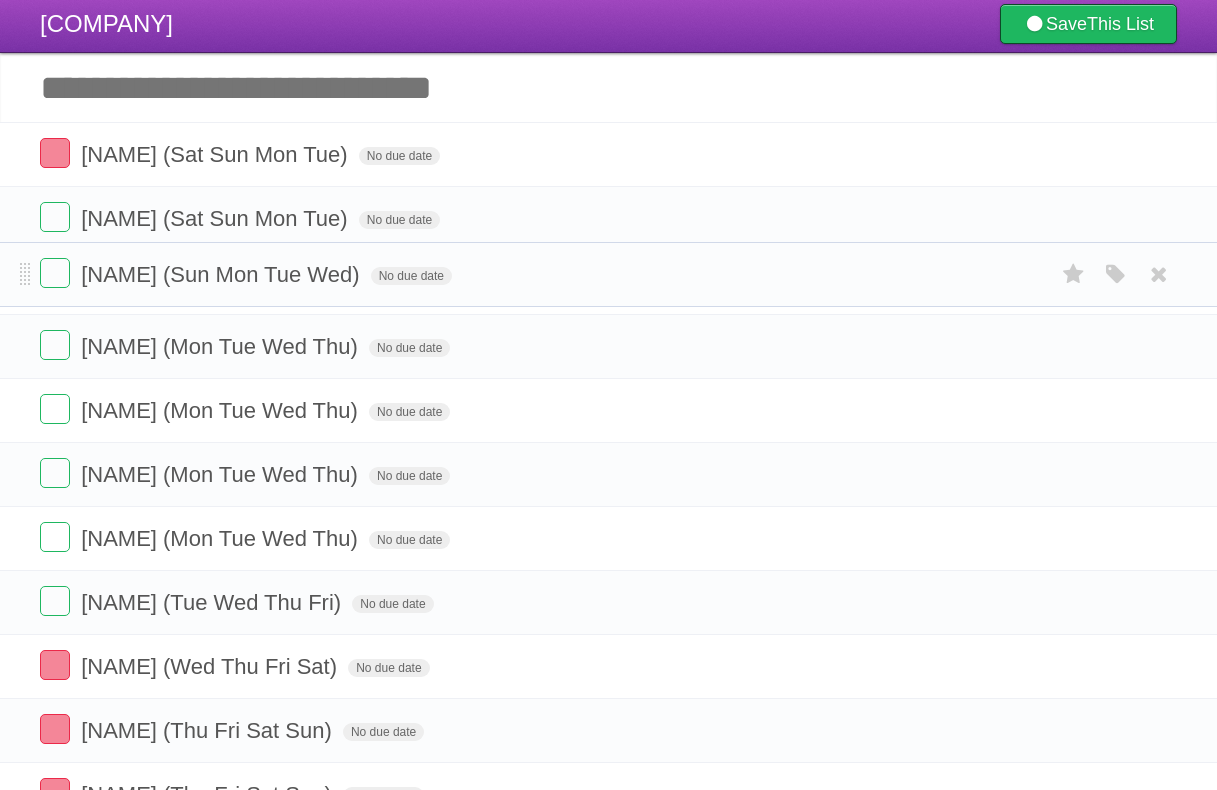 drag, startPoint x: 22, startPoint y: 159, endPoint x: 34, endPoint y: 276, distance: 117.61378 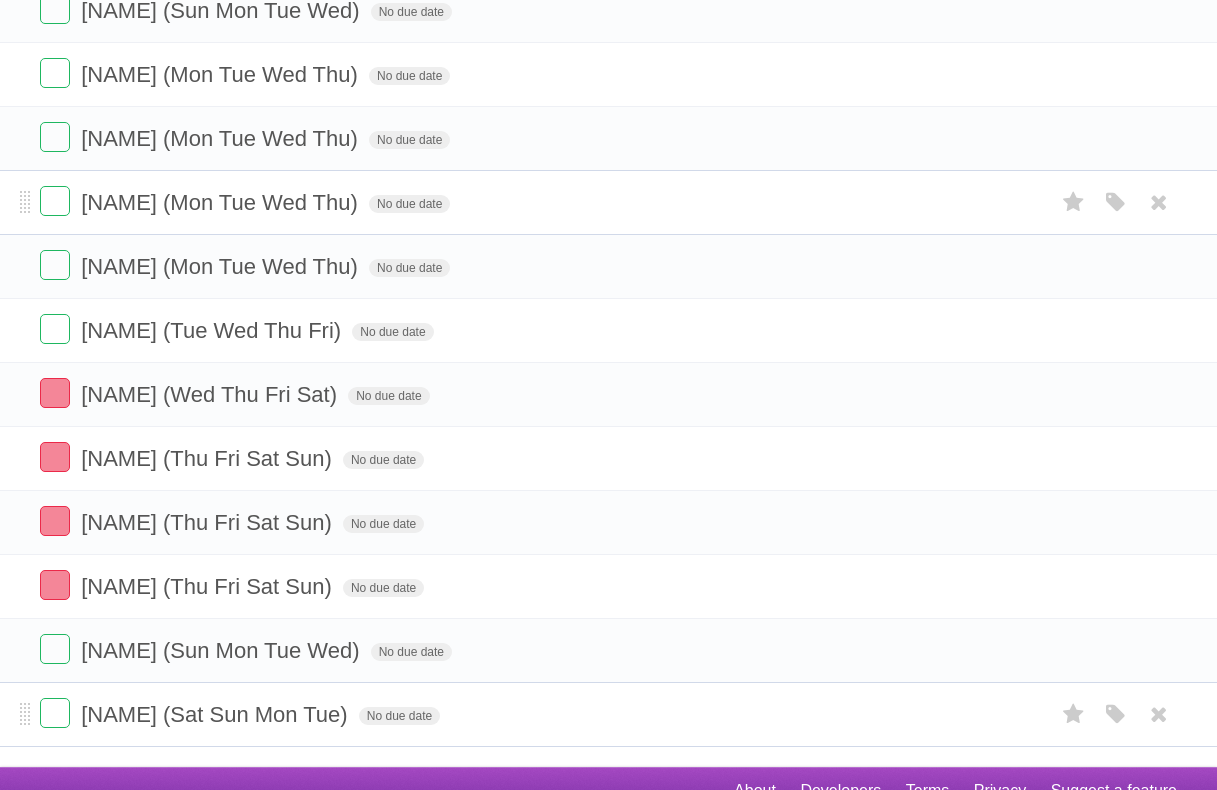 scroll, scrollTop: 342, scrollLeft: 0, axis: vertical 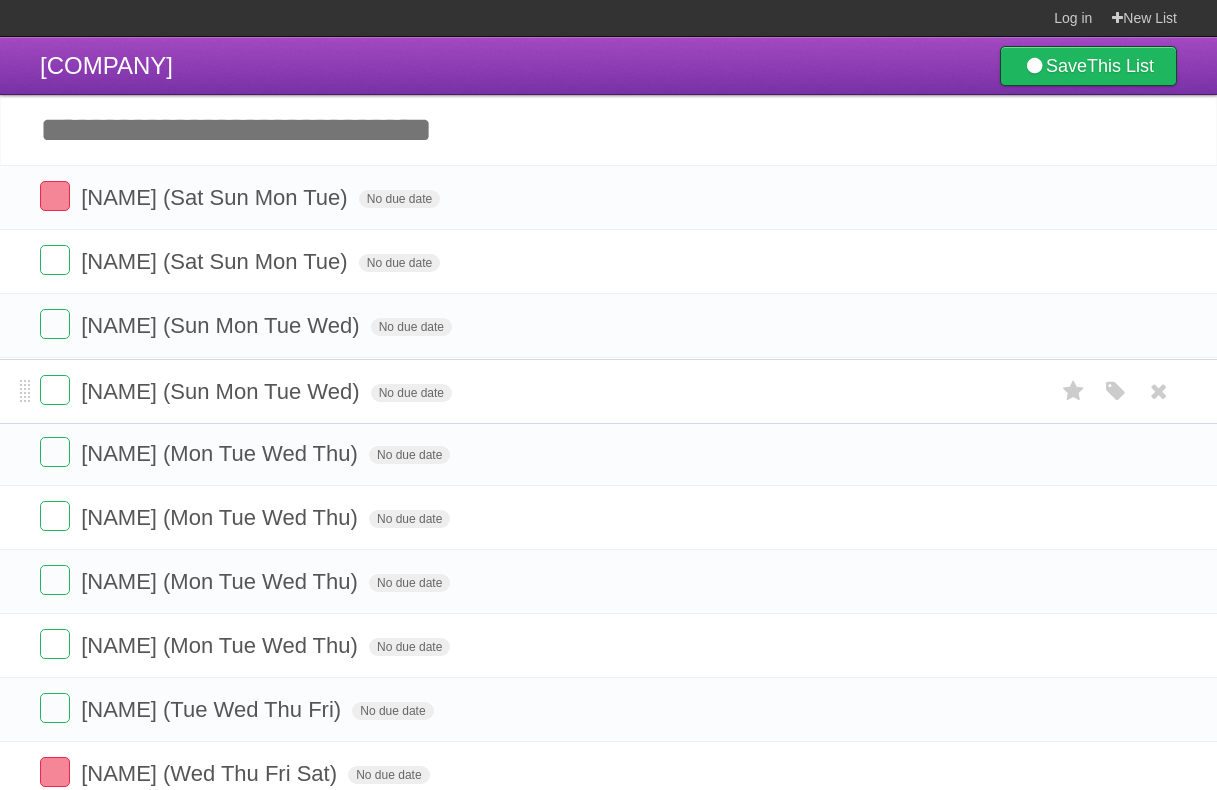 drag, startPoint x: 25, startPoint y: 626, endPoint x: 17, endPoint y: 392, distance: 234.13672 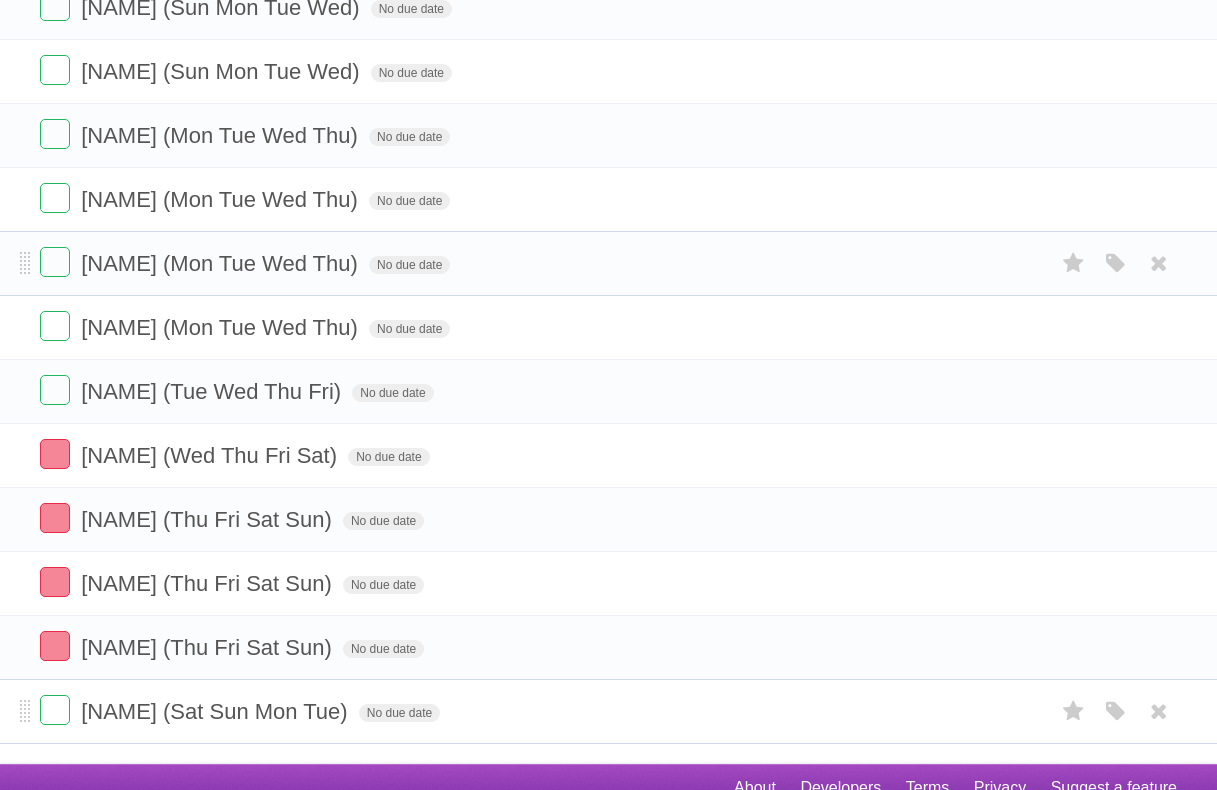 scroll, scrollTop: 342, scrollLeft: 0, axis: vertical 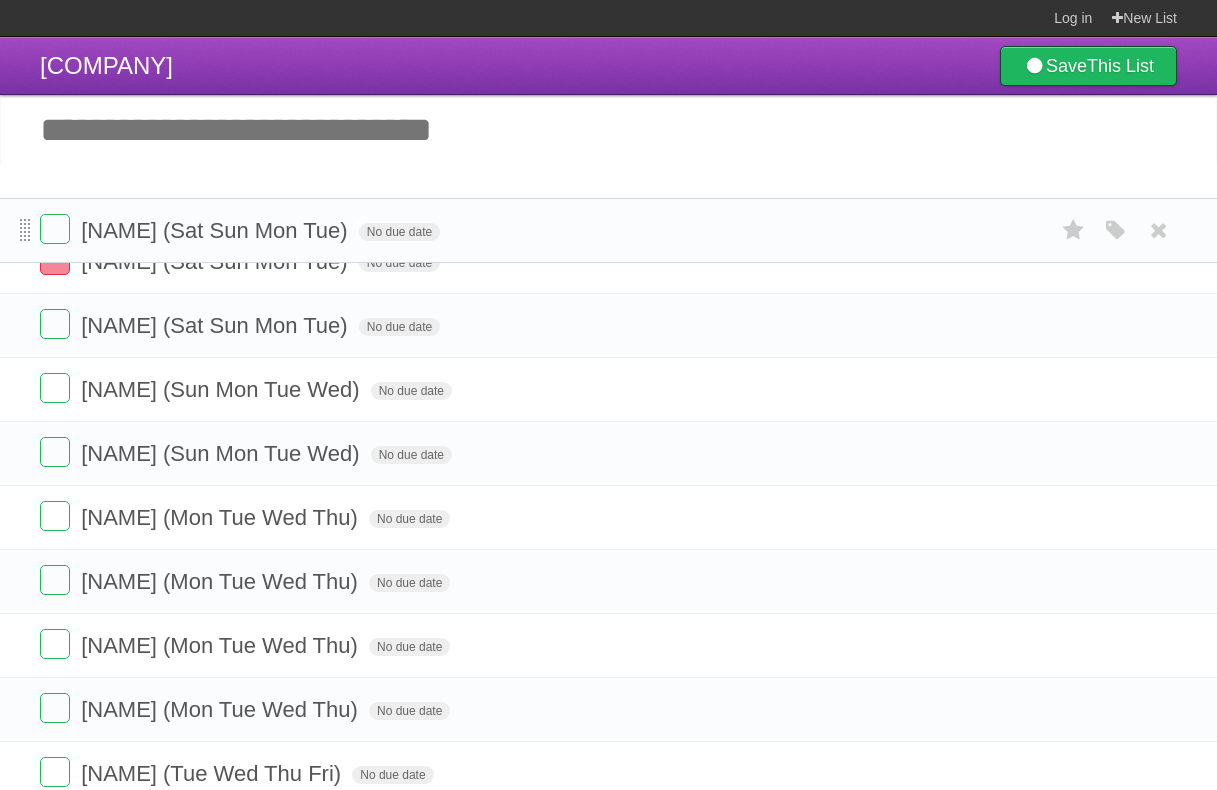 drag, startPoint x: 26, startPoint y: 686, endPoint x: 21, endPoint y: 227, distance: 459.02722 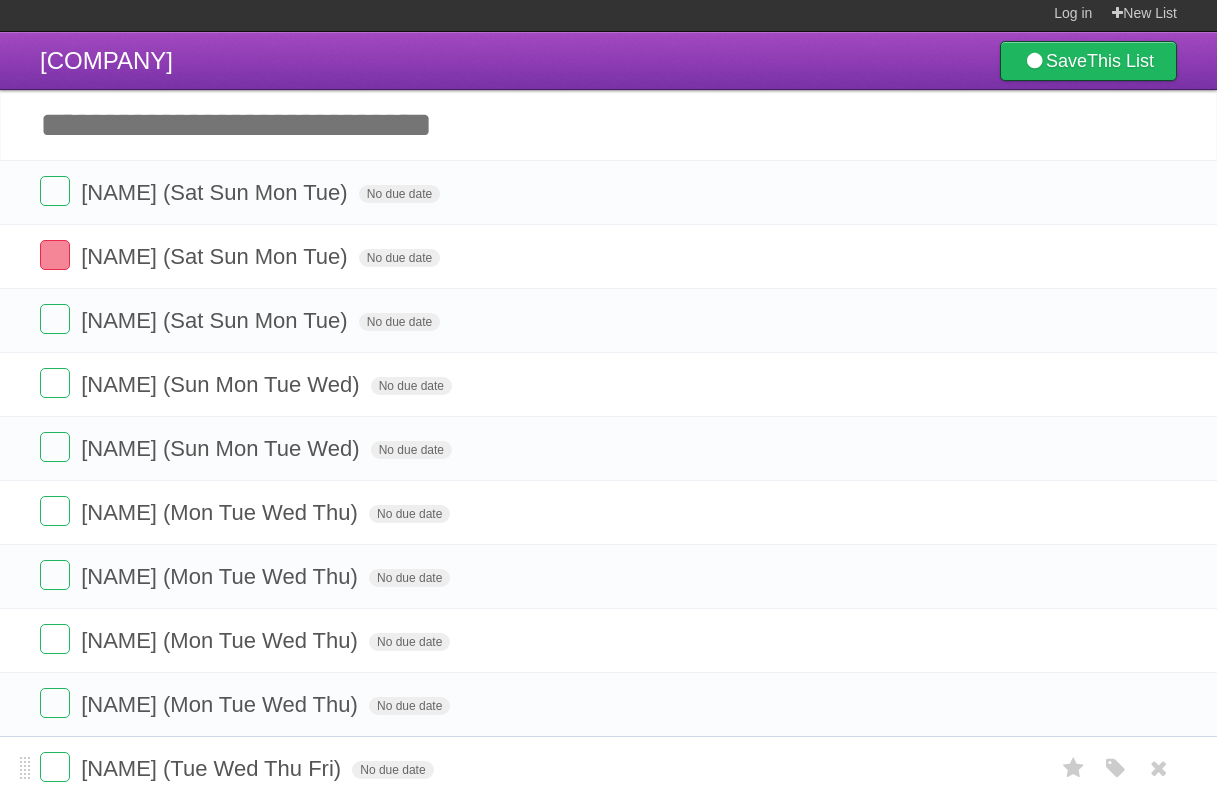 scroll, scrollTop: 0, scrollLeft: 0, axis: both 